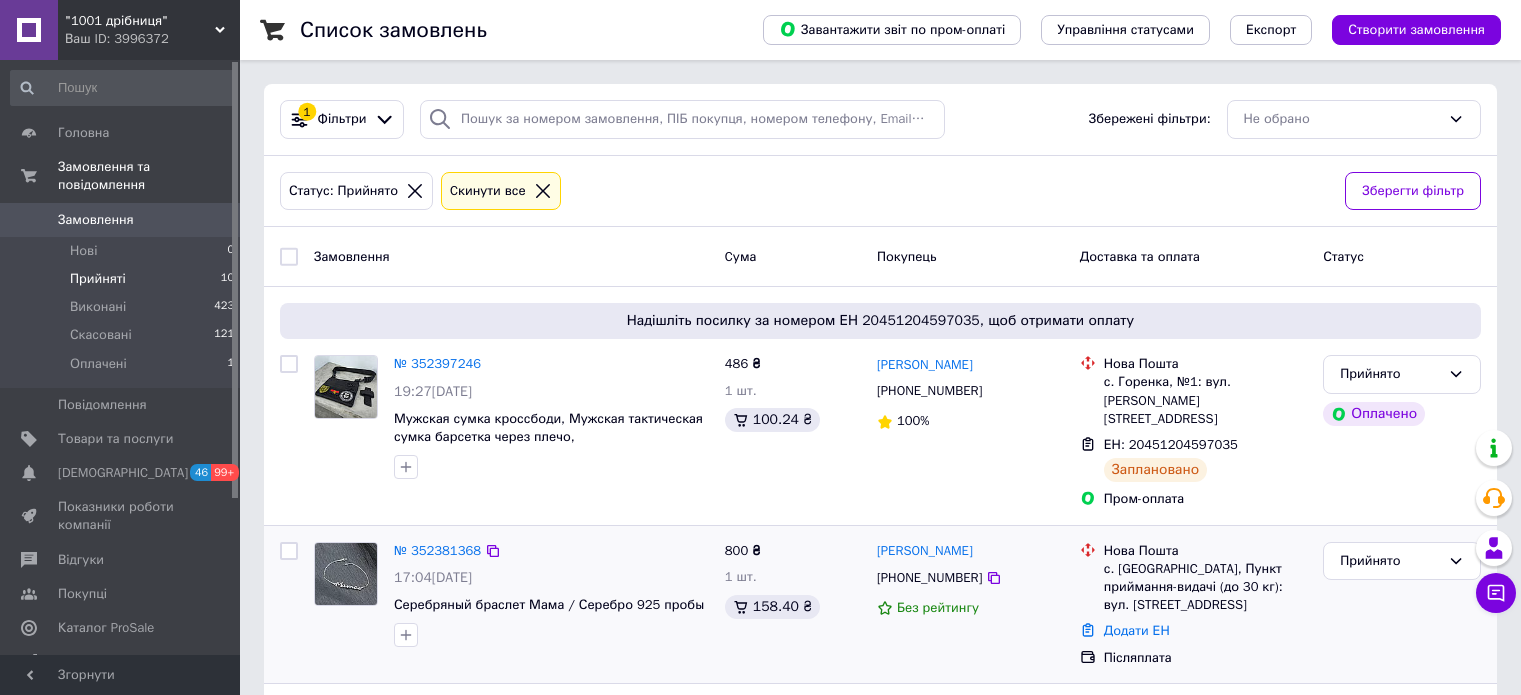 scroll, scrollTop: 100, scrollLeft: 0, axis: vertical 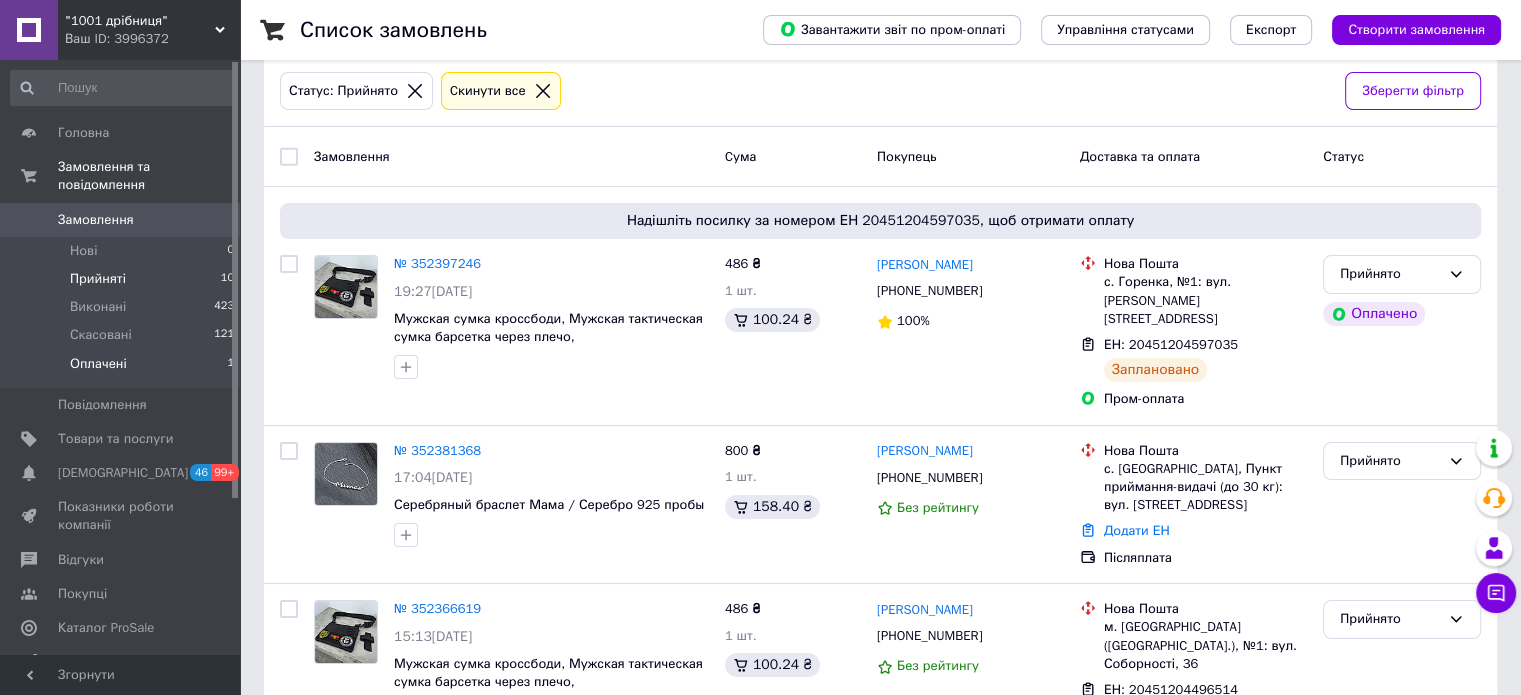 click on "Оплачені" at bounding box center (98, 364) 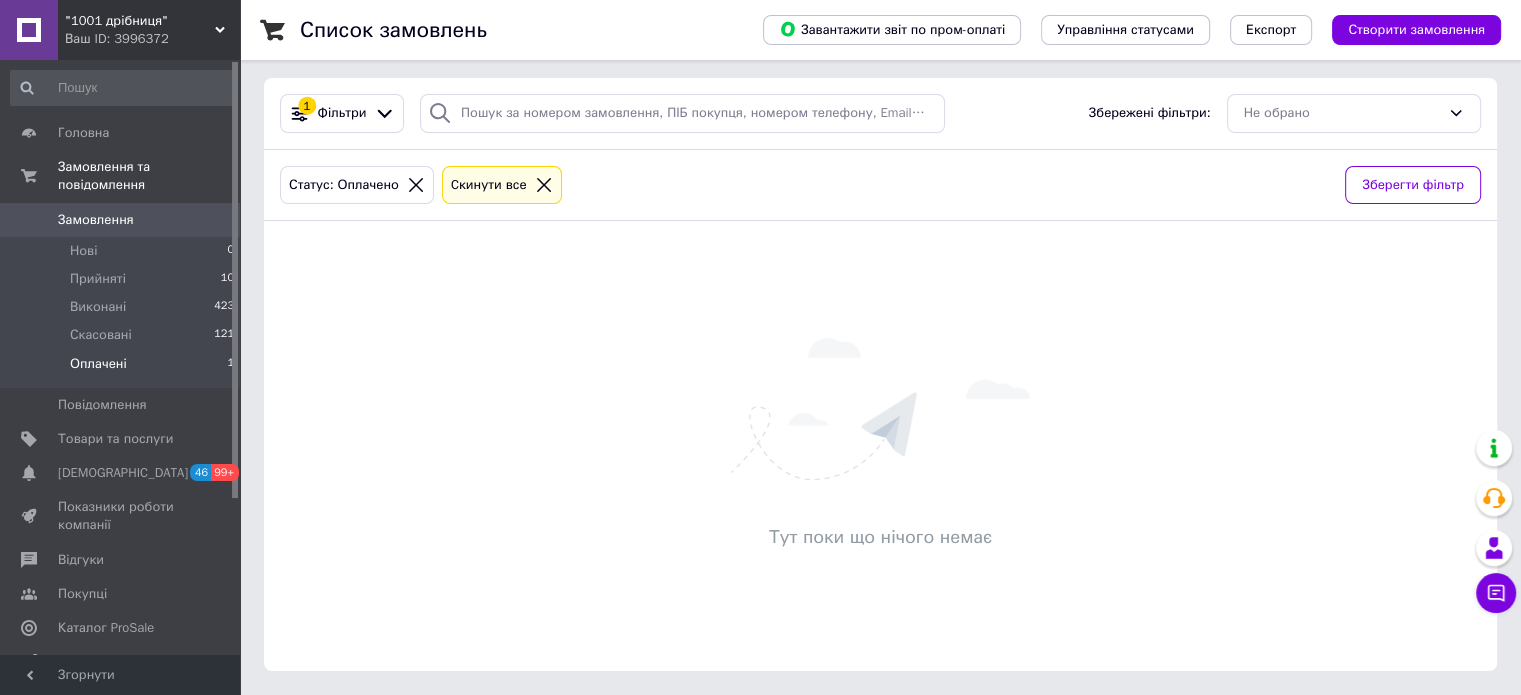 scroll, scrollTop: 0, scrollLeft: 0, axis: both 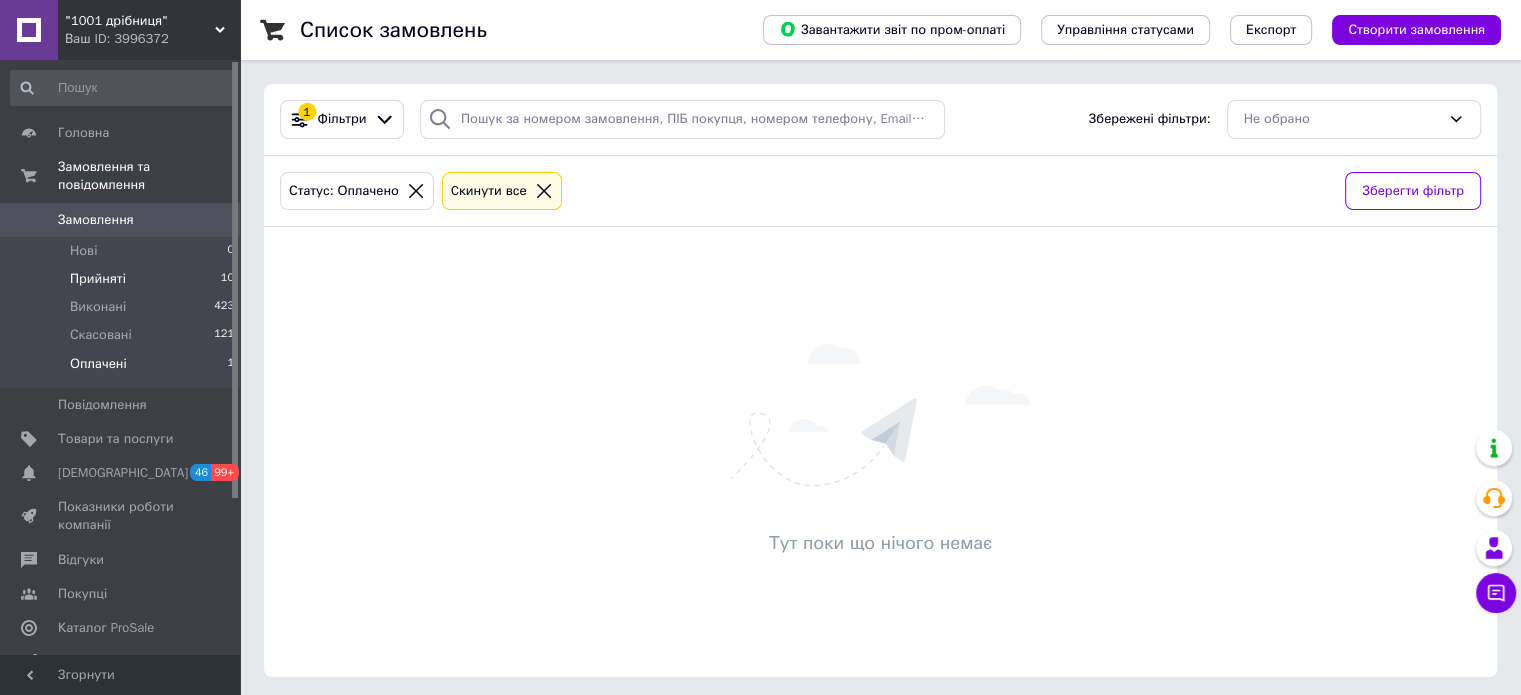 click on "Прийняті" at bounding box center (98, 279) 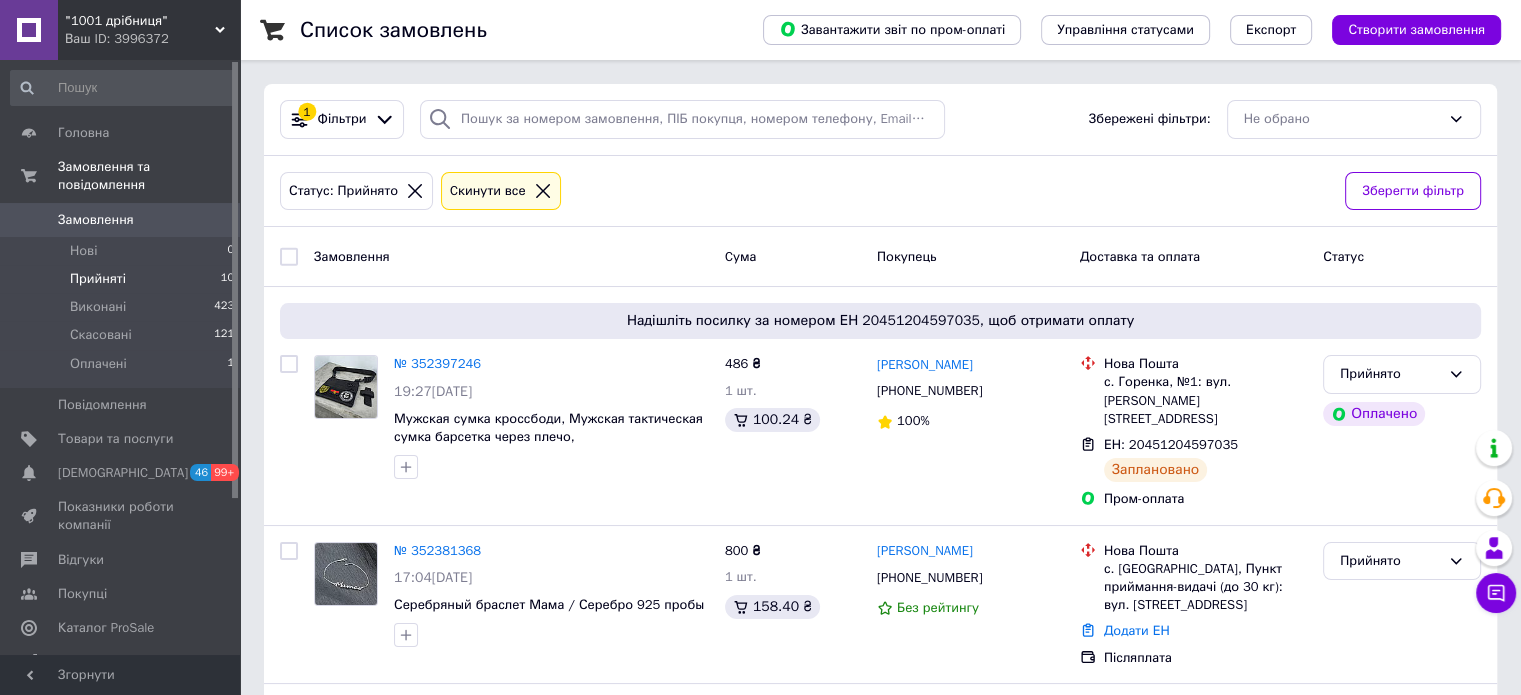 click on "Прийняті" at bounding box center [98, 279] 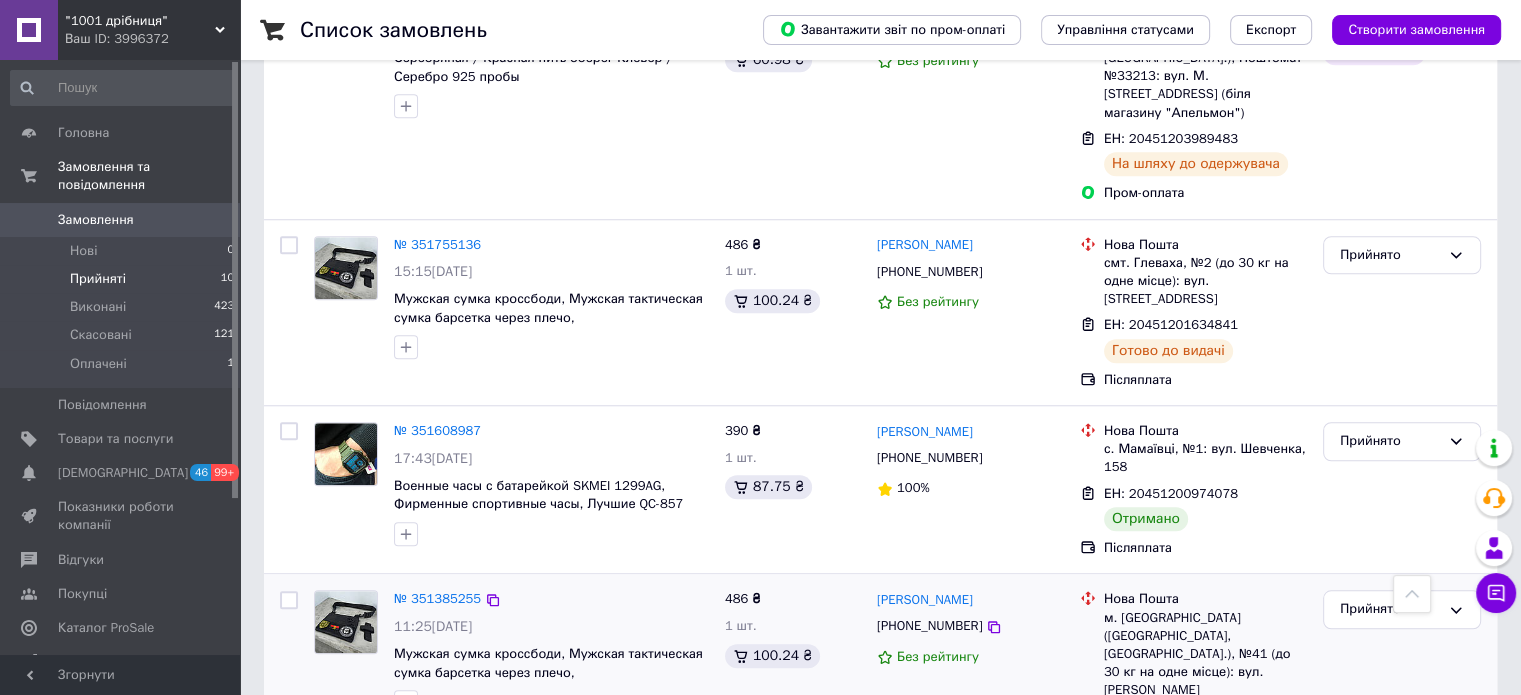 scroll, scrollTop: 1729, scrollLeft: 0, axis: vertical 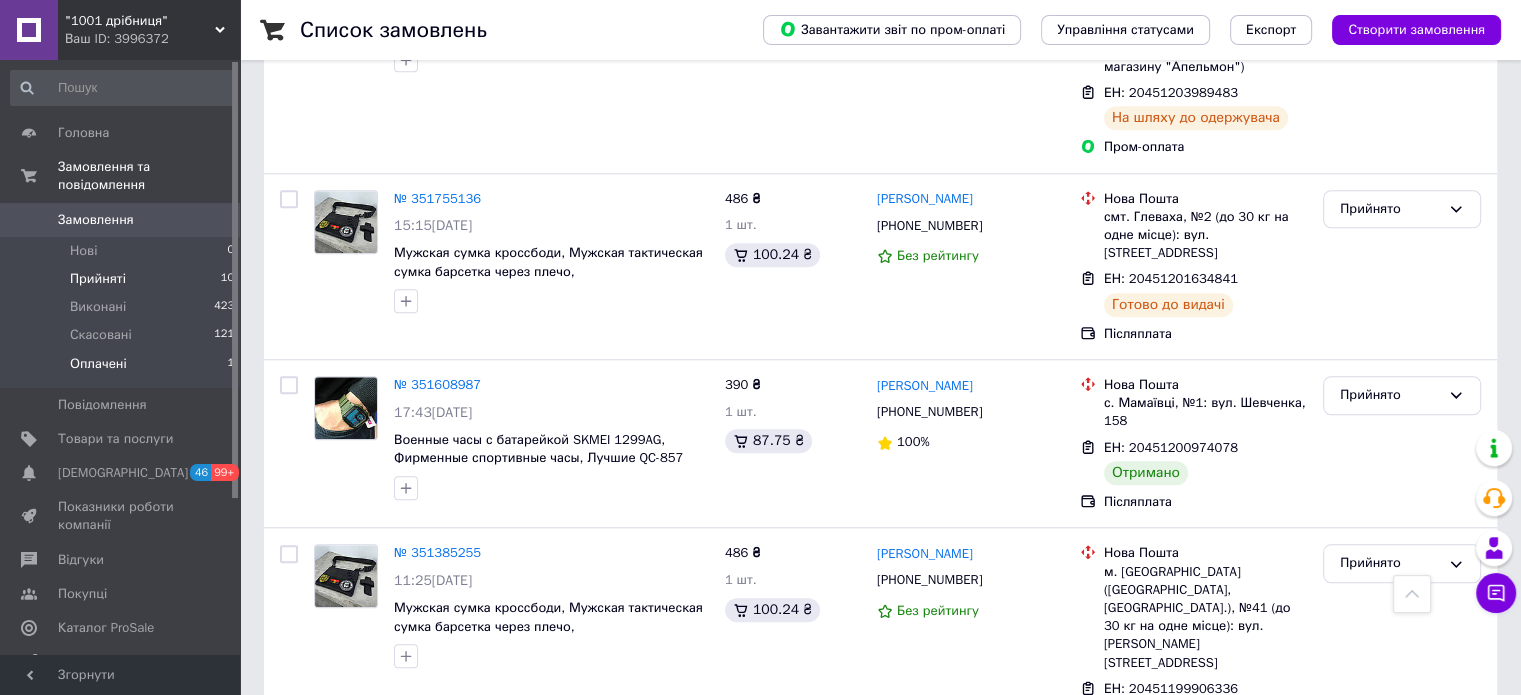 click on "Оплачені" at bounding box center [98, 364] 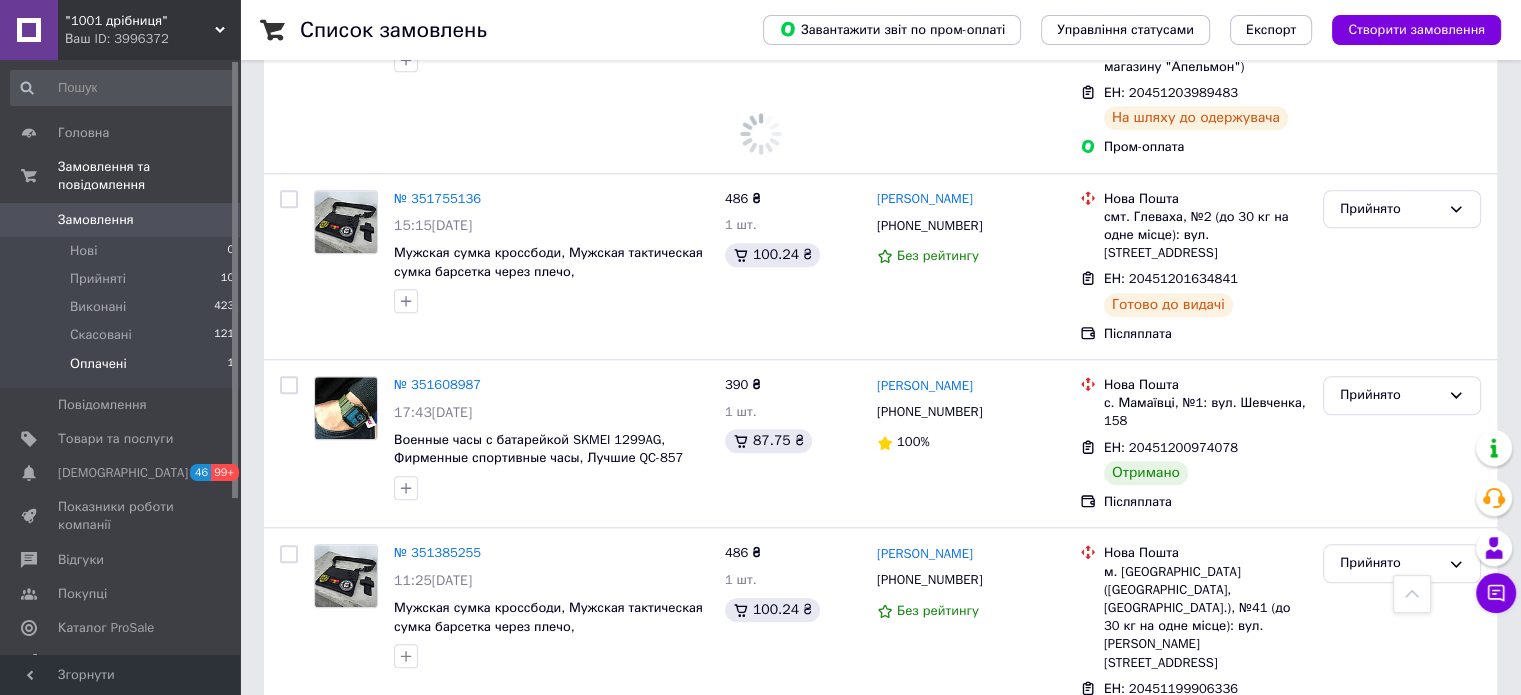 scroll, scrollTop: 0, scrollLeft: 0, axis: both 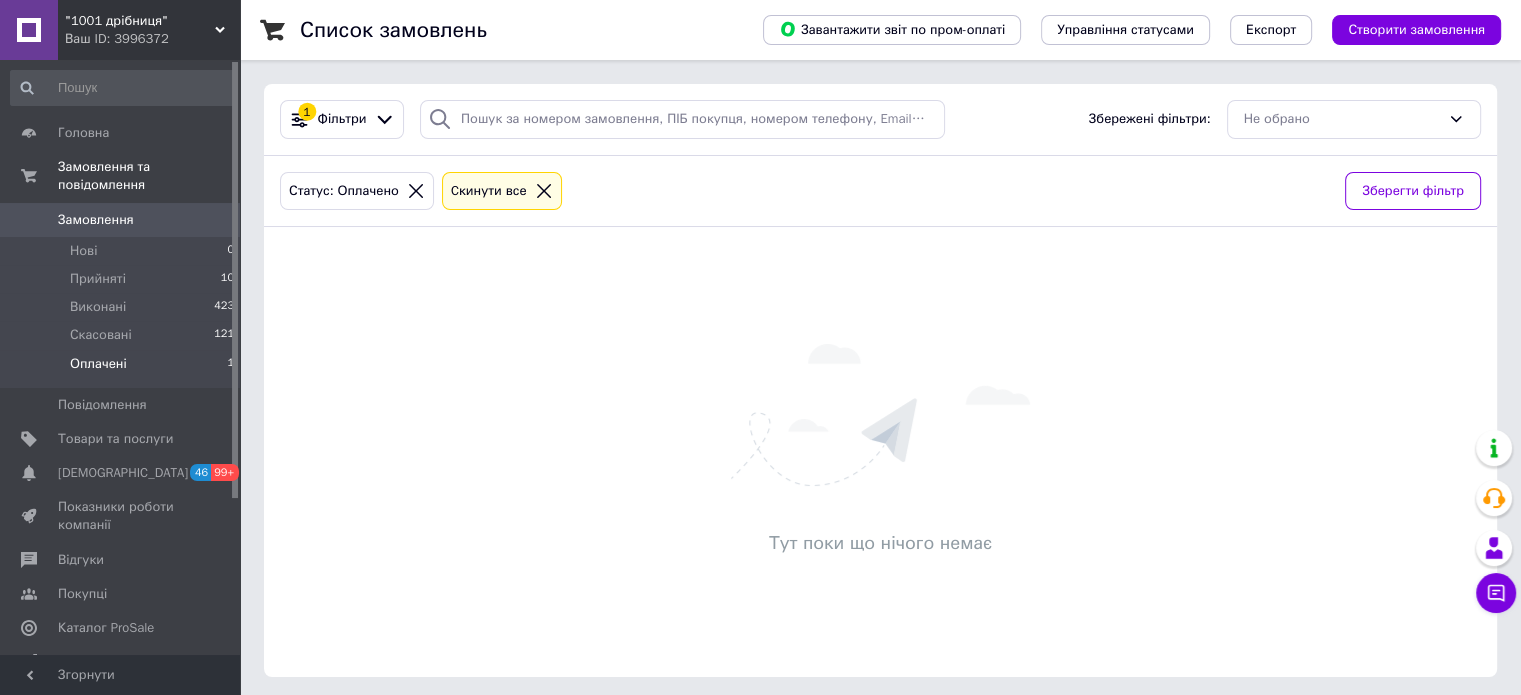 drag, startPoint x: 124, startPoint y: 611, endPoint x: 410, endPoint y: 215, distance: 488.47928 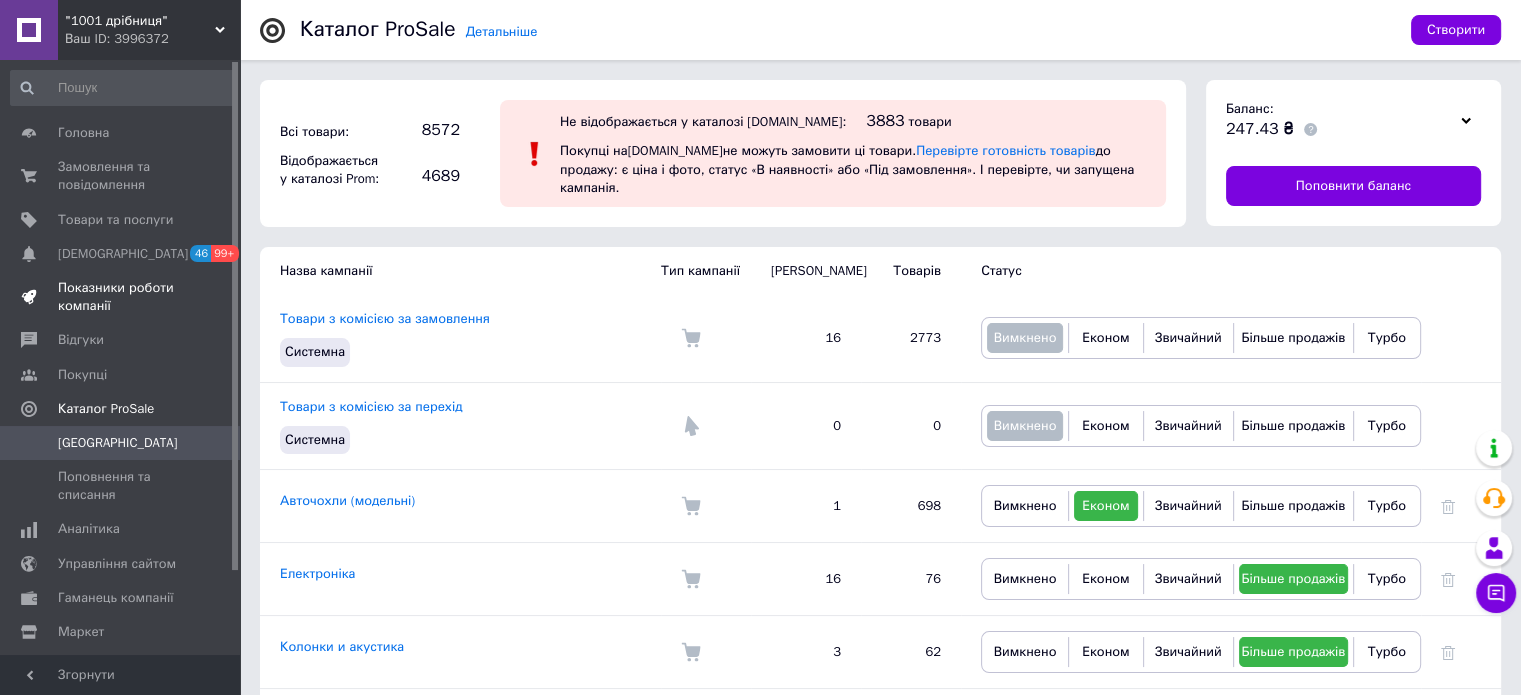 click on "Показники роботи компанії" at bounding box center [121, 297] 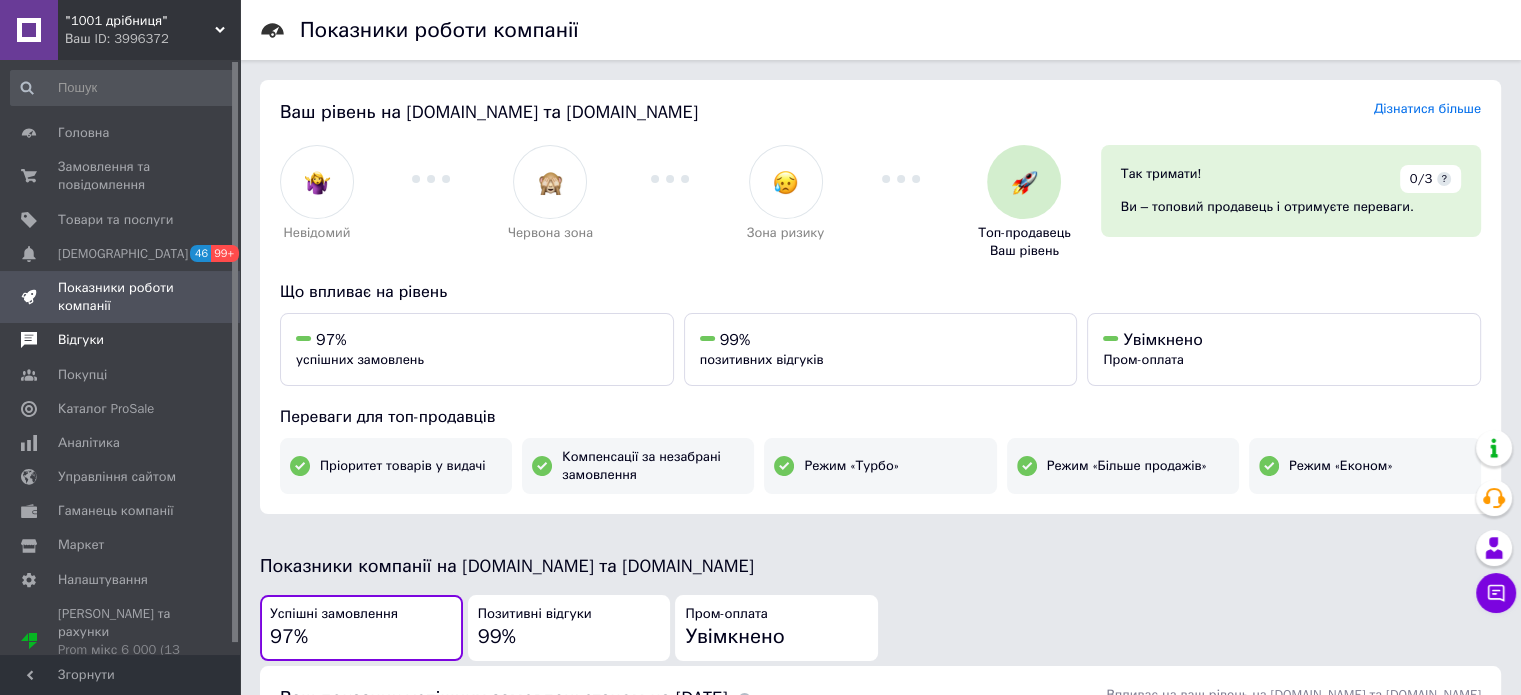 click on "Відгуки" at bounding box center (121, 340) 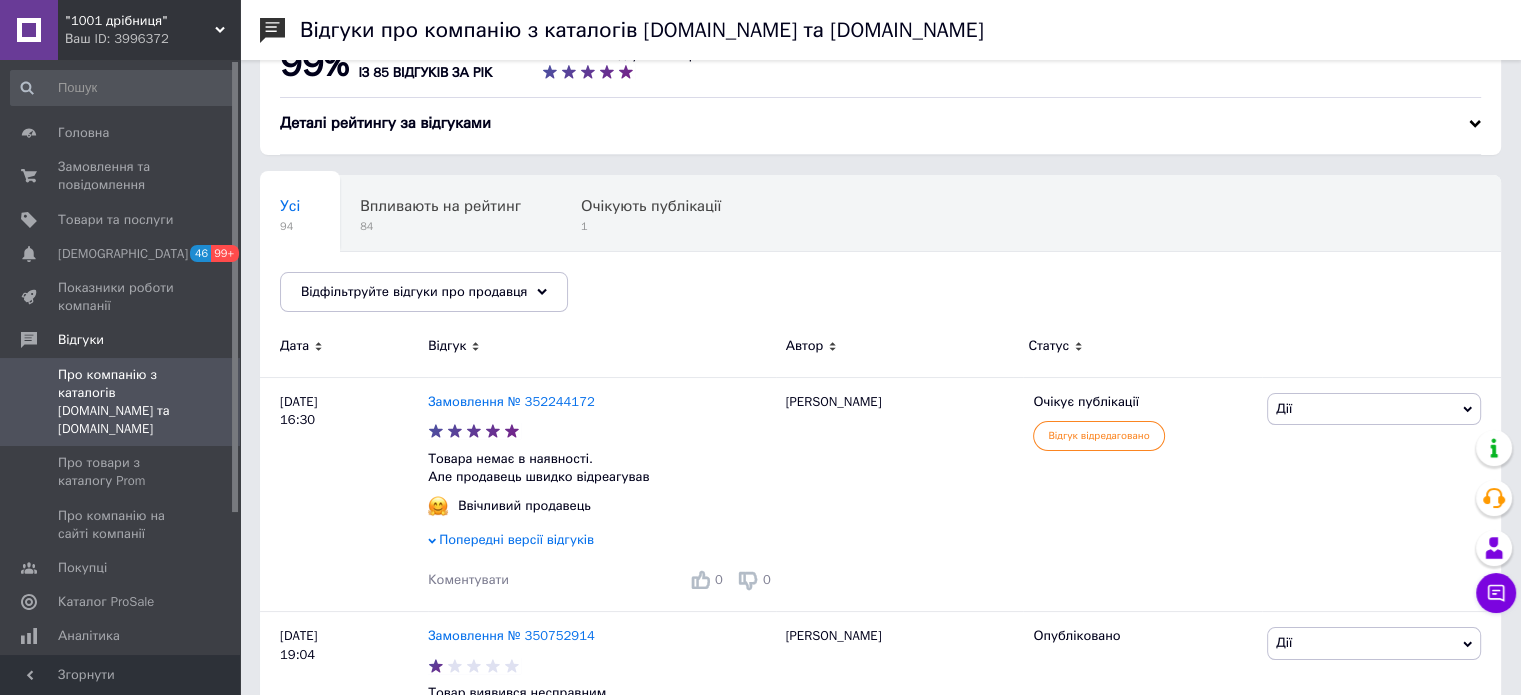 scroll, scrollTop: 100, scrollLeft: 0, axis: vertical 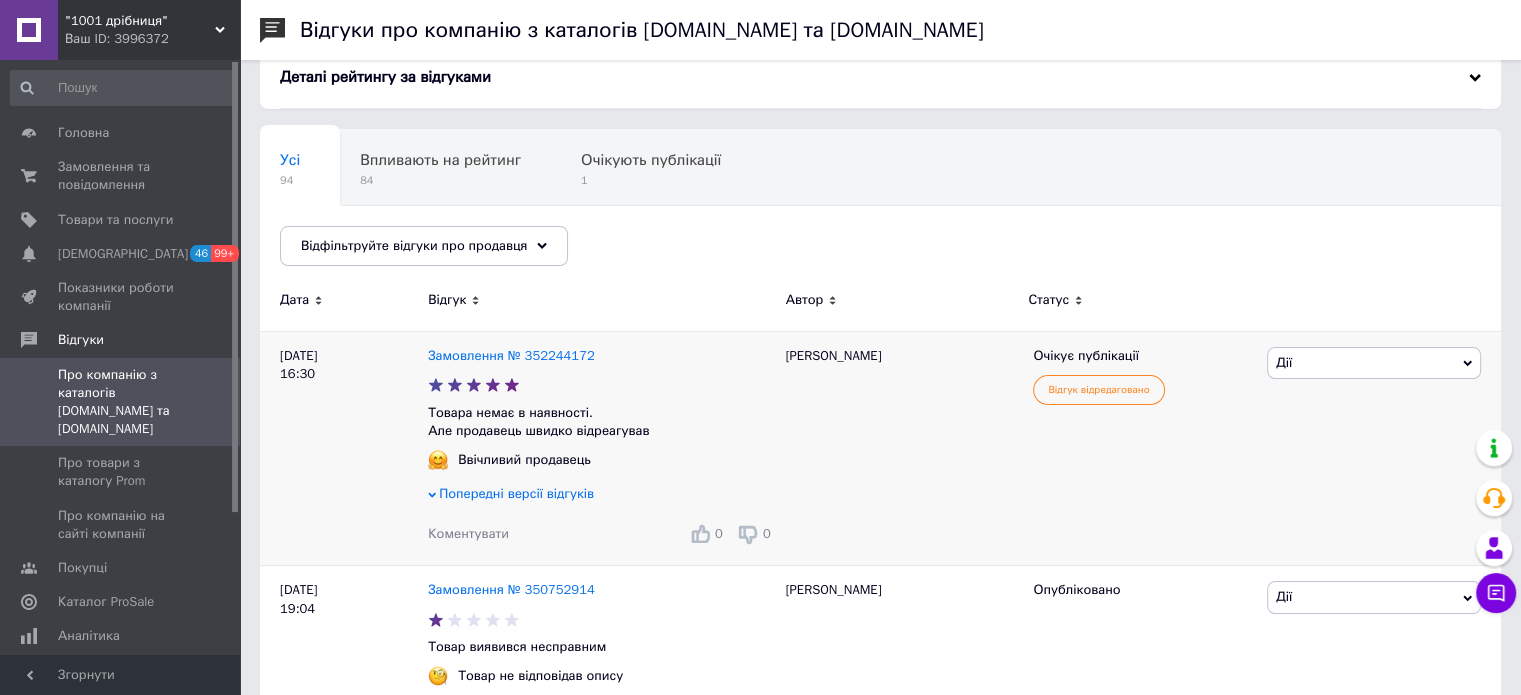 click on "Попередні версії відгуків" at bounding box center [516, 493] 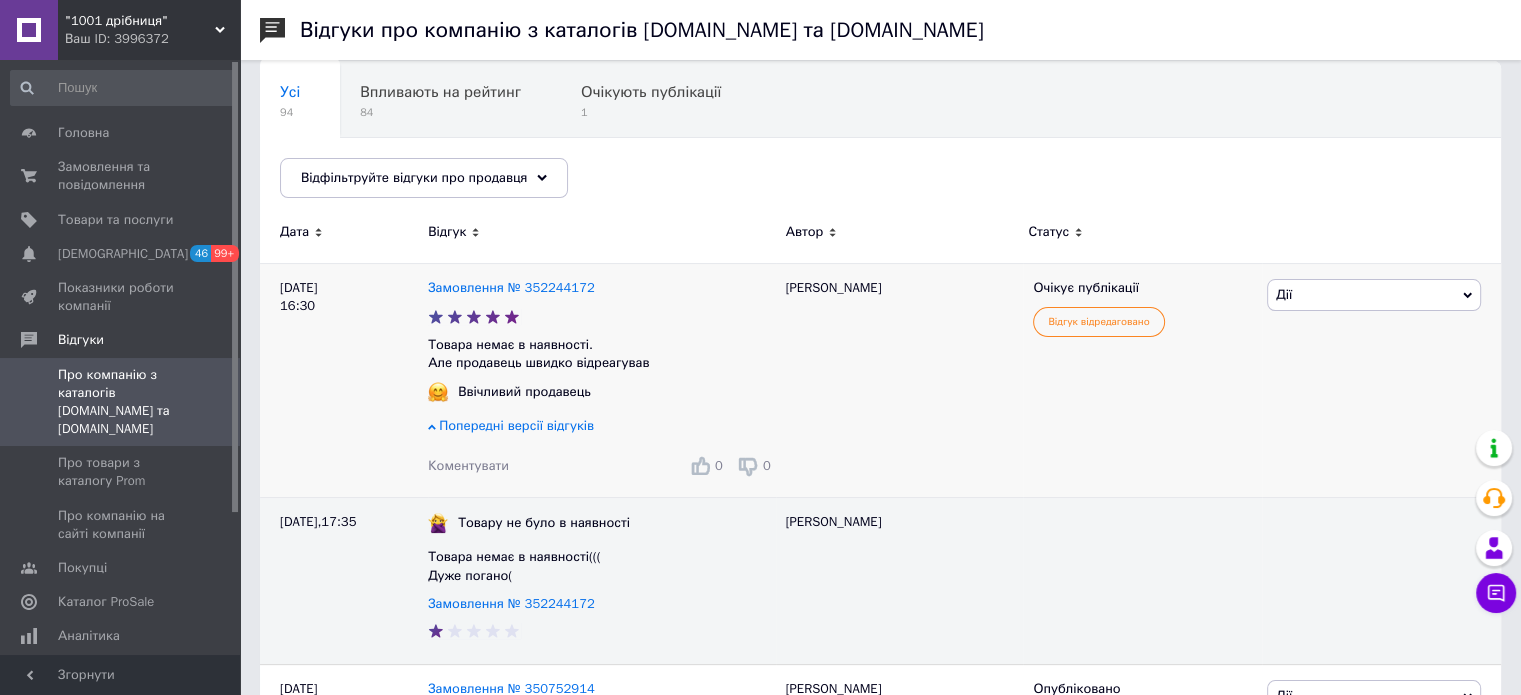 scroll, scrollTop: 200, scrollLeft: 0, axis: vertical 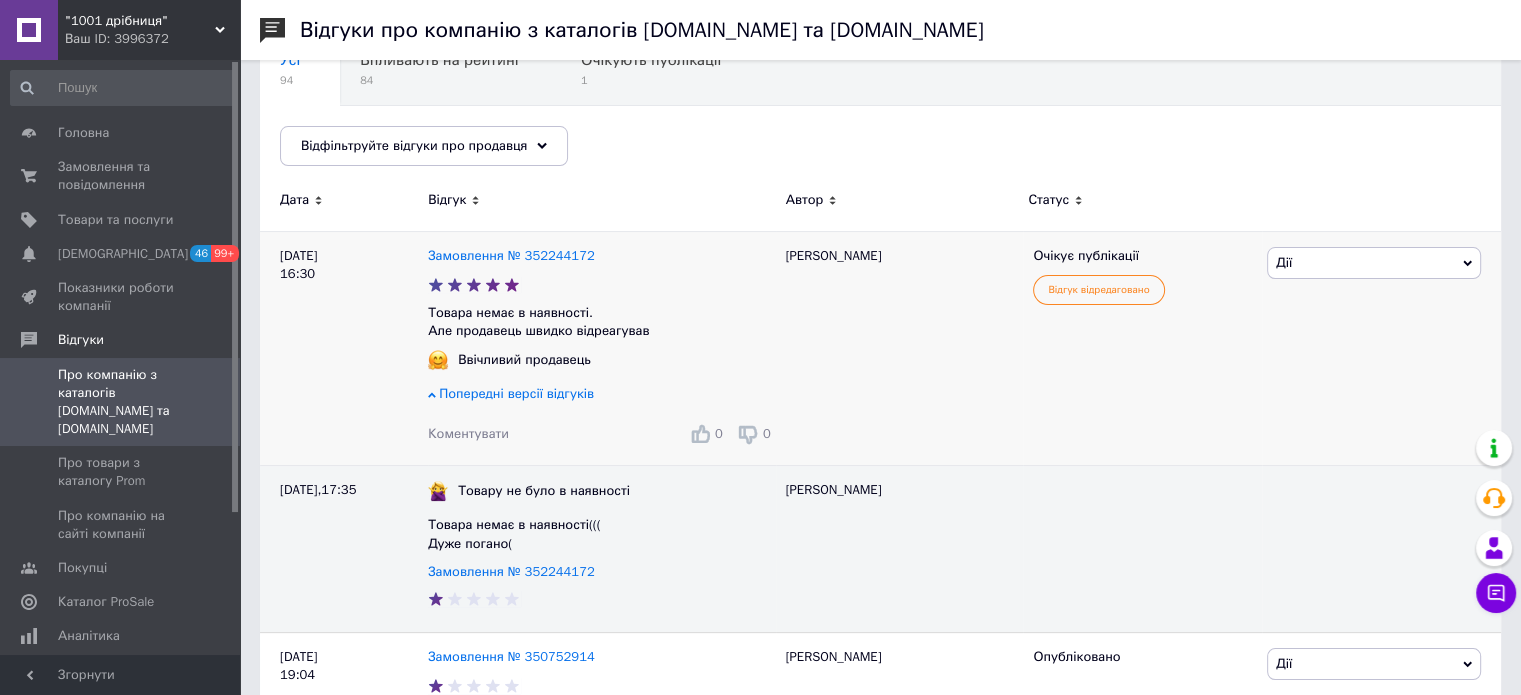 click on "11.07.25 16:30" at bounding box center (344, 348) 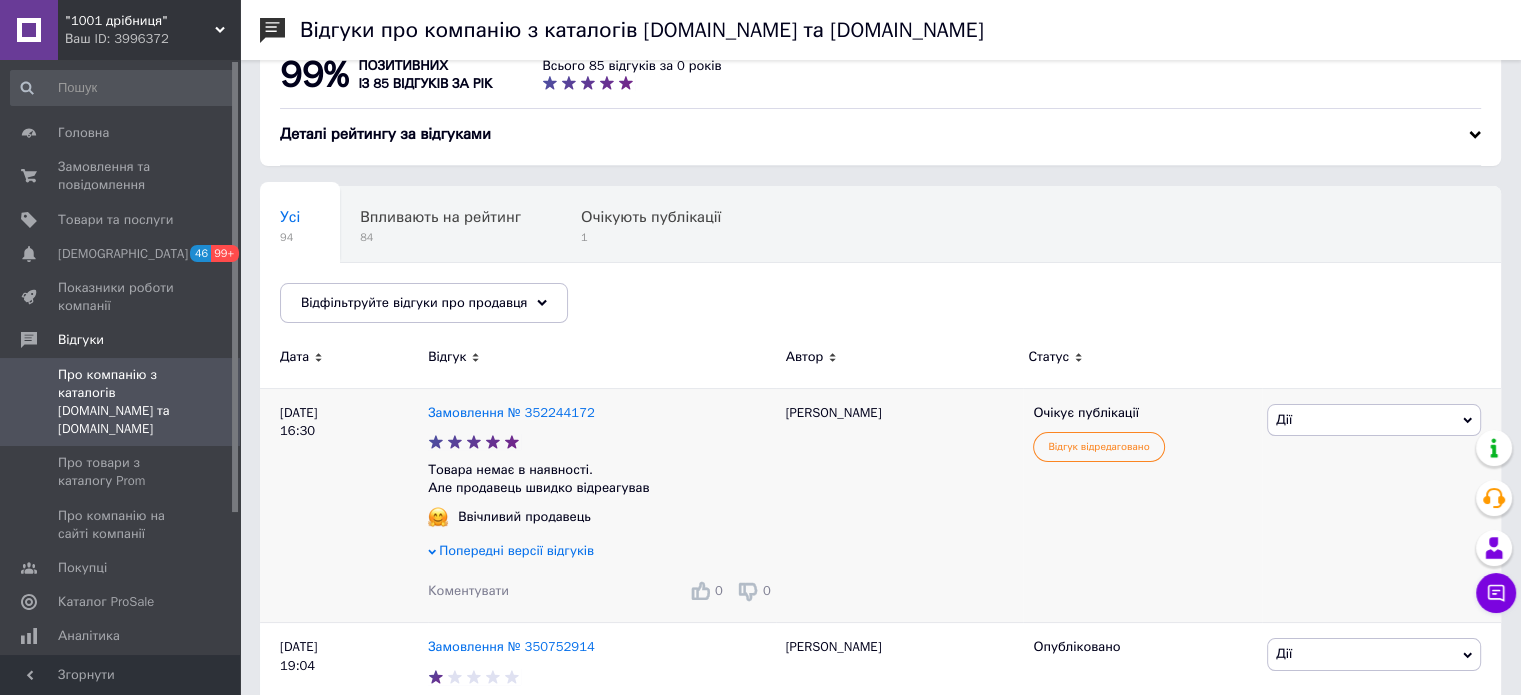 scroll, scrollTop: 0, scrollLeft: 0, axis: both 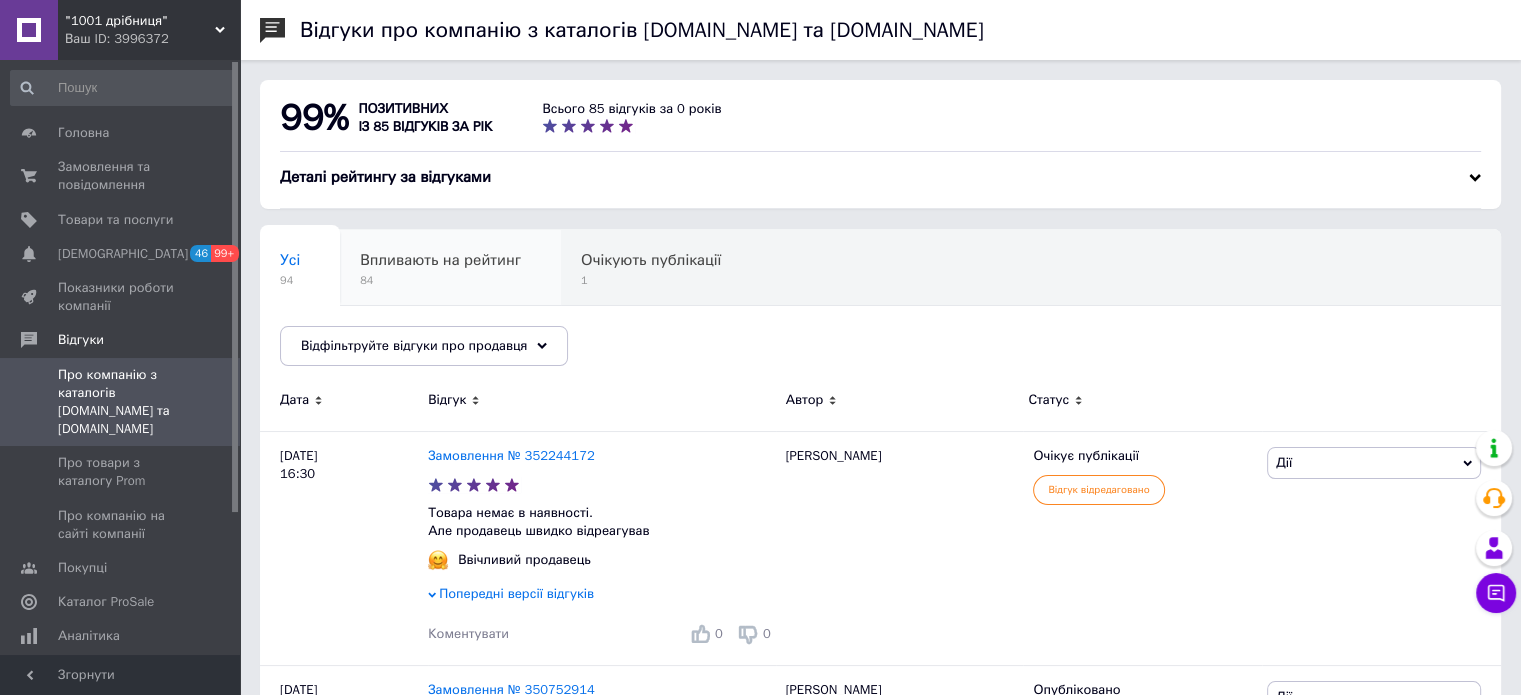 click on "Впливають на рейтинг 84" at bounding box center [450, 268] 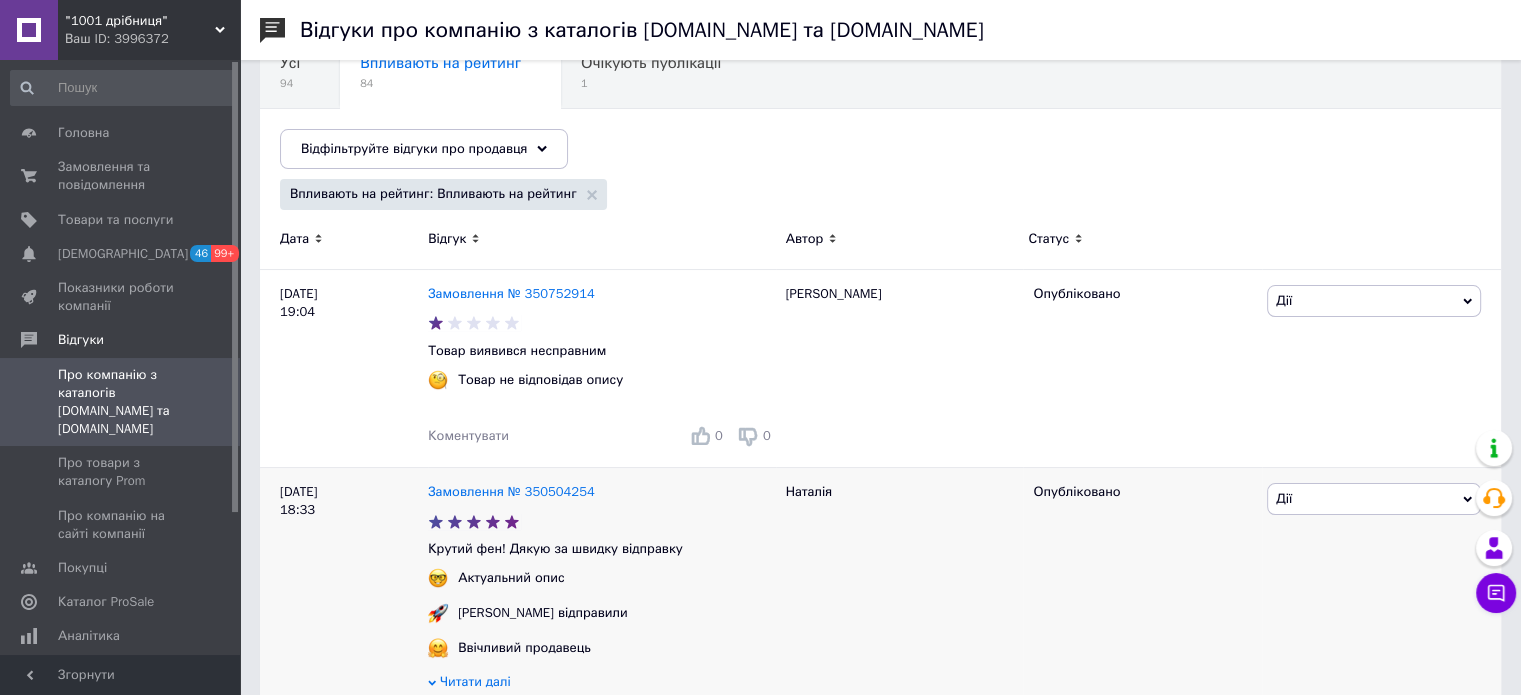 scroll, scrollTop: 200, scrollLeft: 0, axis: vertical 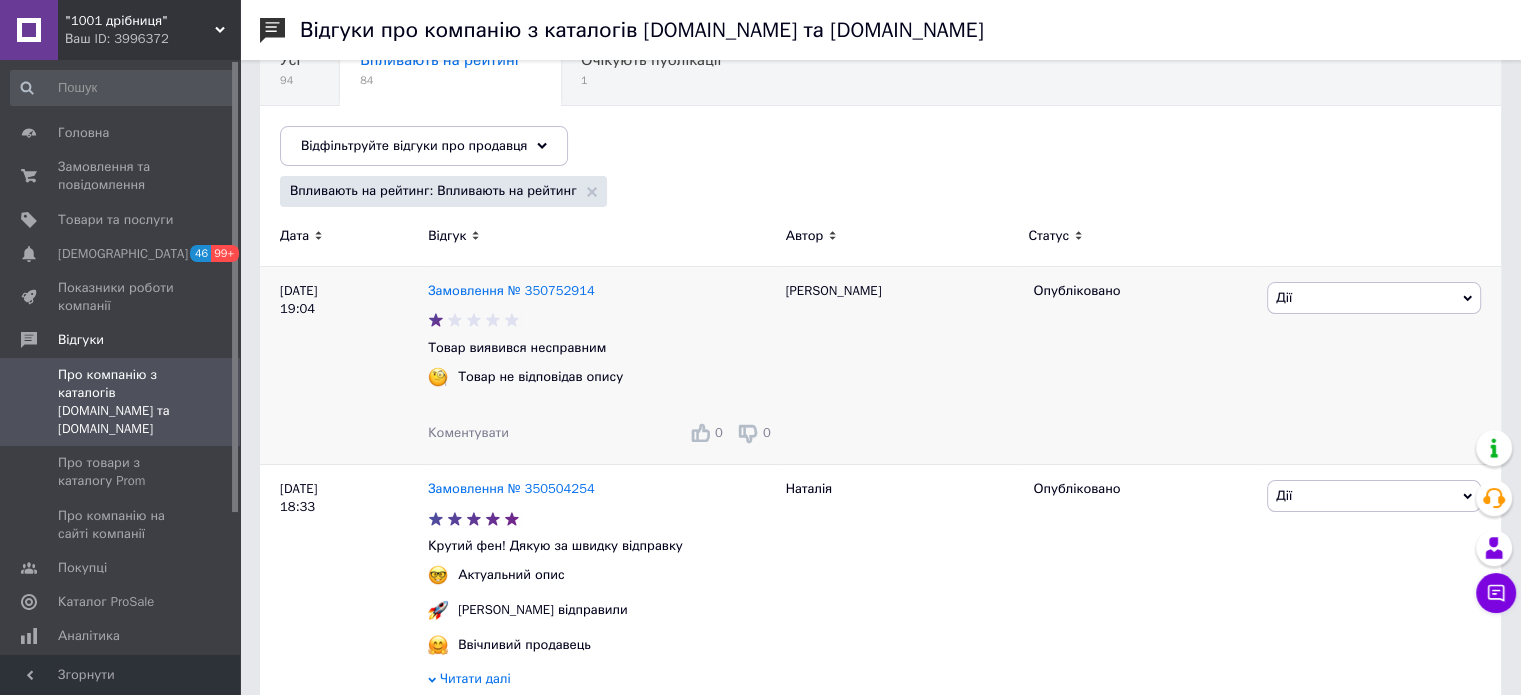 click 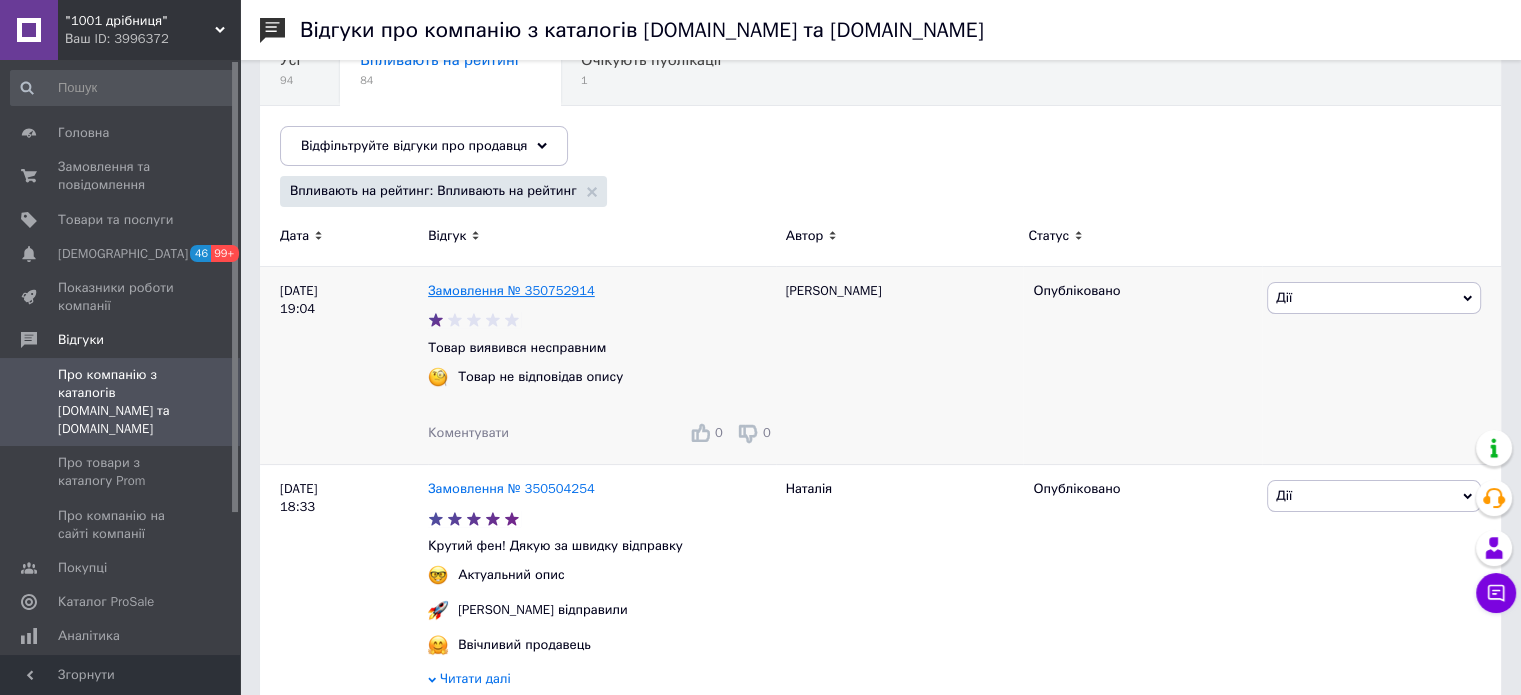 click on "Замовлення № 350752914" at bounding box center [511, 290] 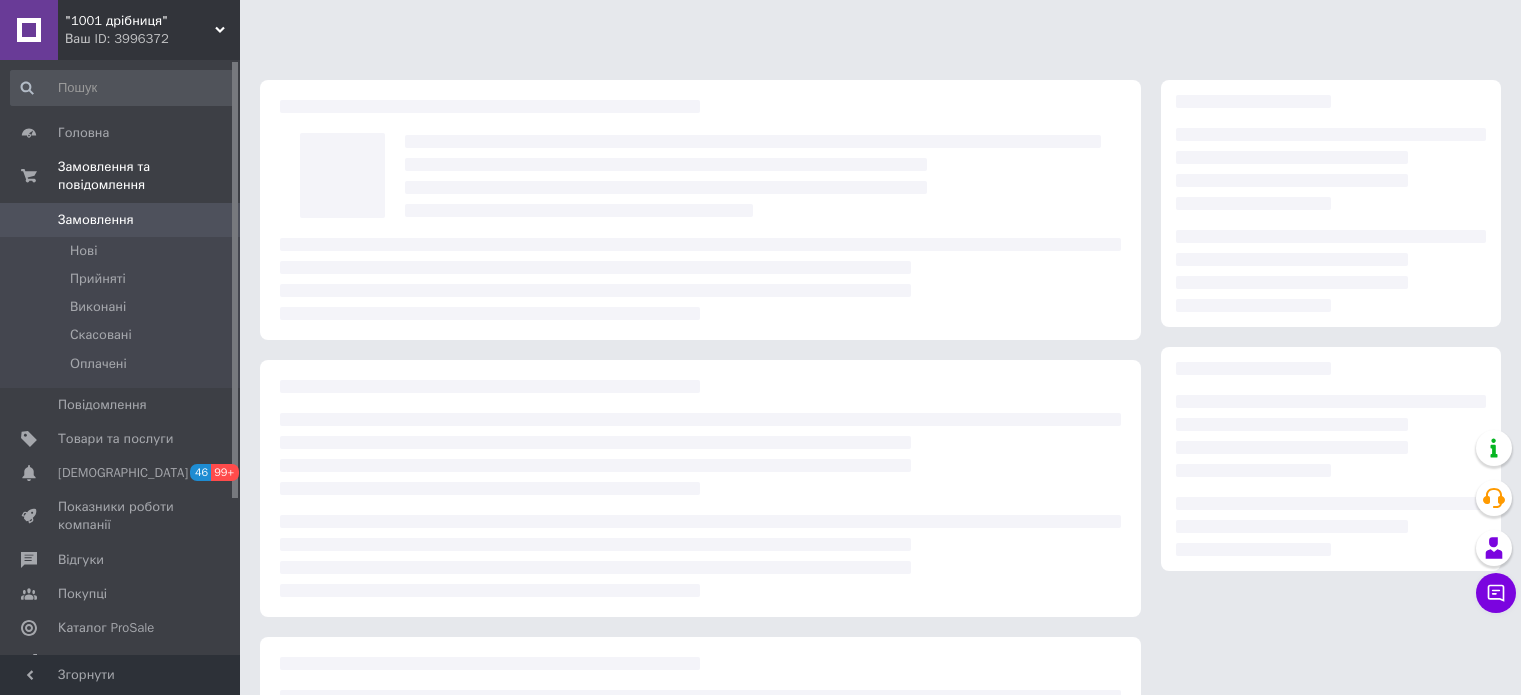 scroll, scrollTop: 0, scrollLeft: 0, axis: both 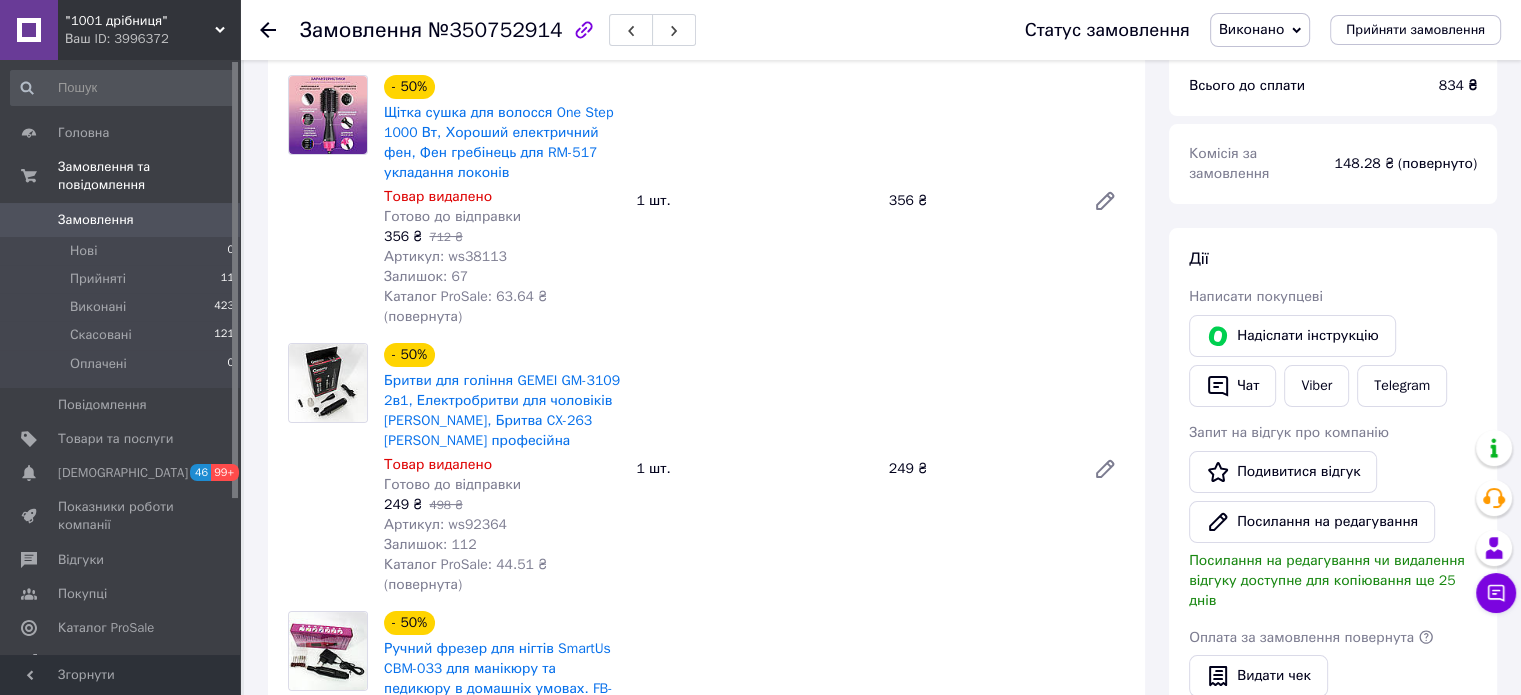 click on "Замовлення №350752914 Статус замовлення Виконано Прийнято Скасовано Оплачено Прийняти замовлення" at bounding box center [880, 30] 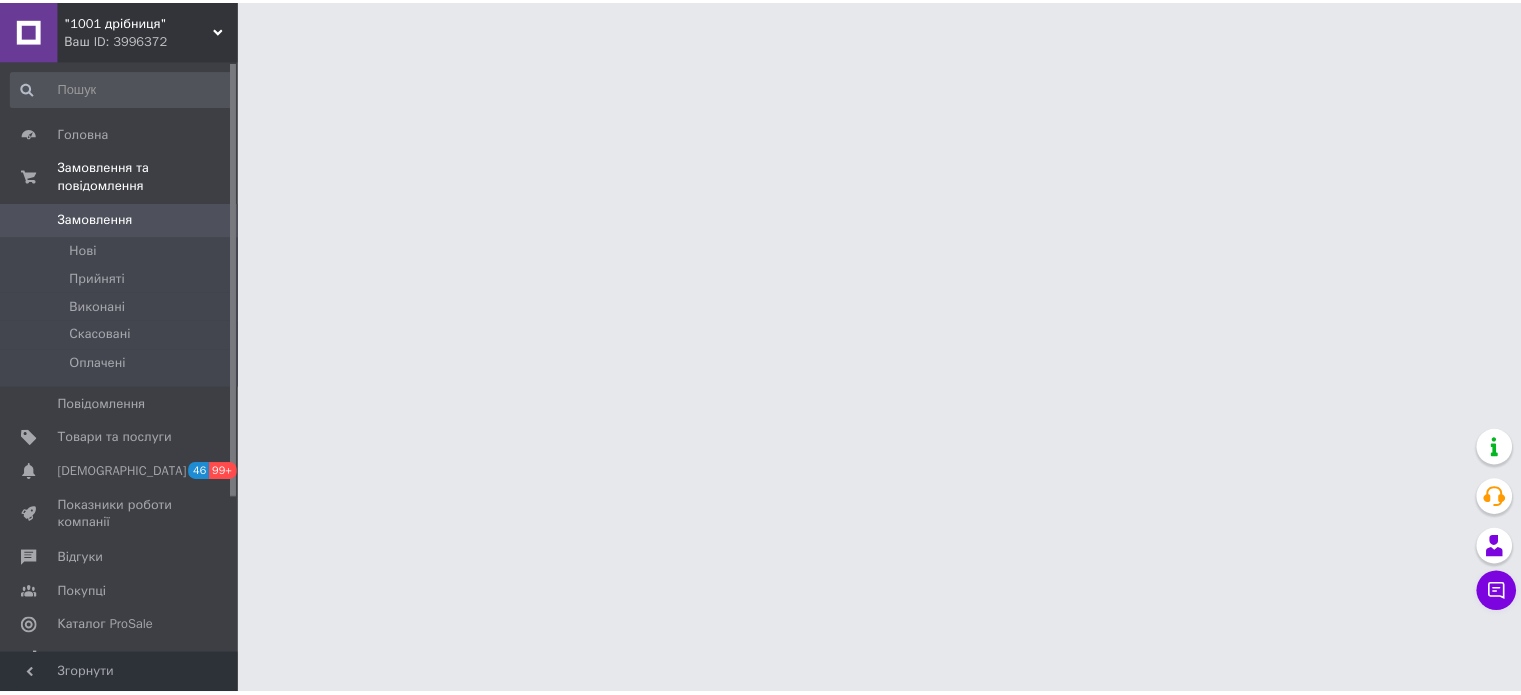 scroll, scrollTop: 0, scrollLeft: 0, axis: both 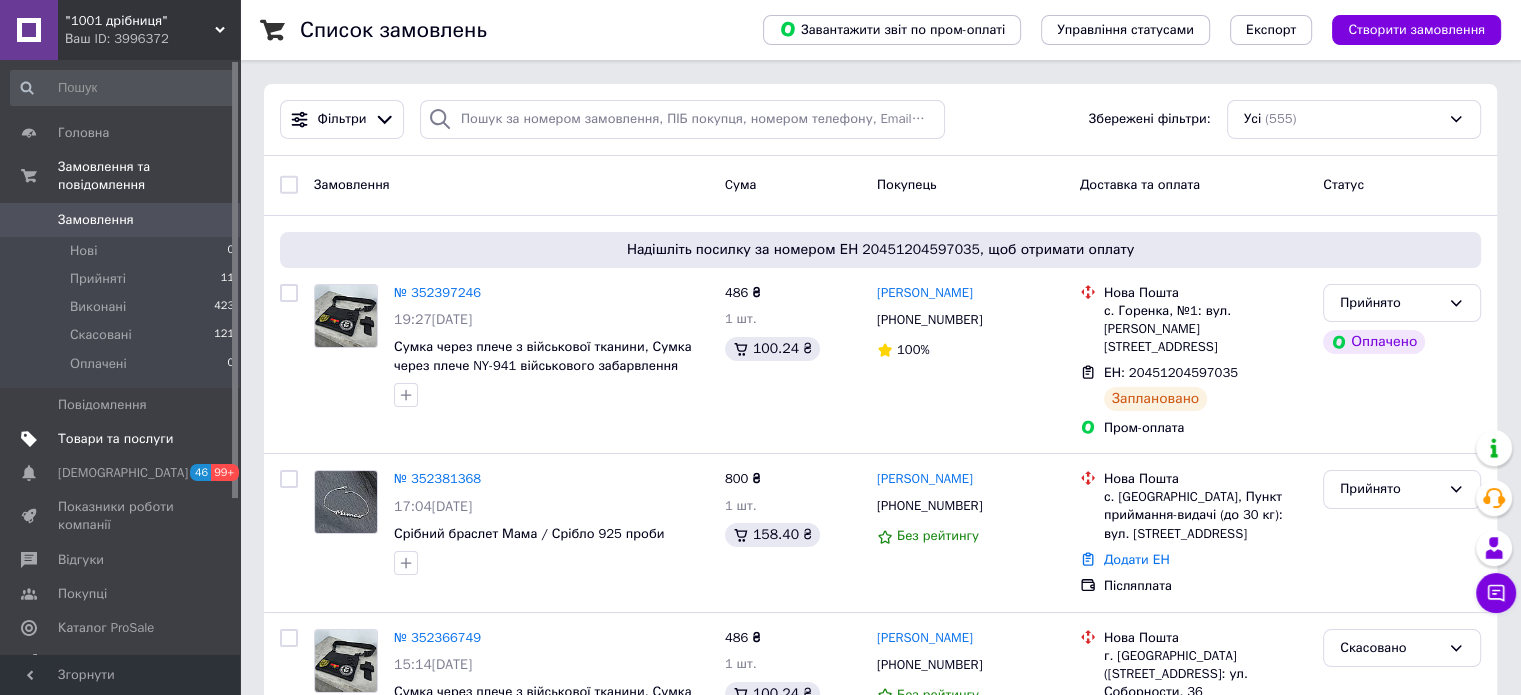 click on "Товари та послуги" at bounding box center [115, 439] 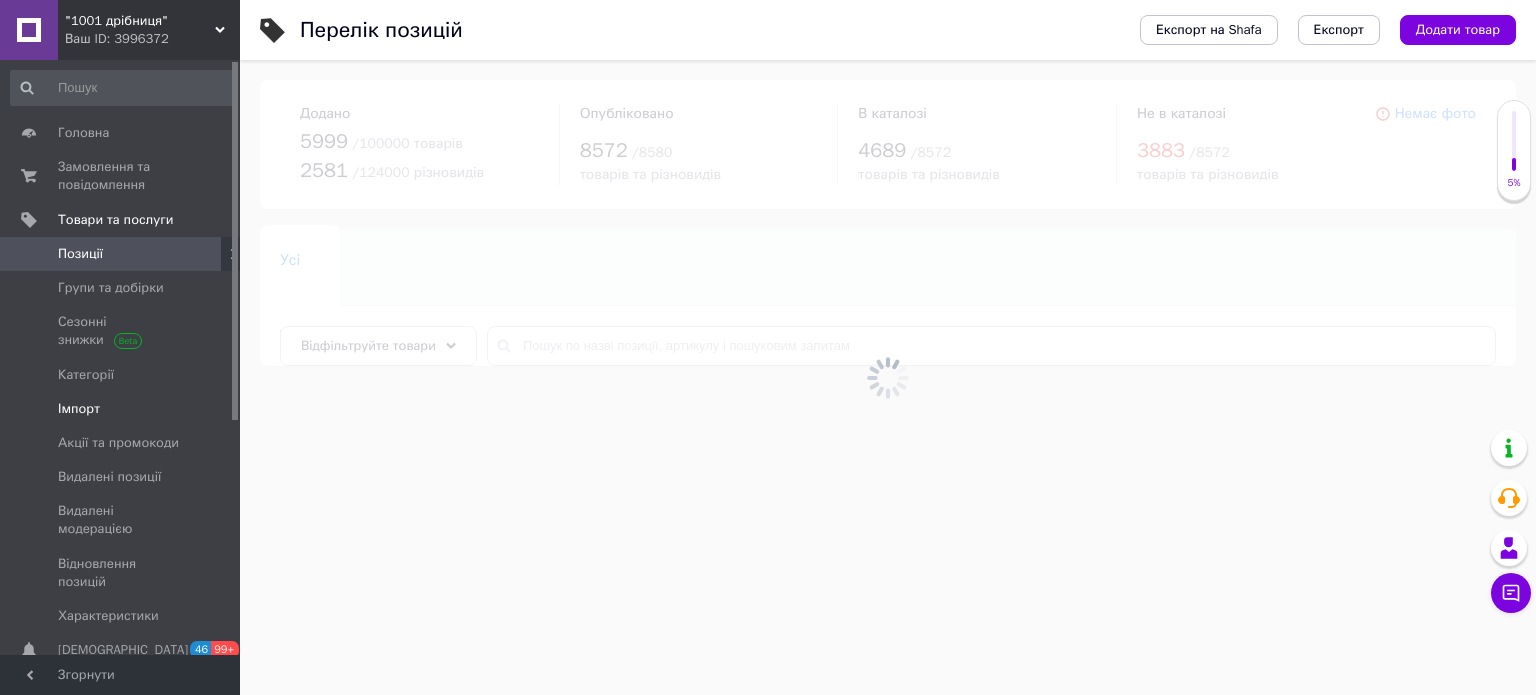 click on "Імпорт" at bounding box center (79, 409) 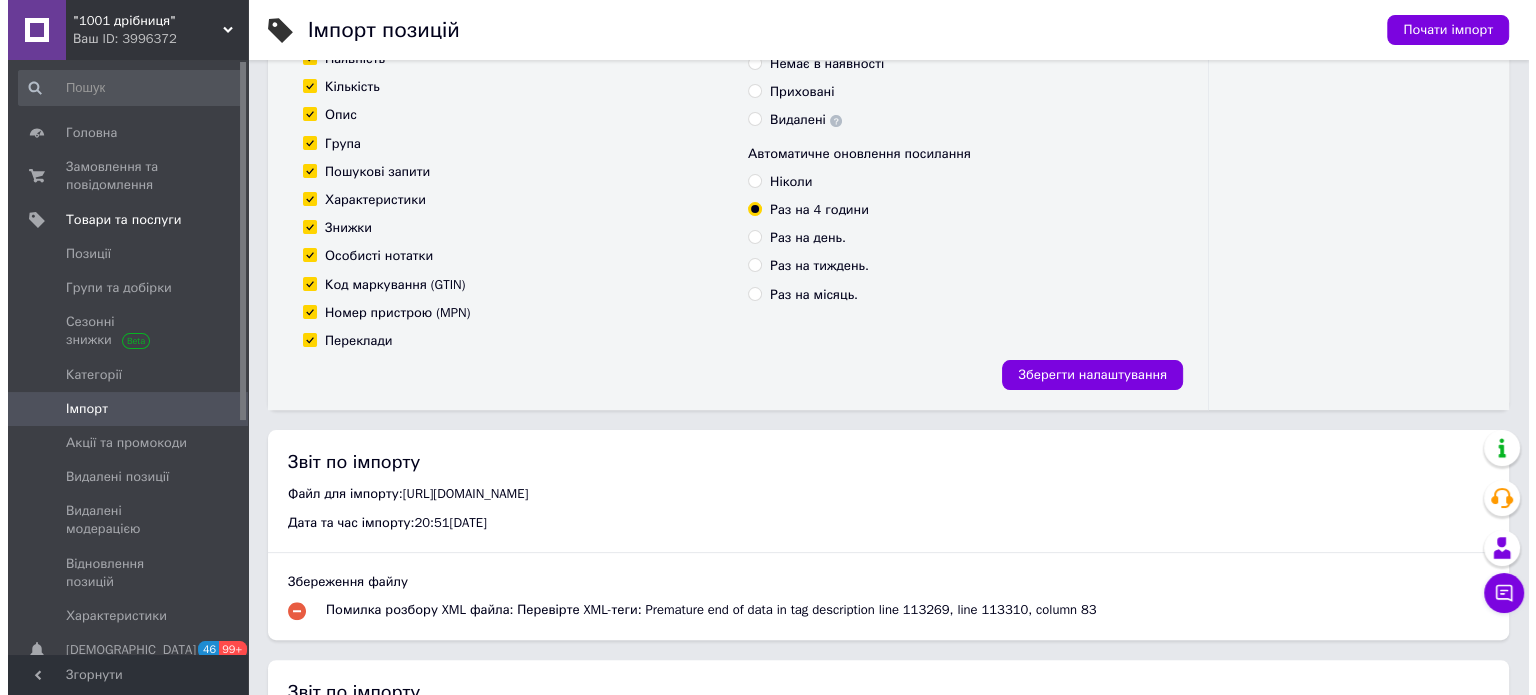 scroll, scrollTop: 200, scrollLeft: 0, axis: vertical 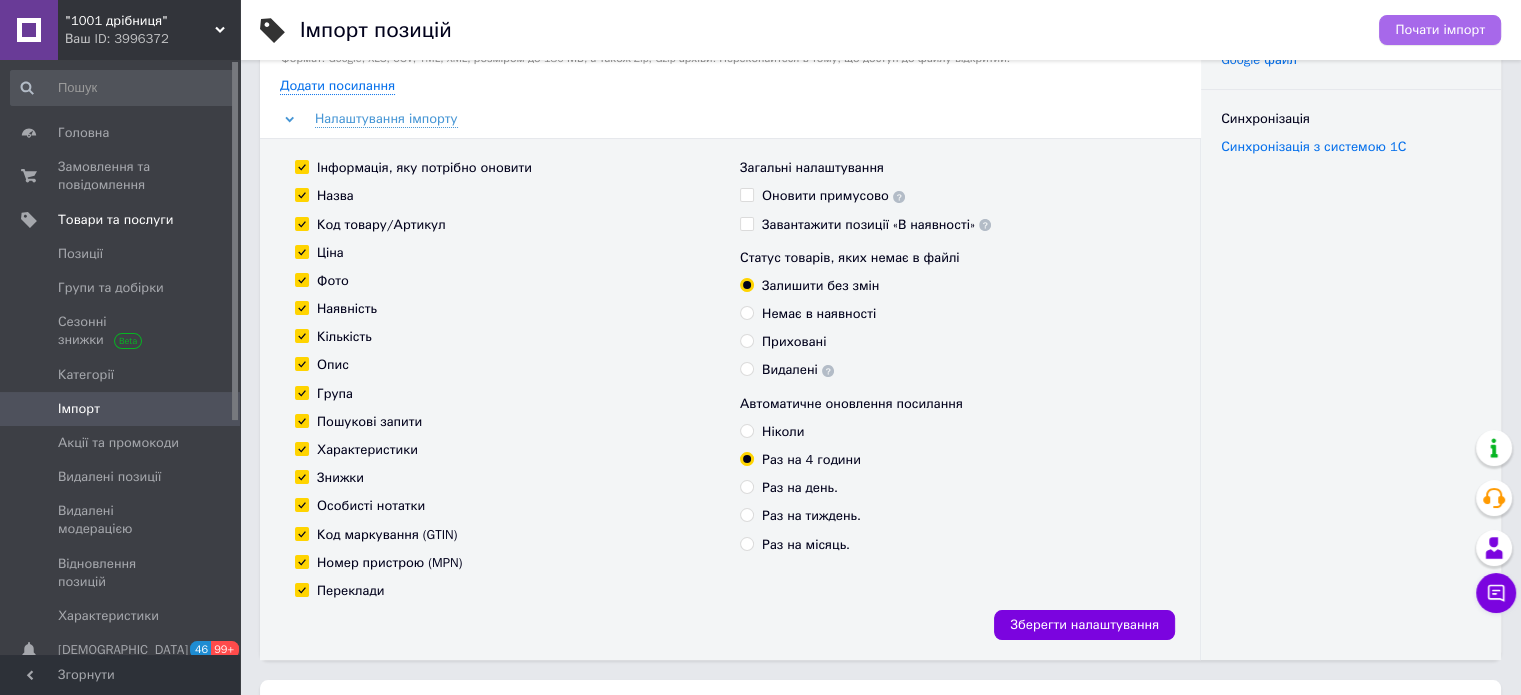 click on "Почати імпорт" at bounding box center (1440, 30) 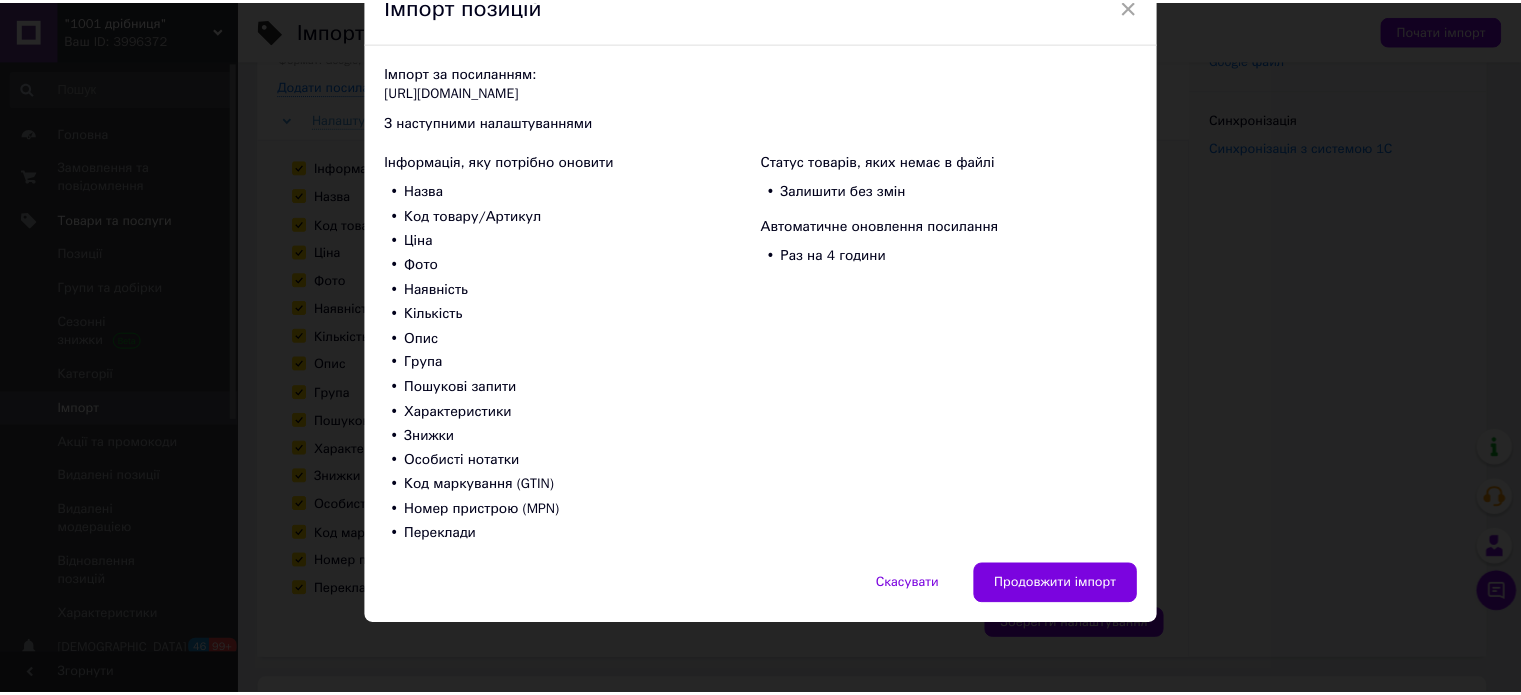 scroll, scrollTop: 238, scrollLeft: 0, axis: vertical 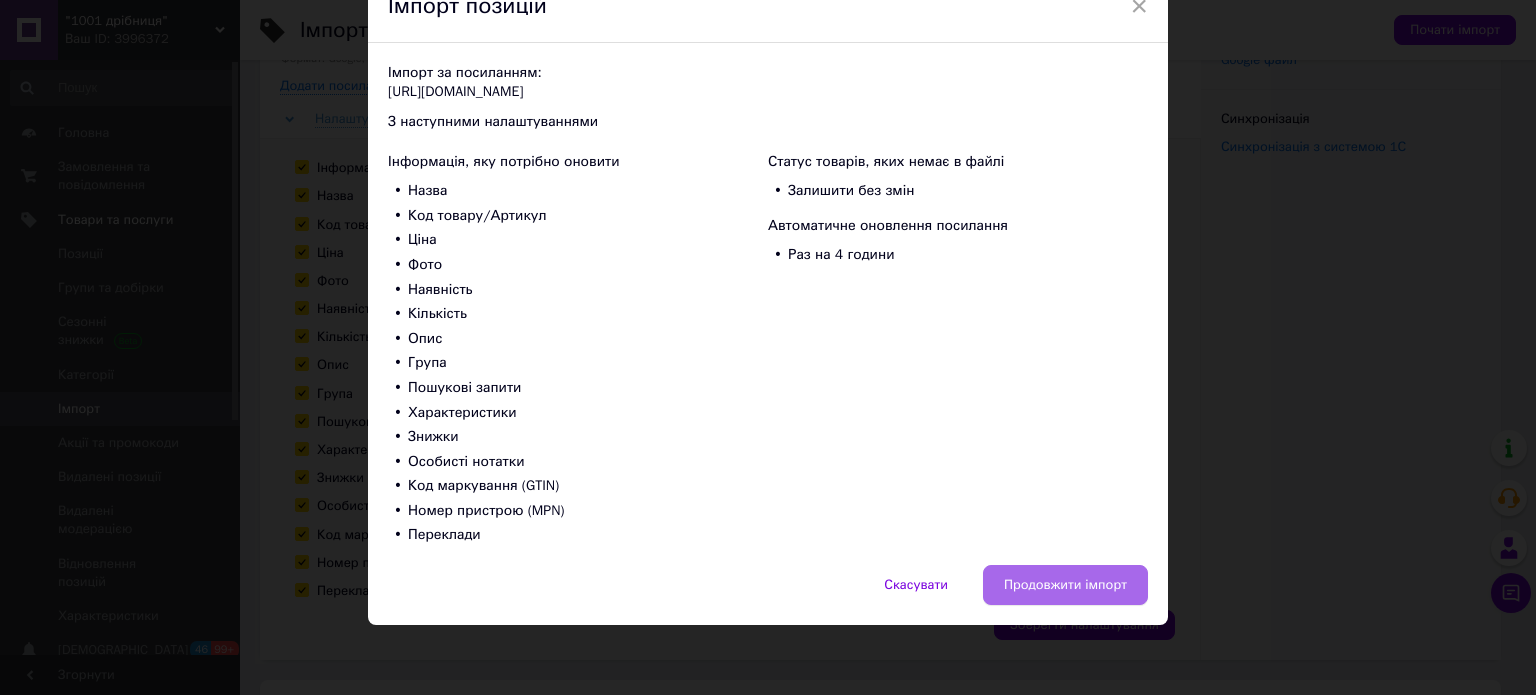 click on "Продовжити імпорт" at bounding box center (1065, 585) 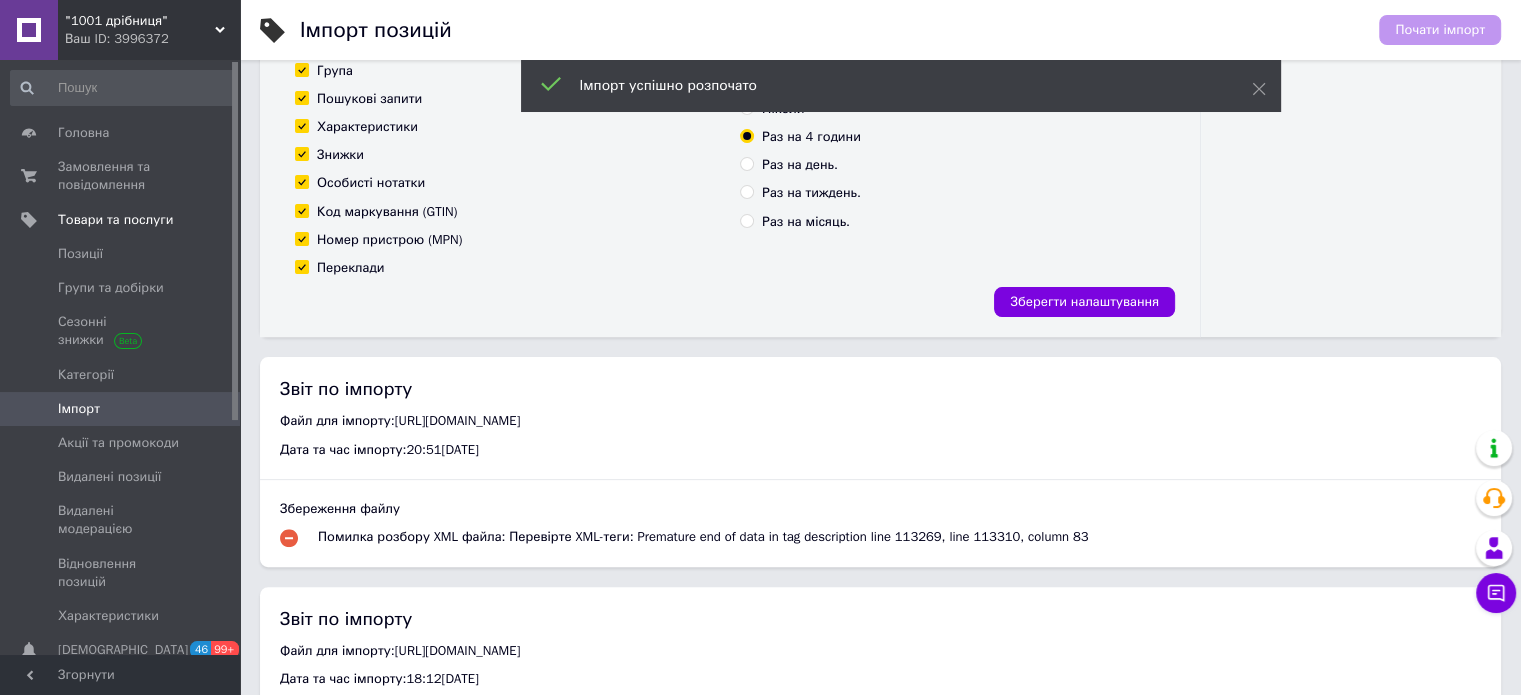 scroll, scrollTop: 600, scrollLeft: 0, axis: vertical 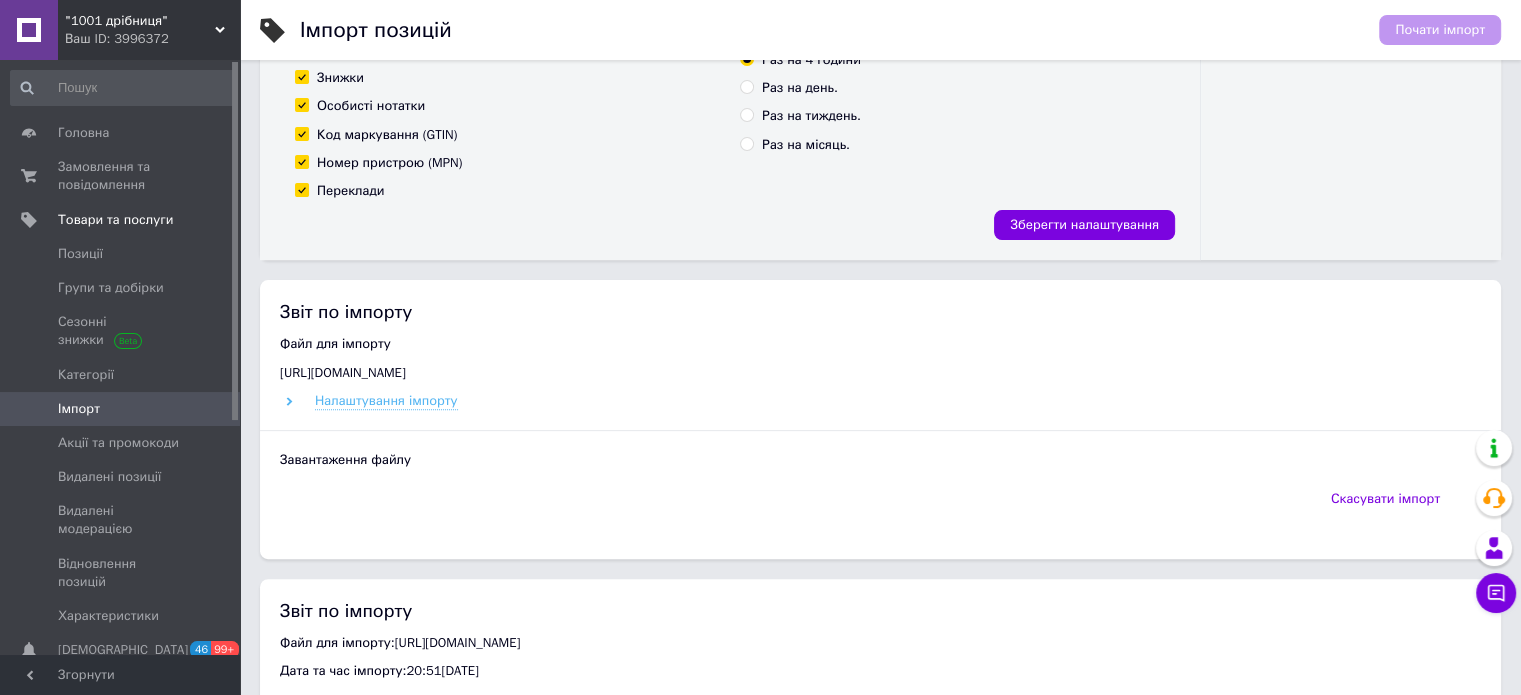 click 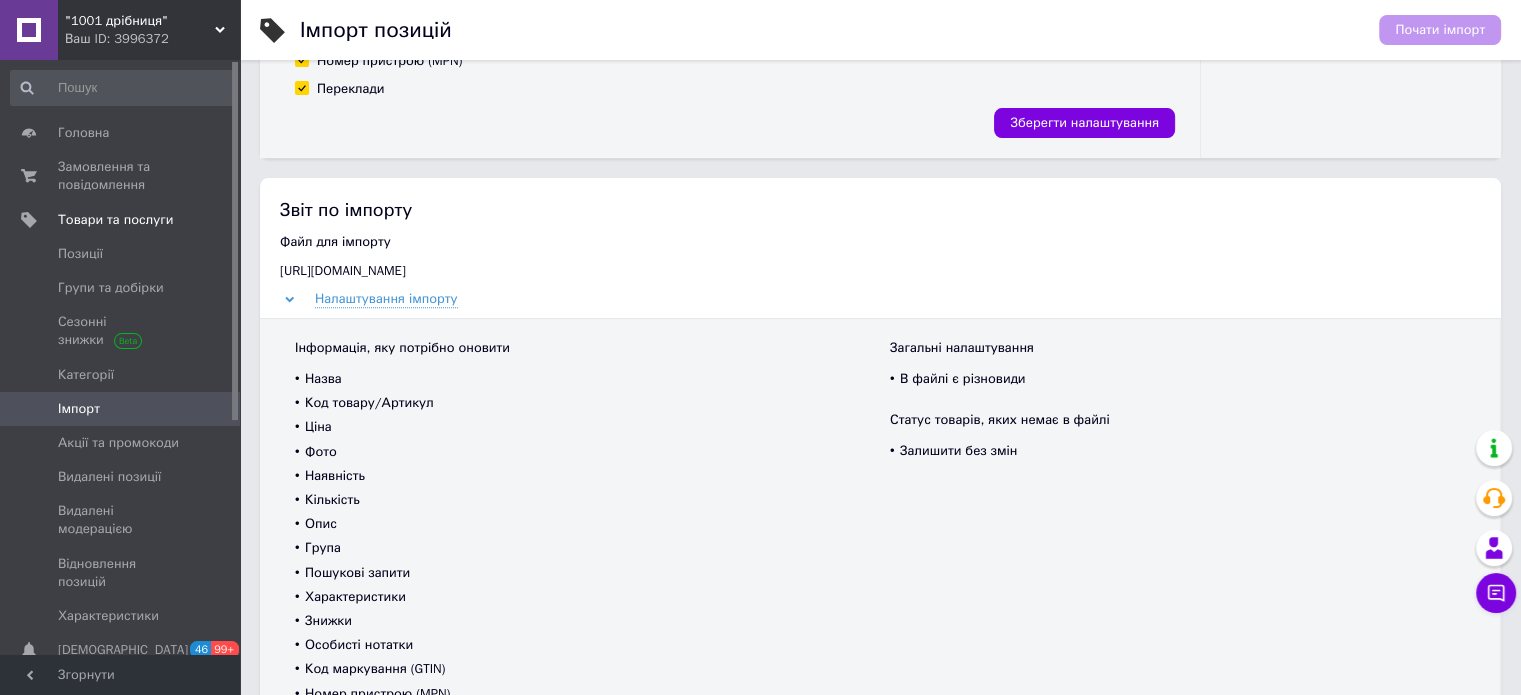 scroll, scrollTop: 700, scrollLeft: 0, axis: vertical 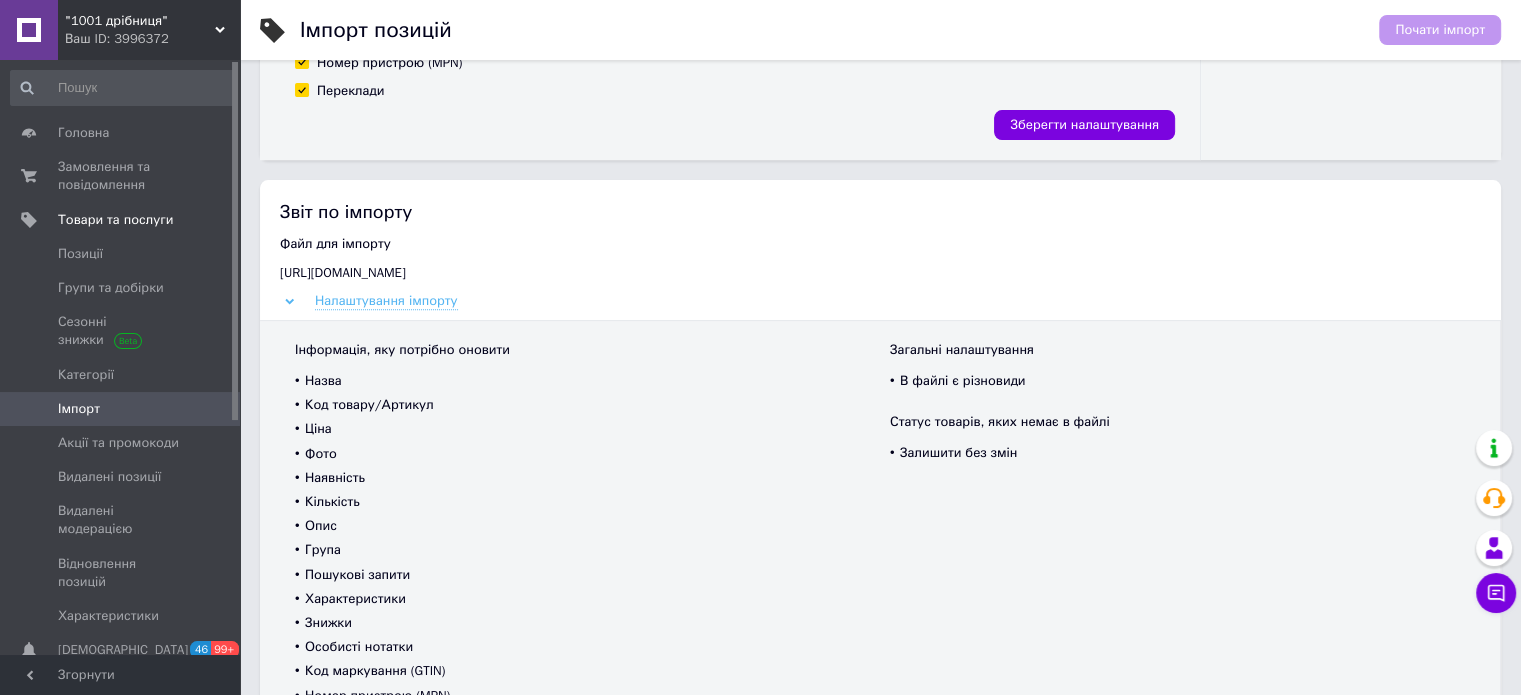 click 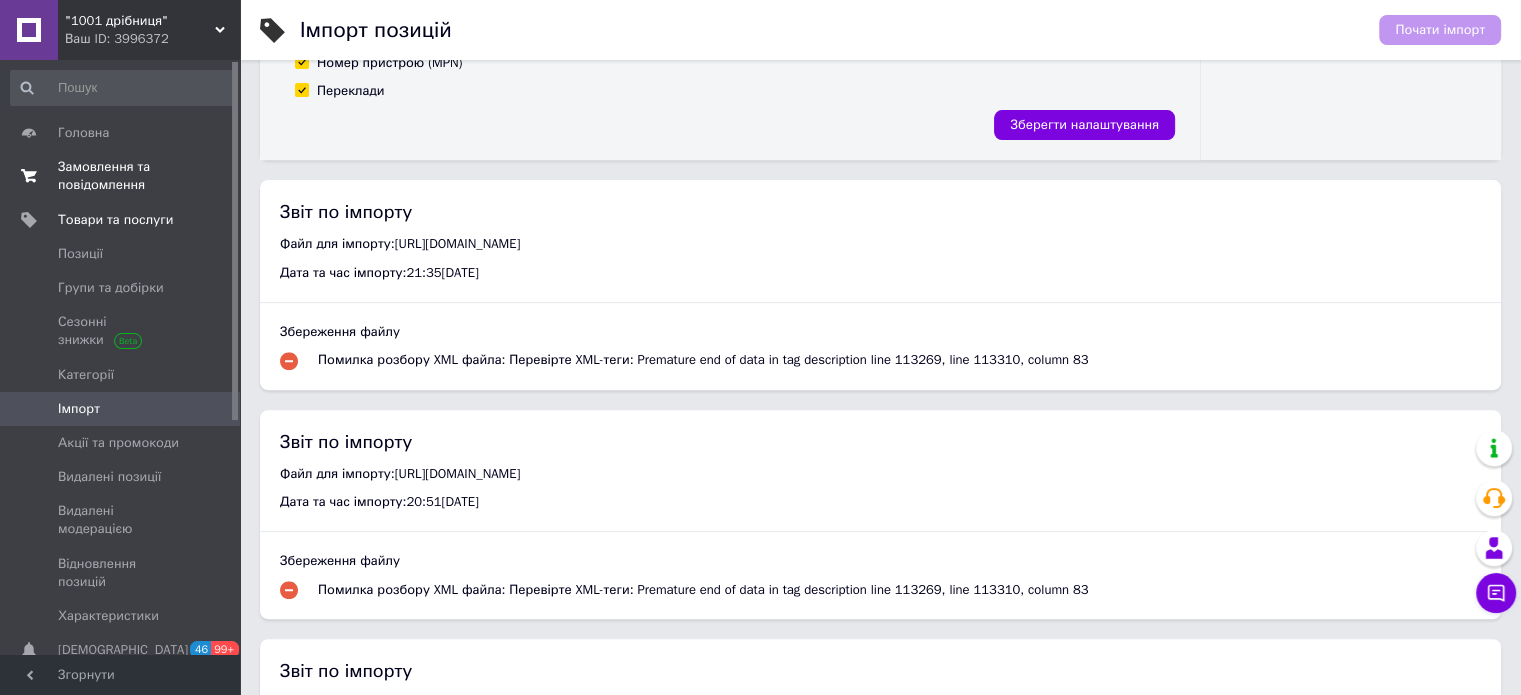 click on "Замовлення та повідомлення" at bounding box center (121, 176) 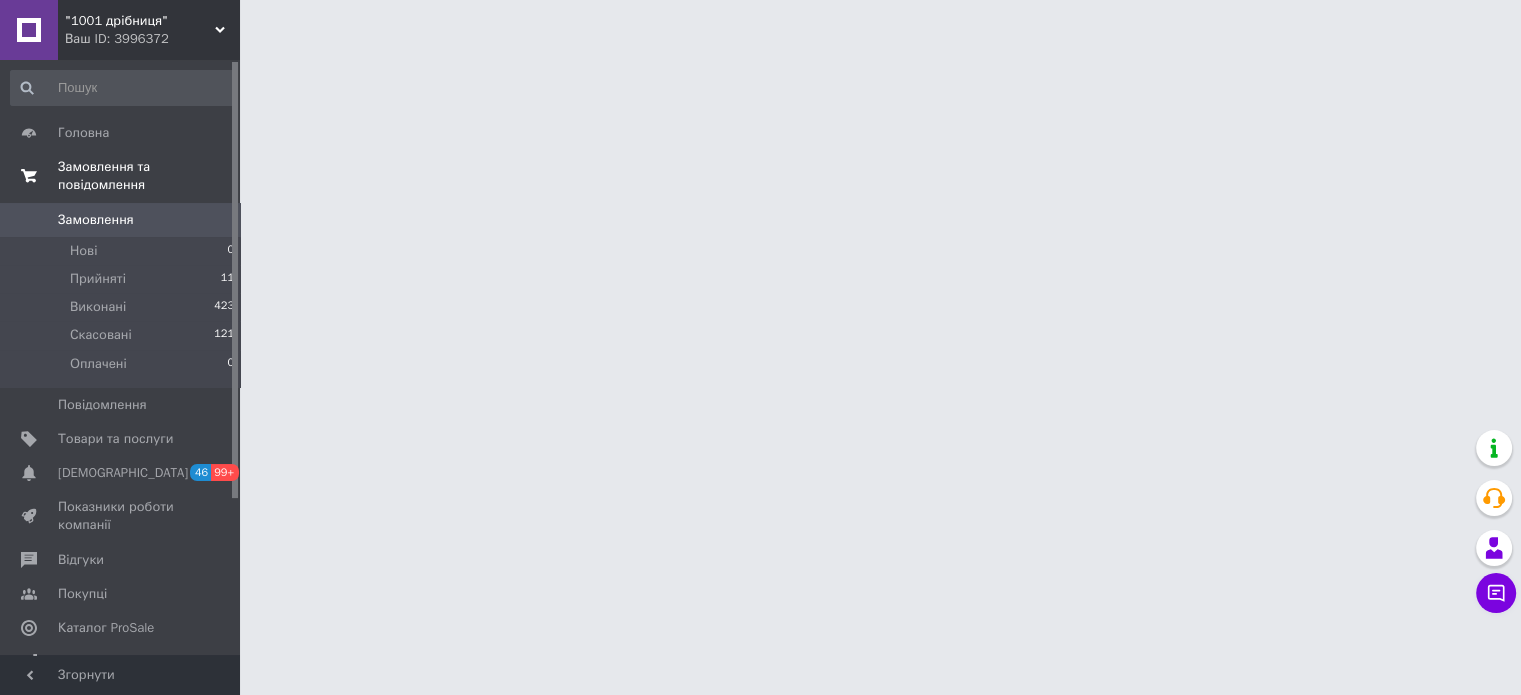 scroll, scrollTop: 0, scrollLeft: 0, axis: both 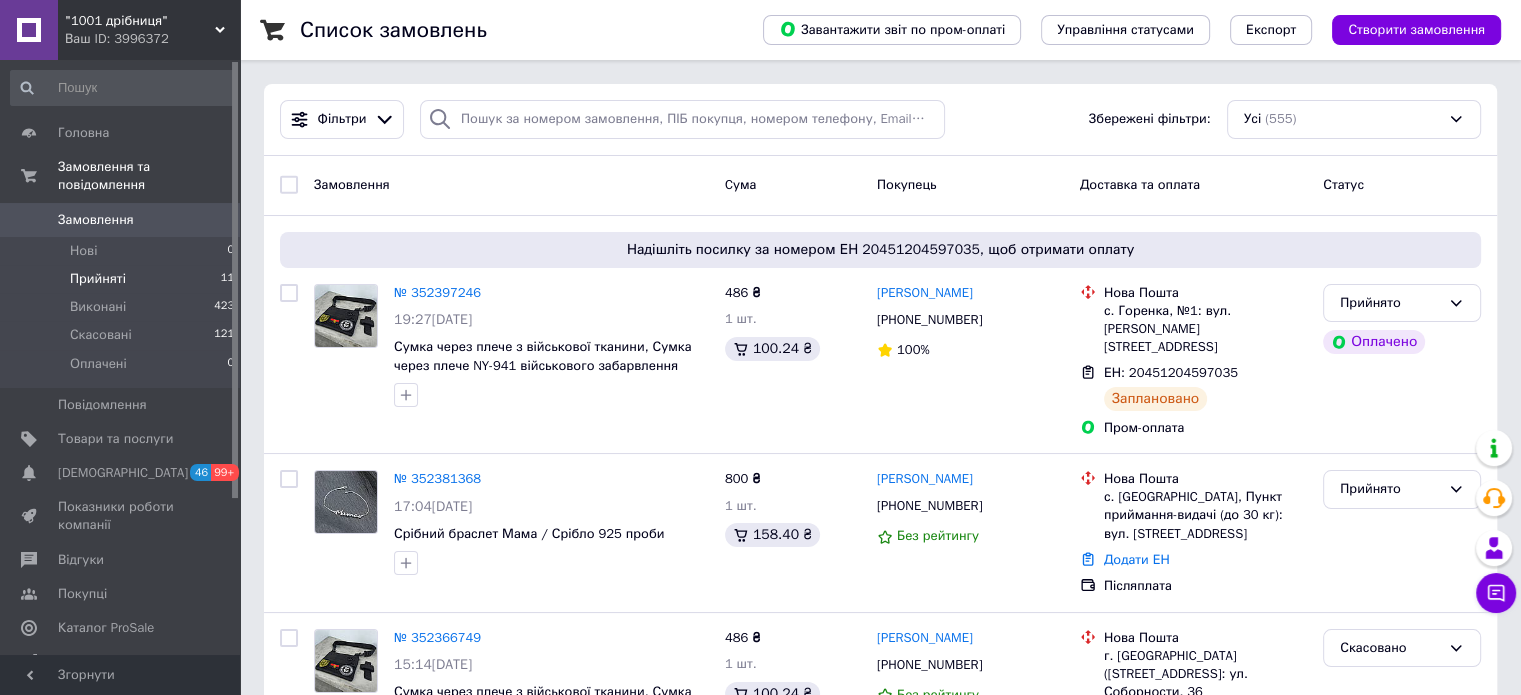 click on "Прийняті" at bounding box center (98, 279) 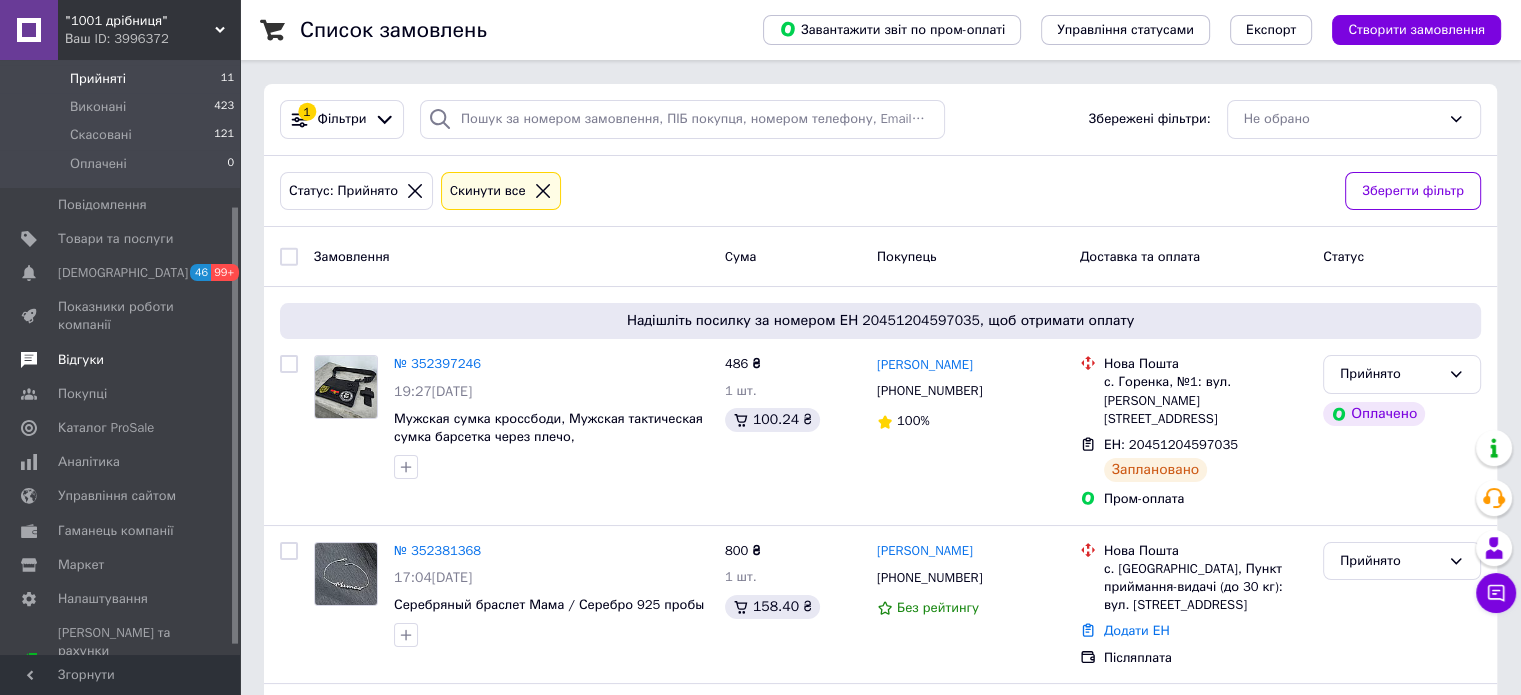 click on "Відгуки" at bounding box center (81, 360) 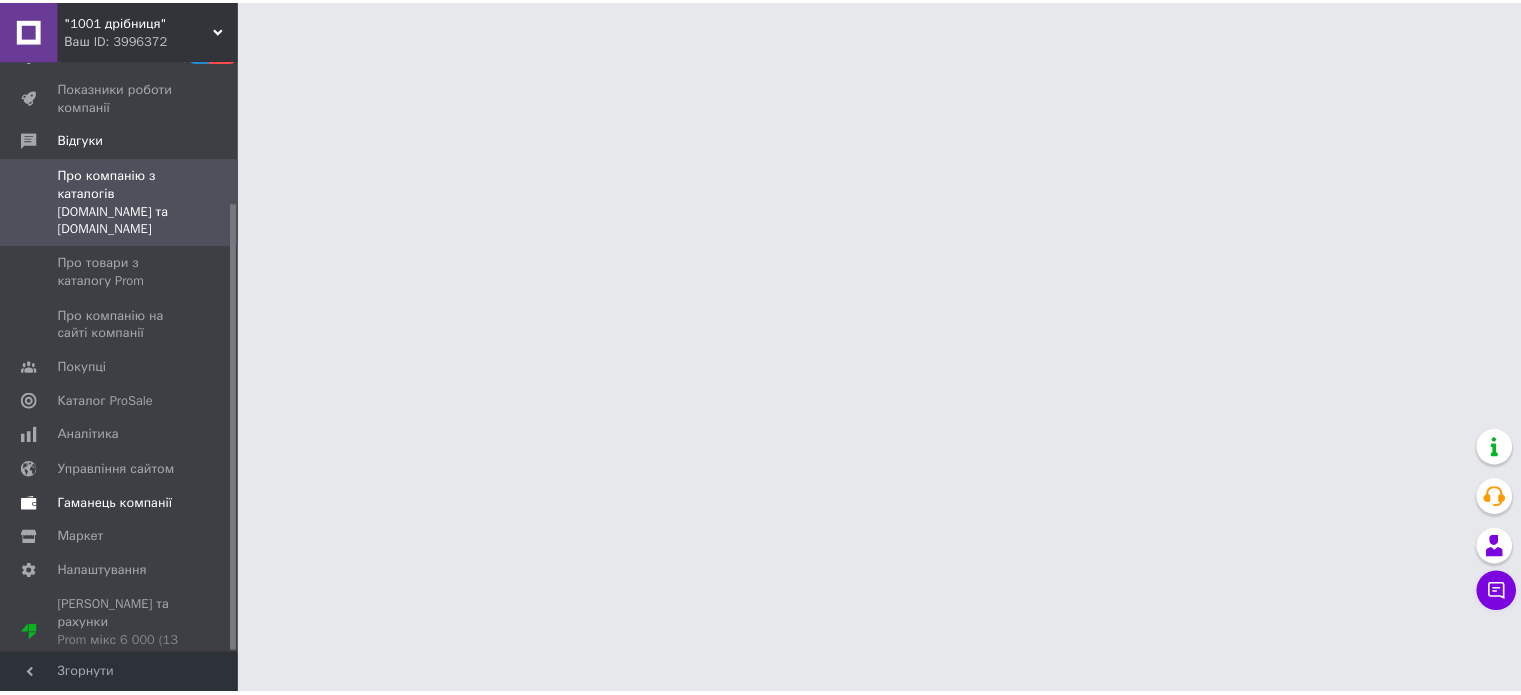 scroll, scrollTop: 187, scrollLeft: 0, axis: vertical 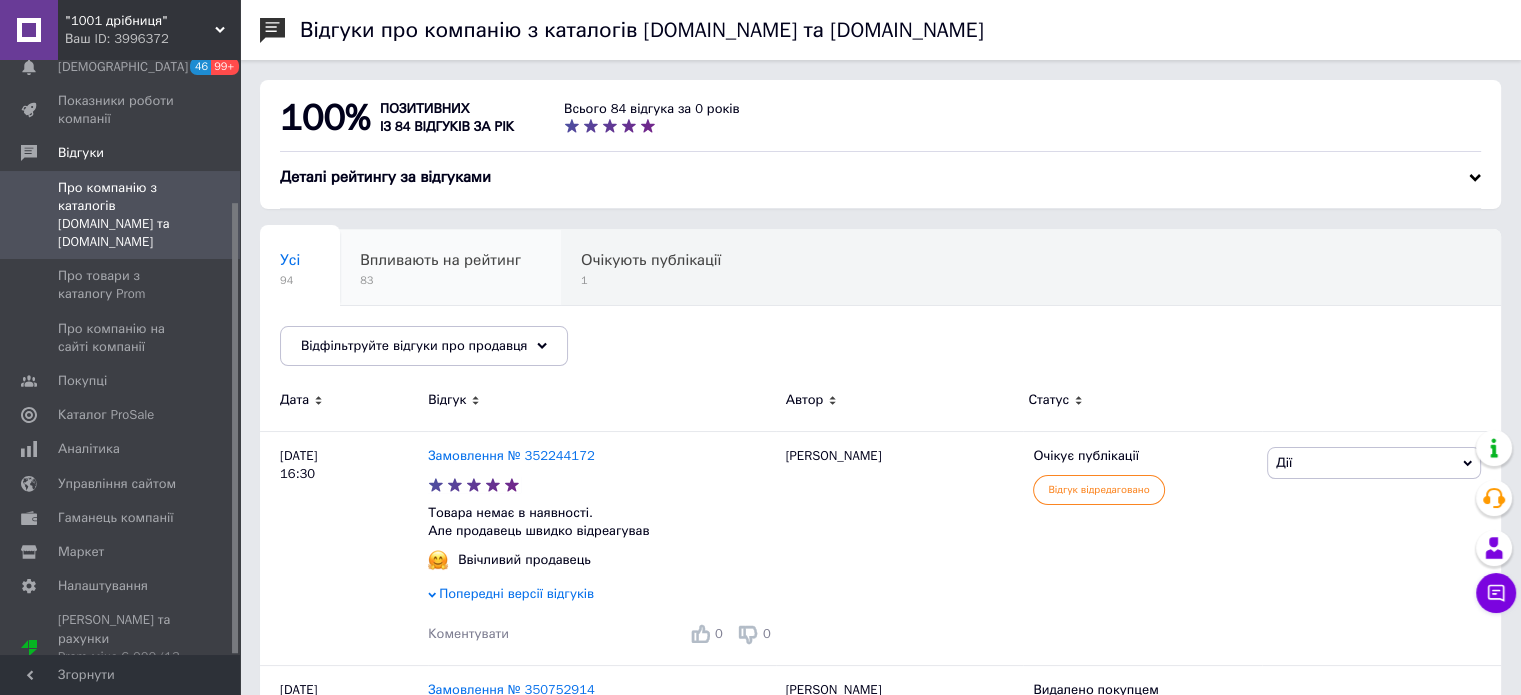 click on "Впливають на рейтинг" at bounding box center [440, 260] 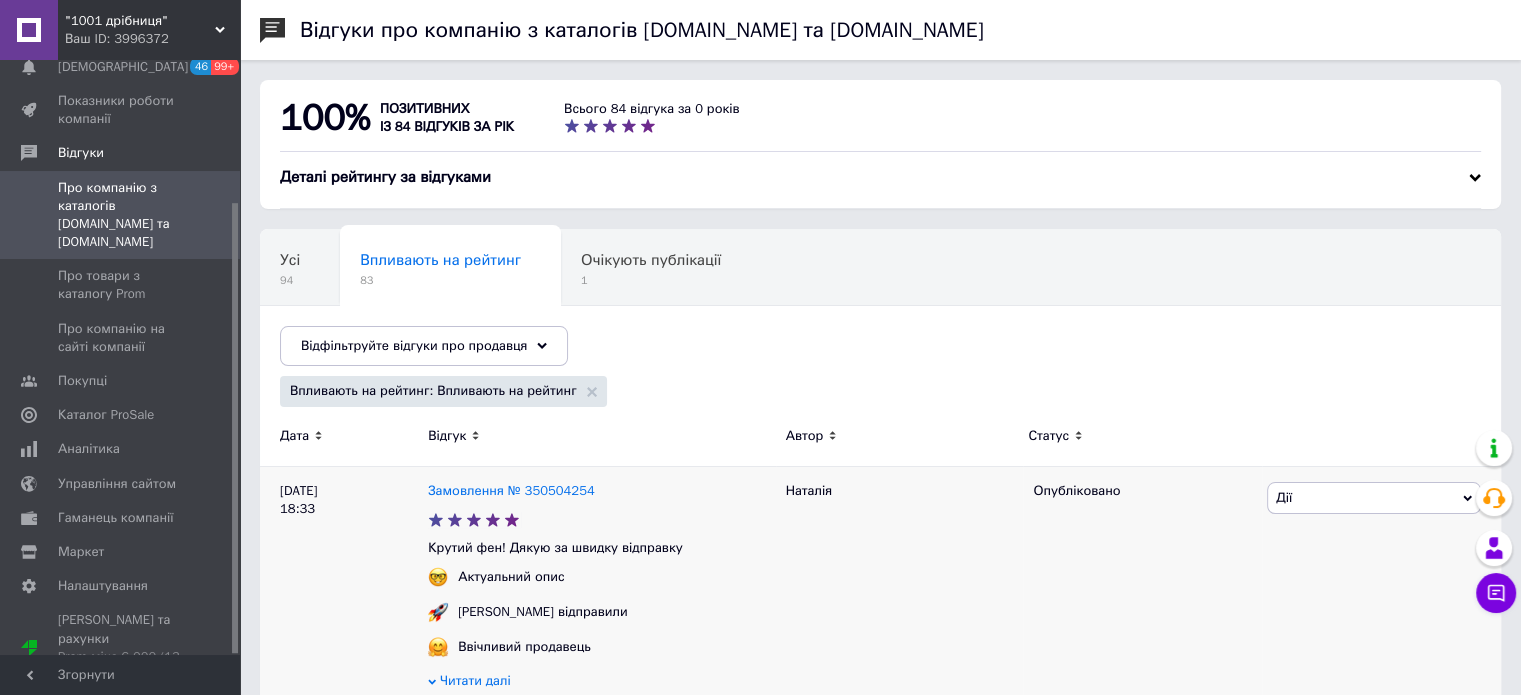 scroll, scrollTop: 0, scrollLeft: 0, axis: both 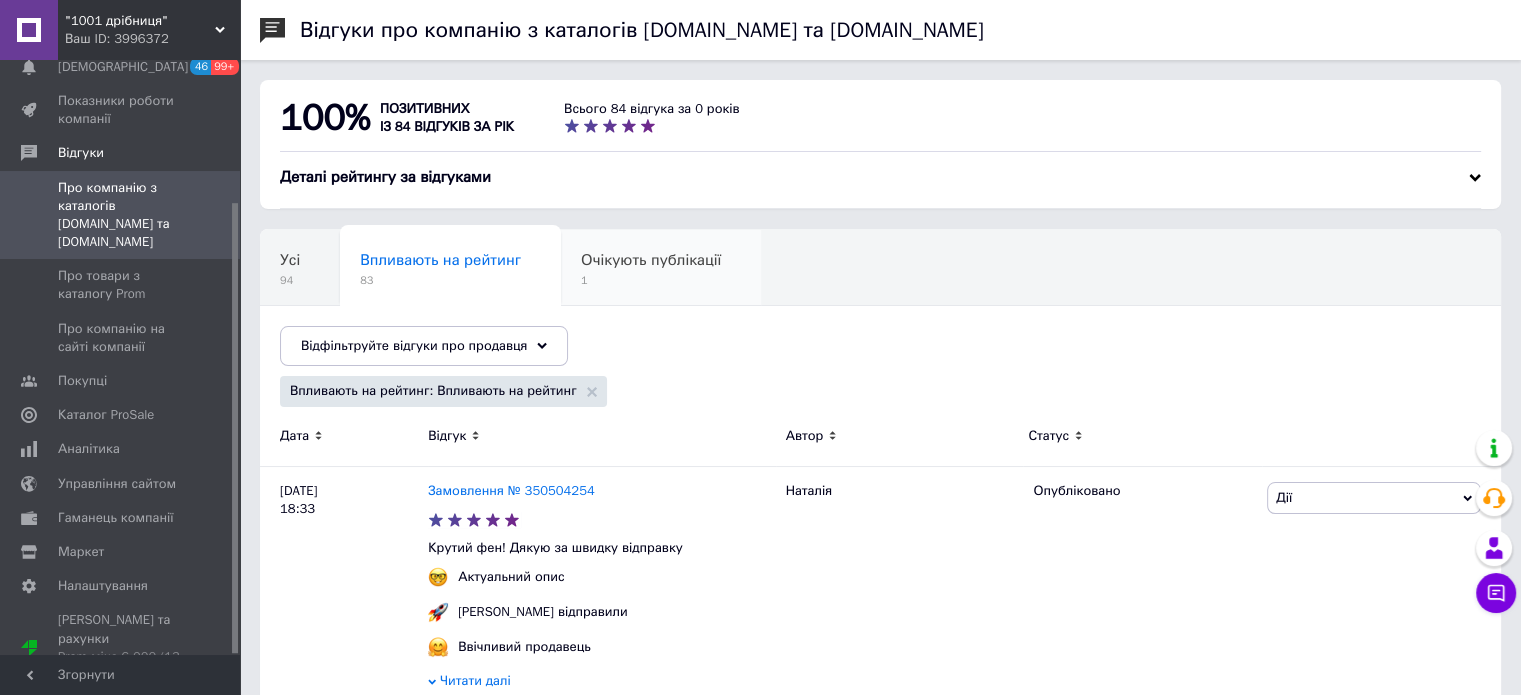 click on "Очікують публікації" at bounding box center (651, 260) 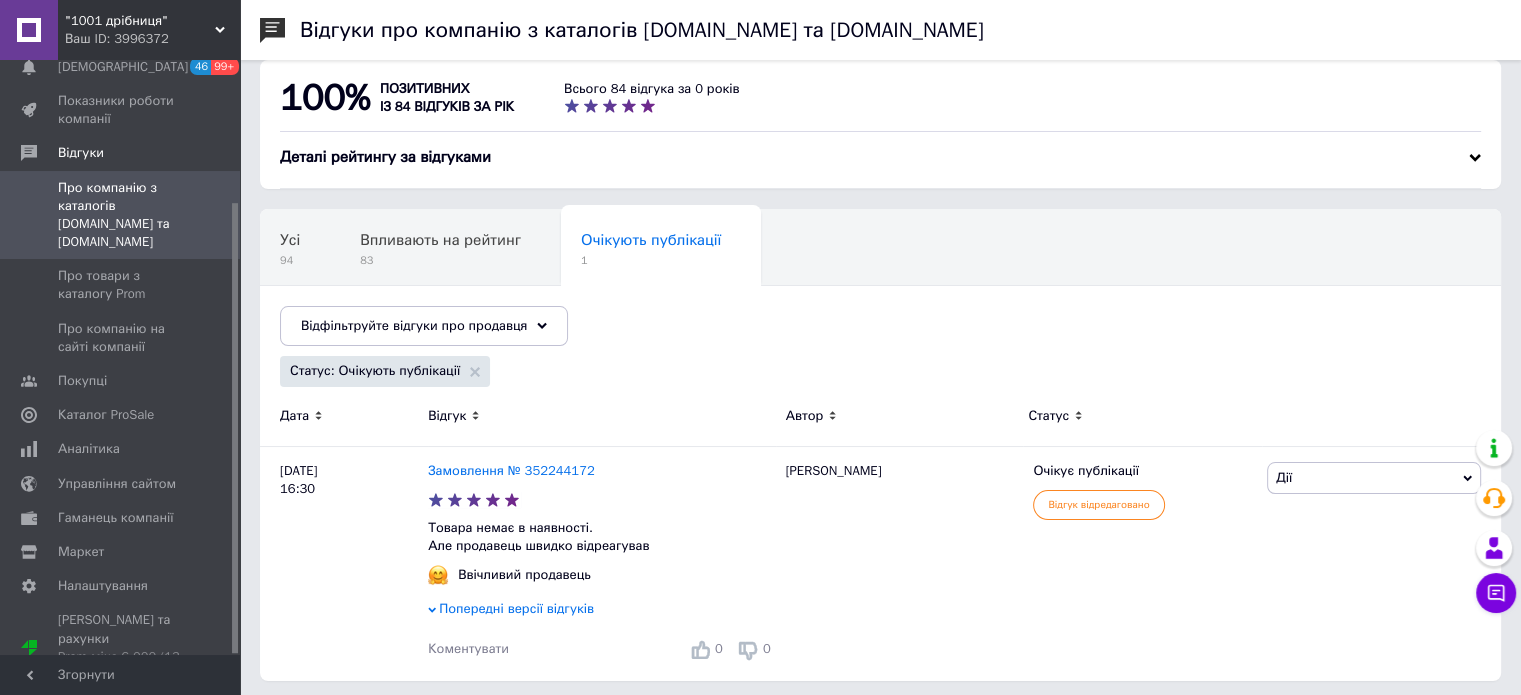 scroll, scrollTop: 26, scrollLeft: 0, axis: vertical 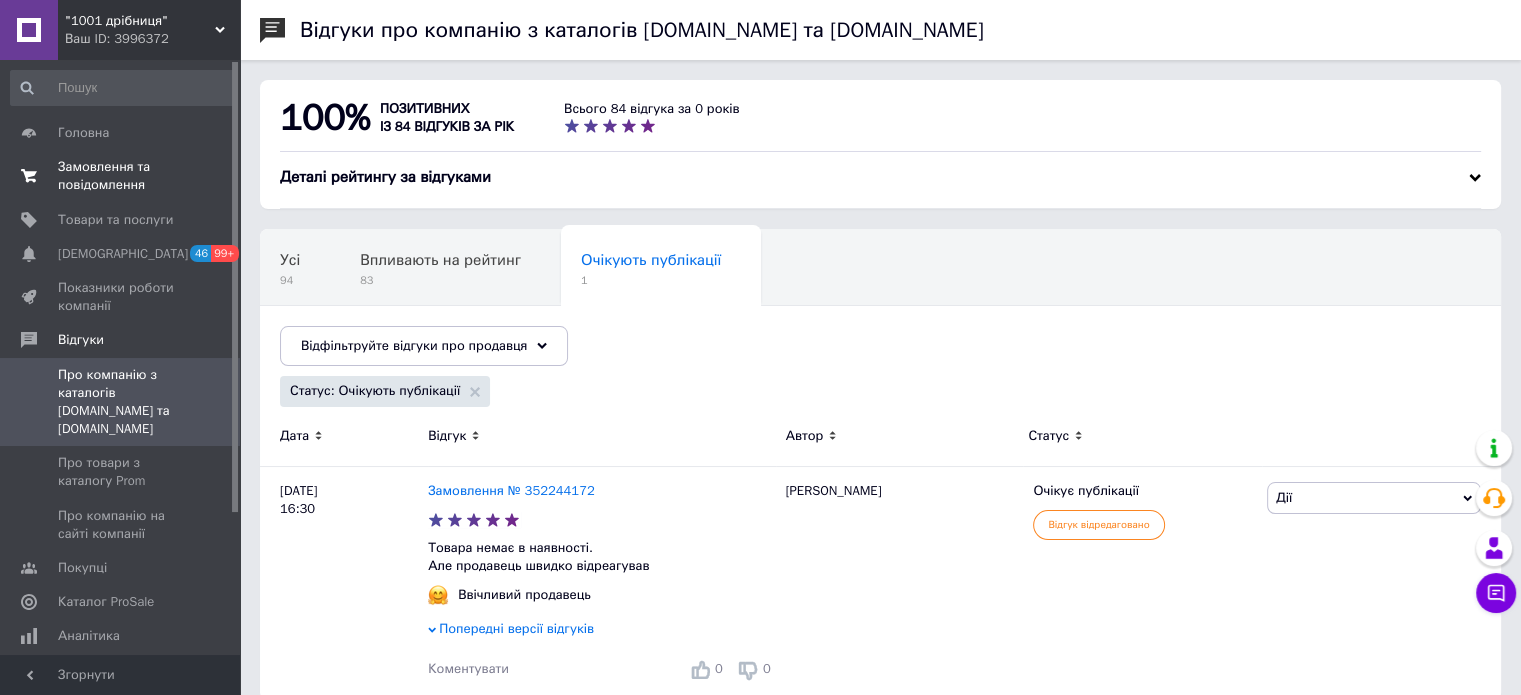 click on "Замовлення та повідомлення" at bounding box center [121, 176] 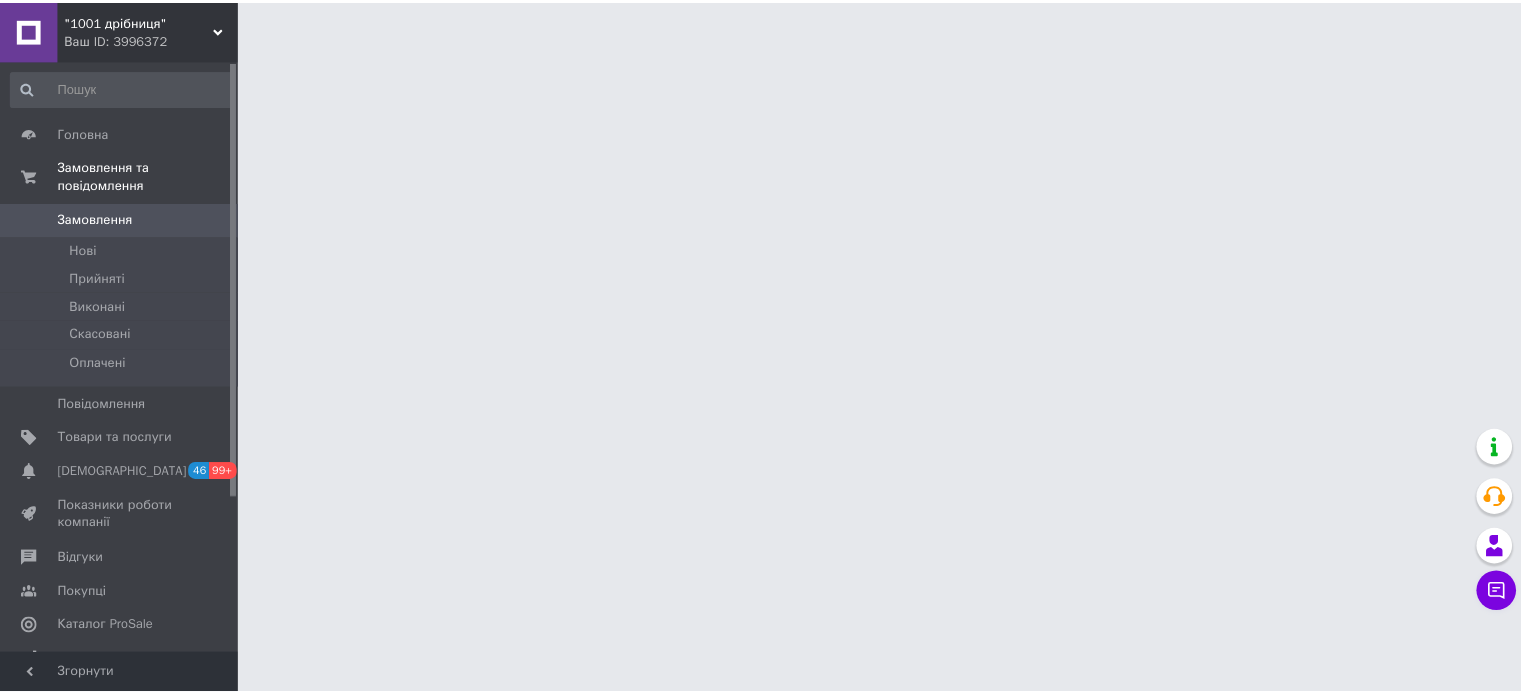 scroll, scrollTop: 0, scrollLeft: 0, axis: both 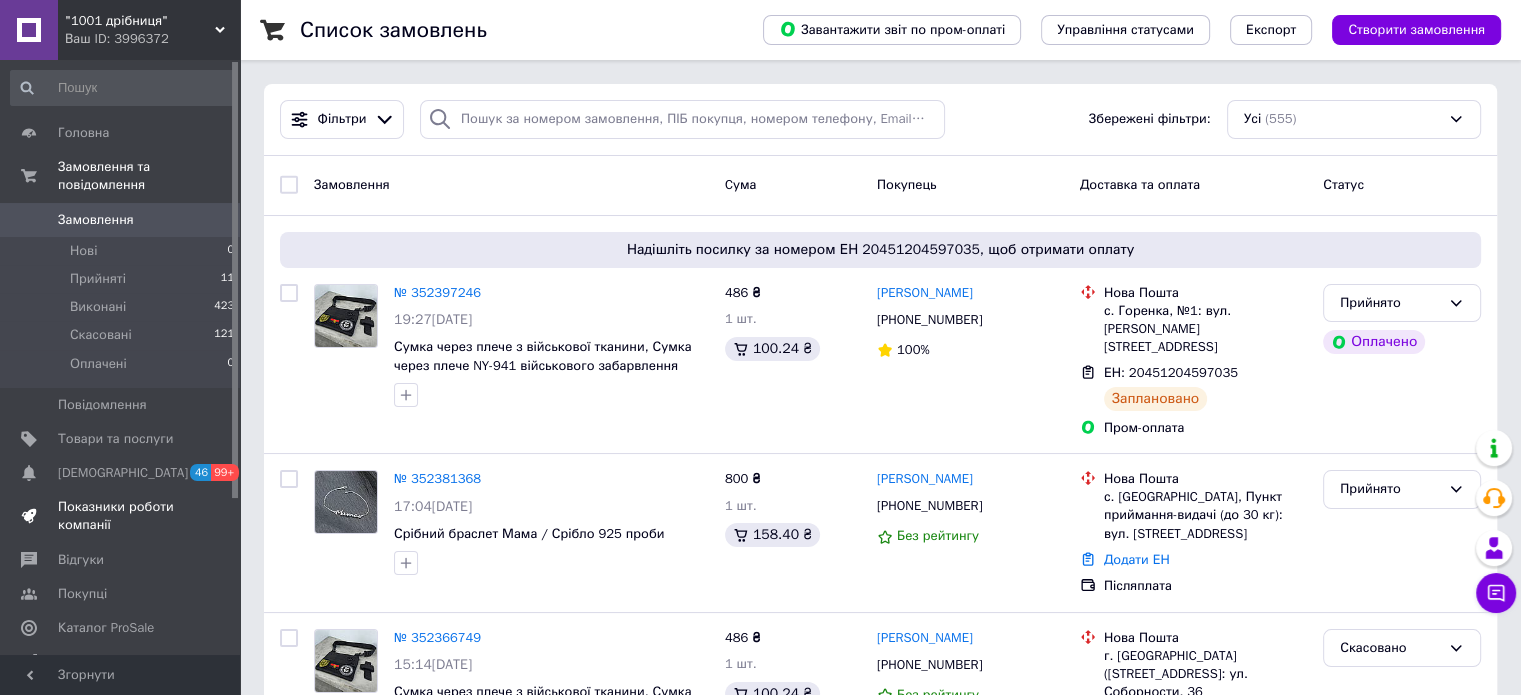 click on "Показники роботи компанії" at bounding box center [121, 516] 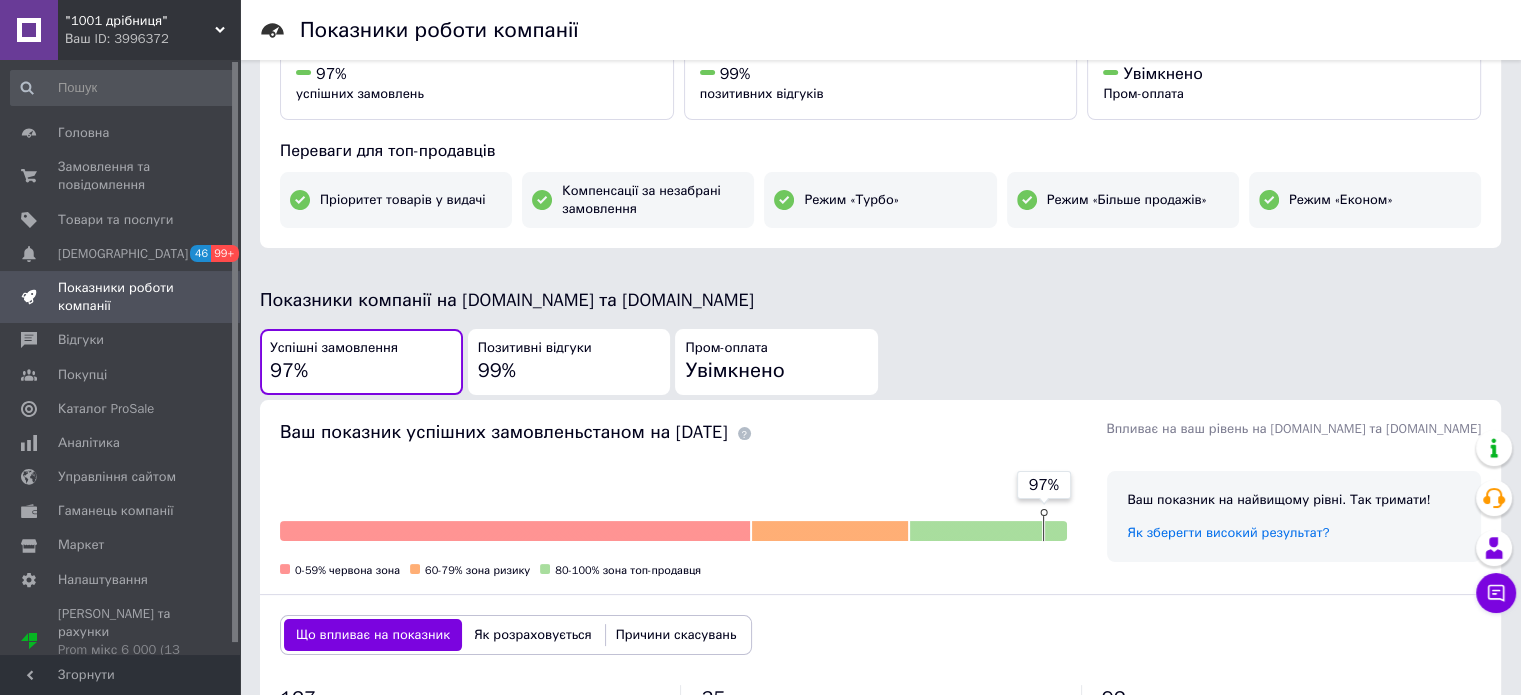 scroll, scrollTop: 300, scrollLeft: 0, axis: vertical 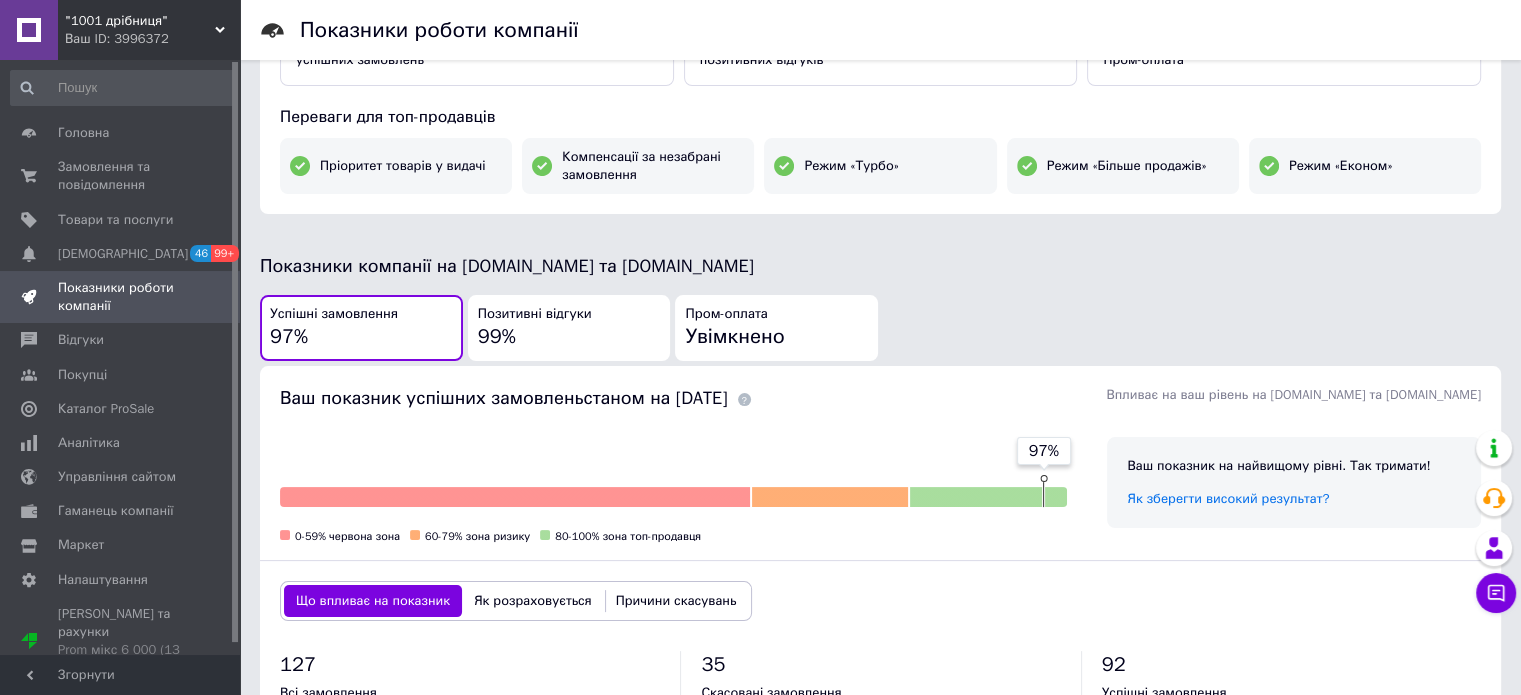 click on "Позитивні відгуки" at bounding box center [535, 314] 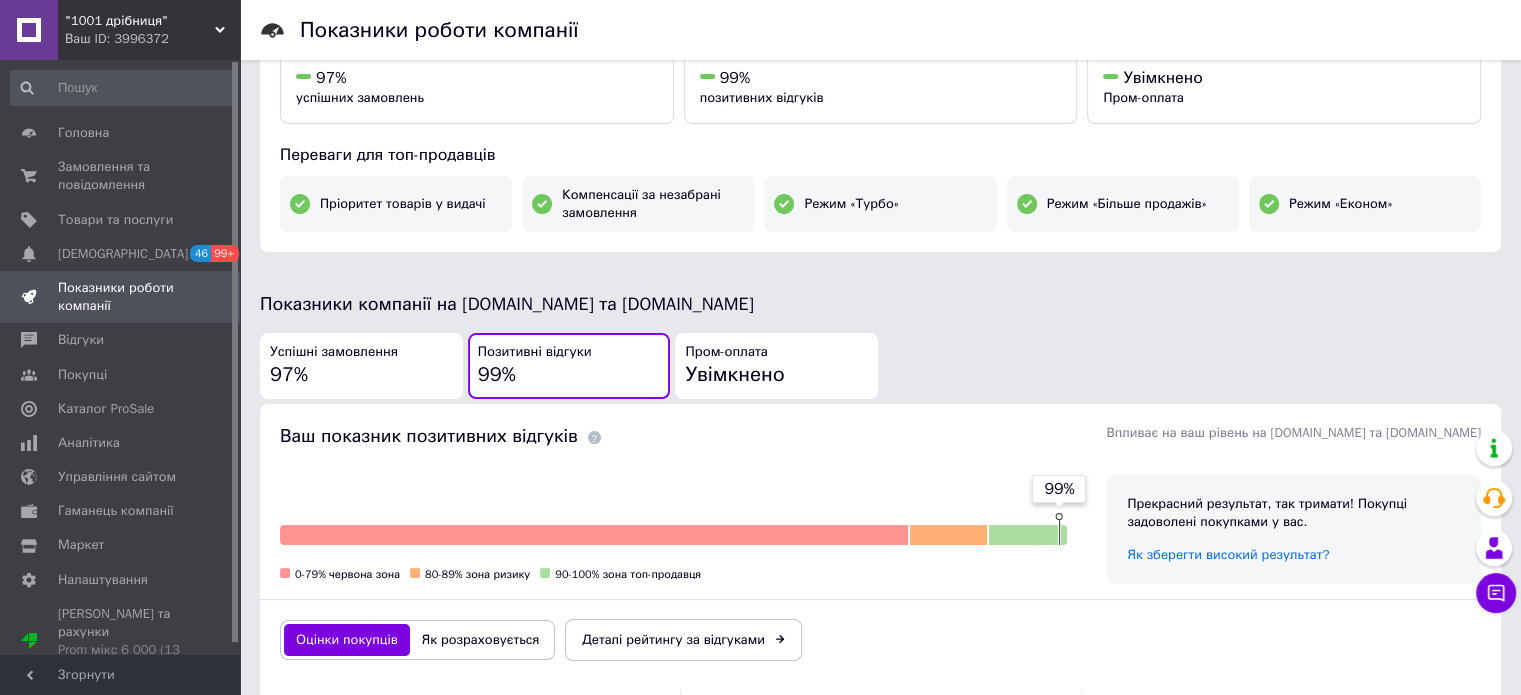 scroll, scrollTop: 227, scrollLeft: 0, axis: vertical 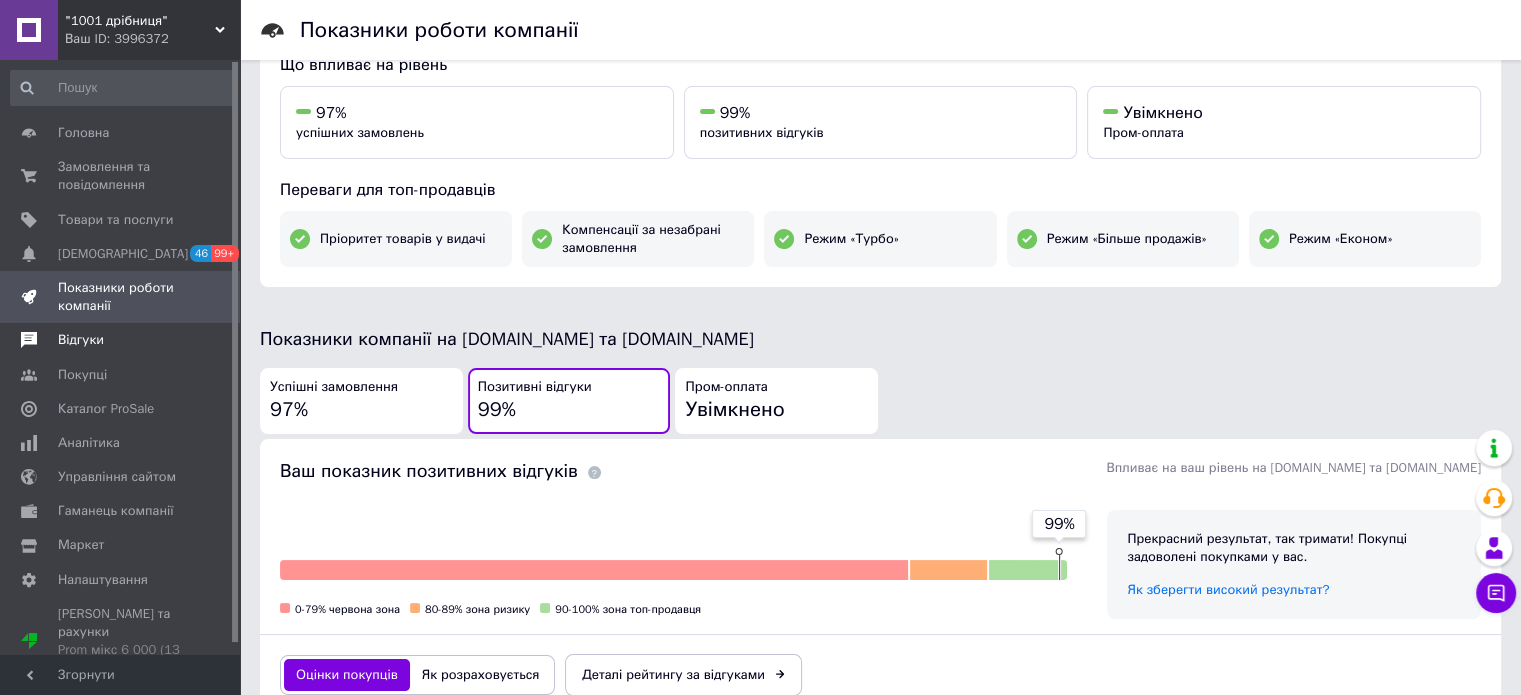 click on "Відгуки" at bounding box center (81, 340) 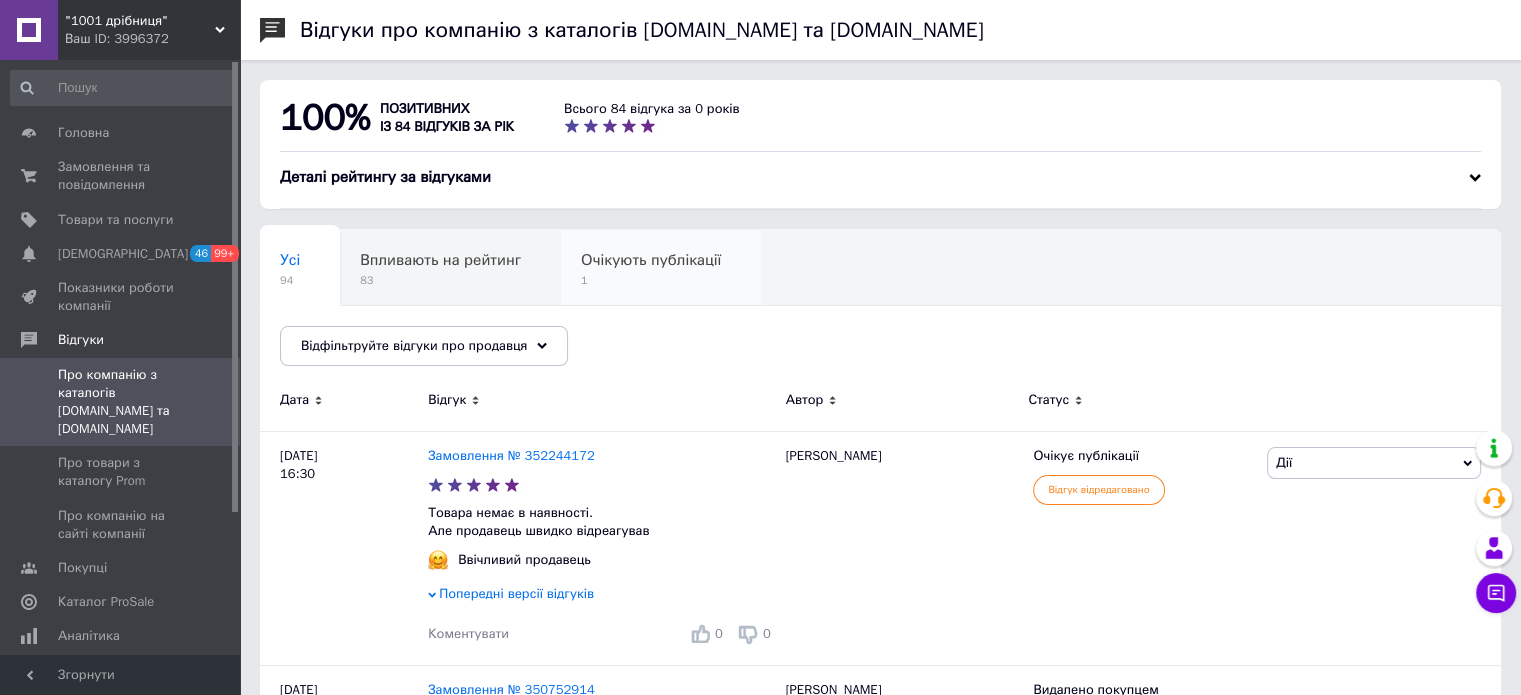 click on "Очікують публікації" at bounding box center [651, 260] 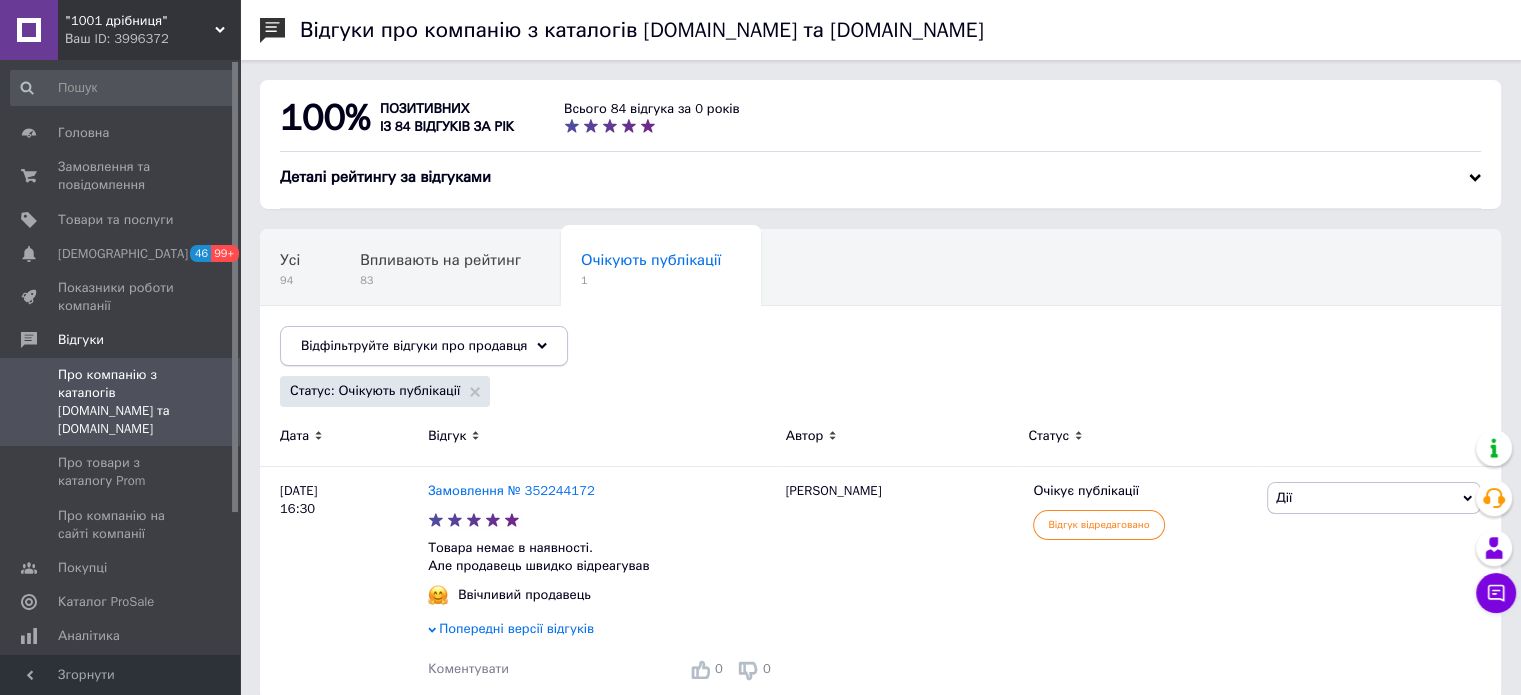 click on "Відфільтруйте відгуки про продавця" at bounding box center (424, 346) 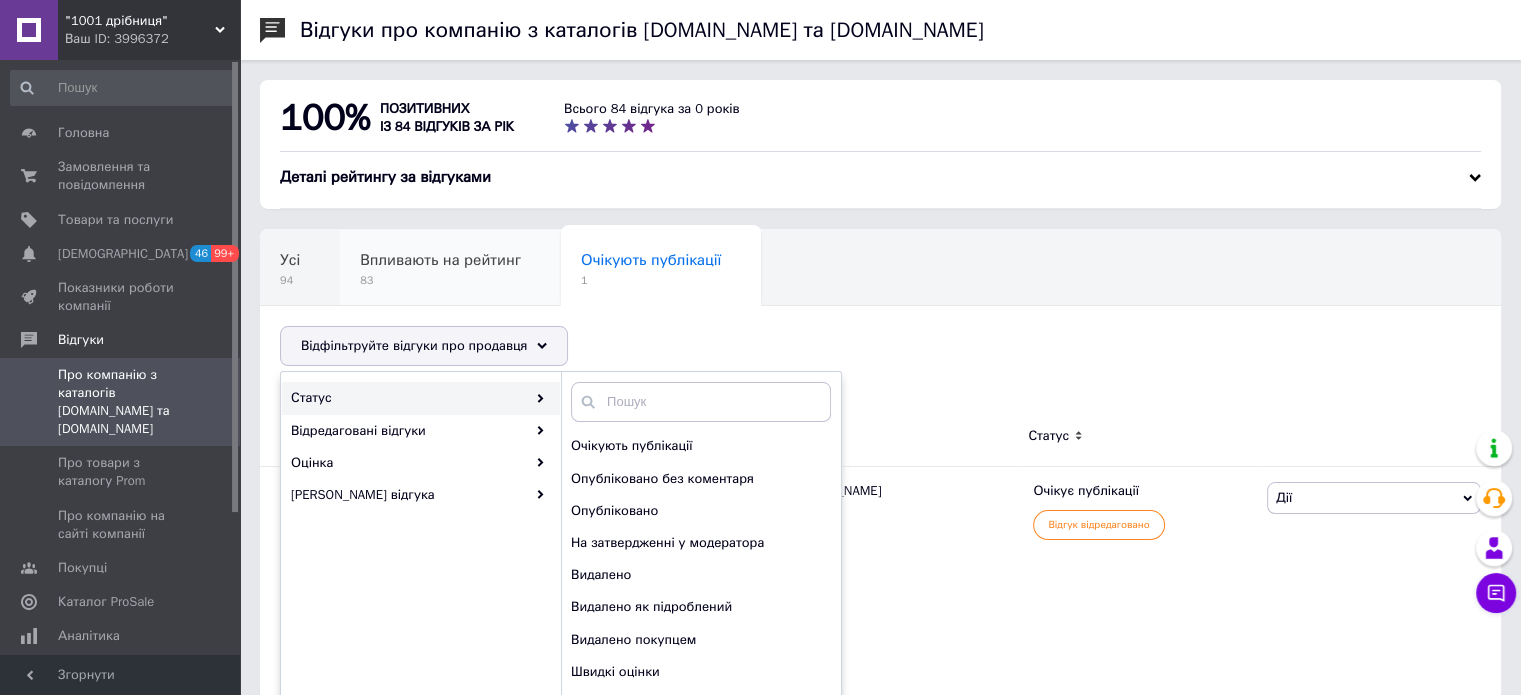 click on "Впливають на рейтинг" at bounding box center [440, 260] 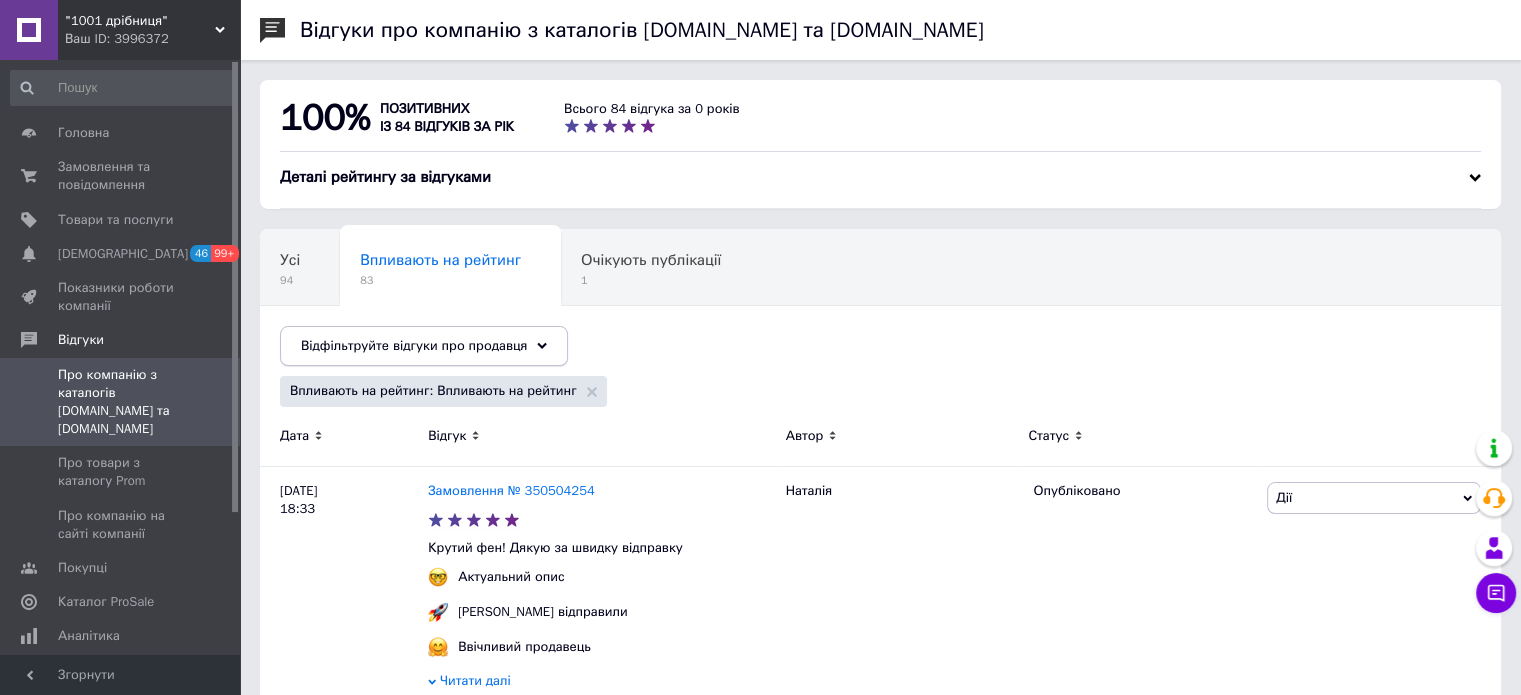 click 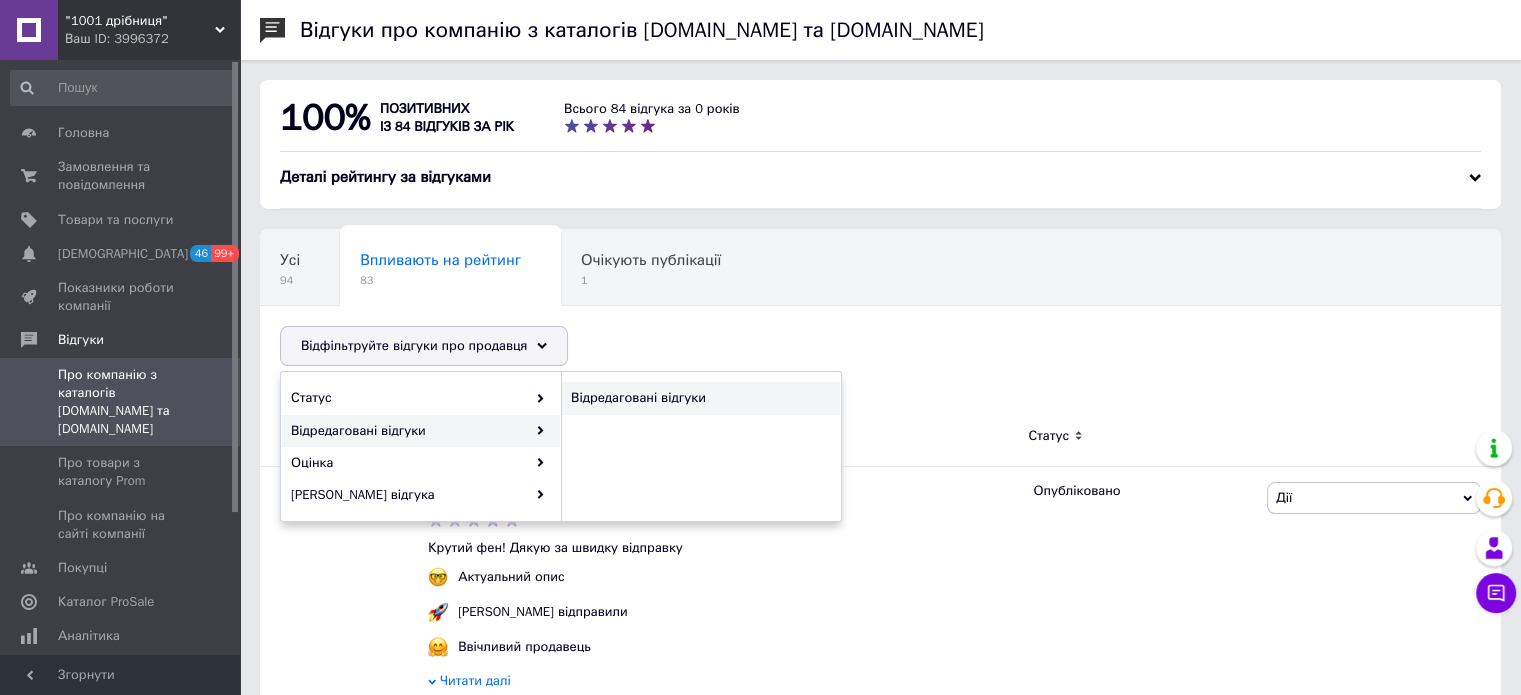 click on "Відредаговані відгуки" at bounding box center [698, 398] 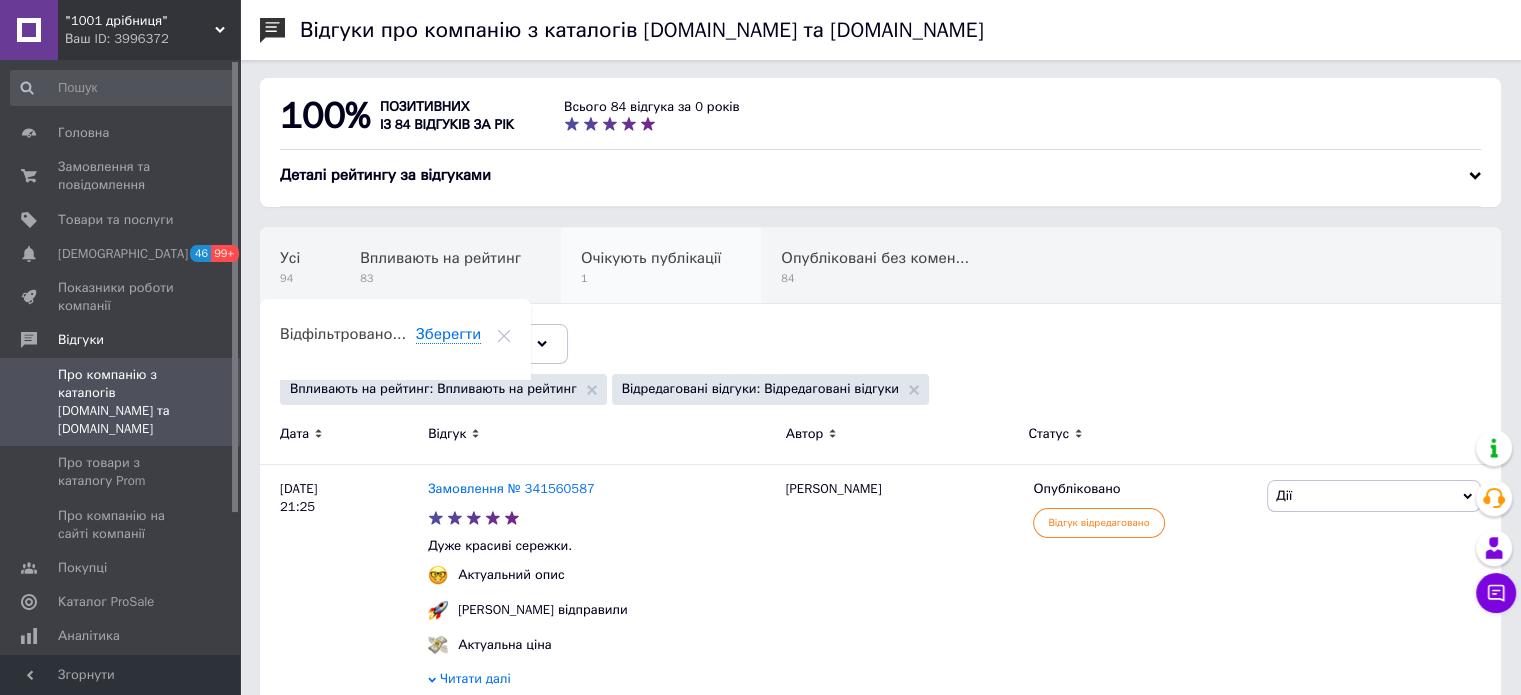 scroll, scrollTop: 0, scrollLeft: 0, axis: both 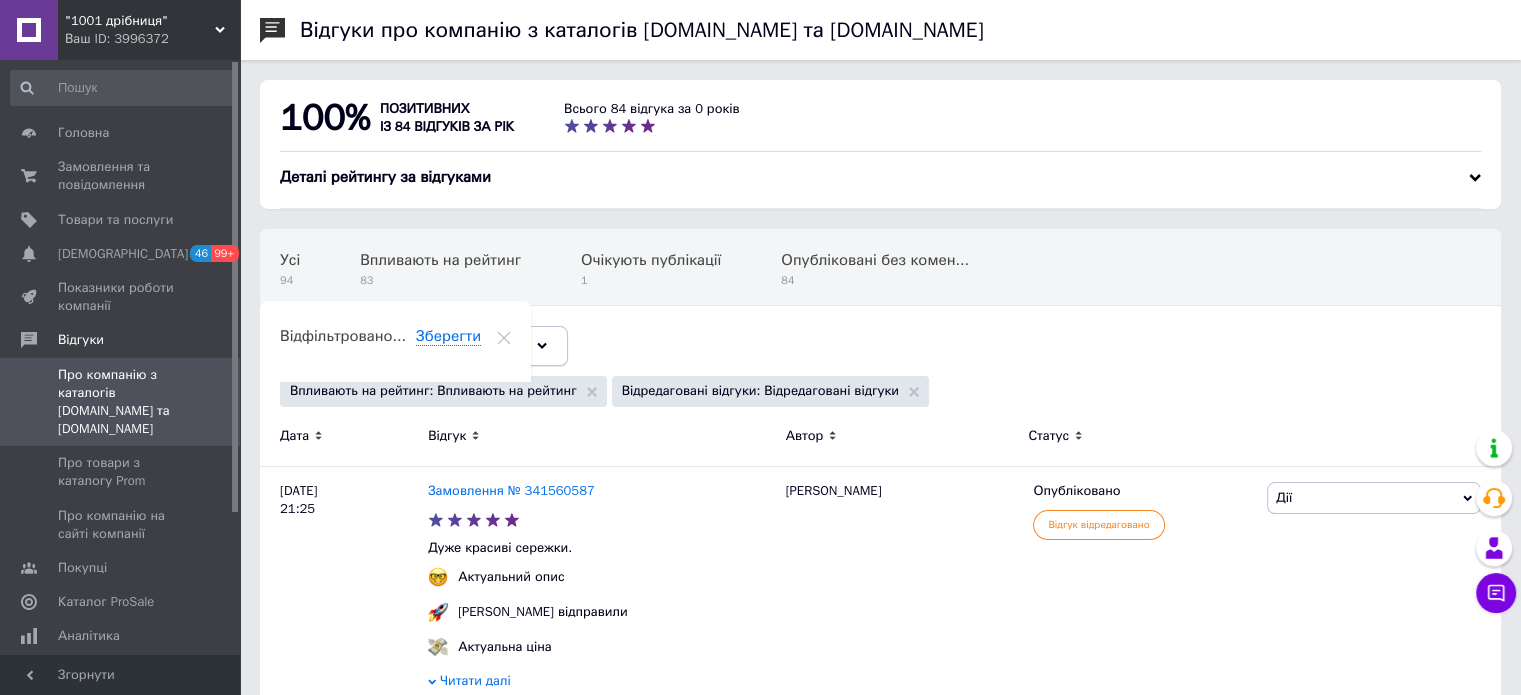 click 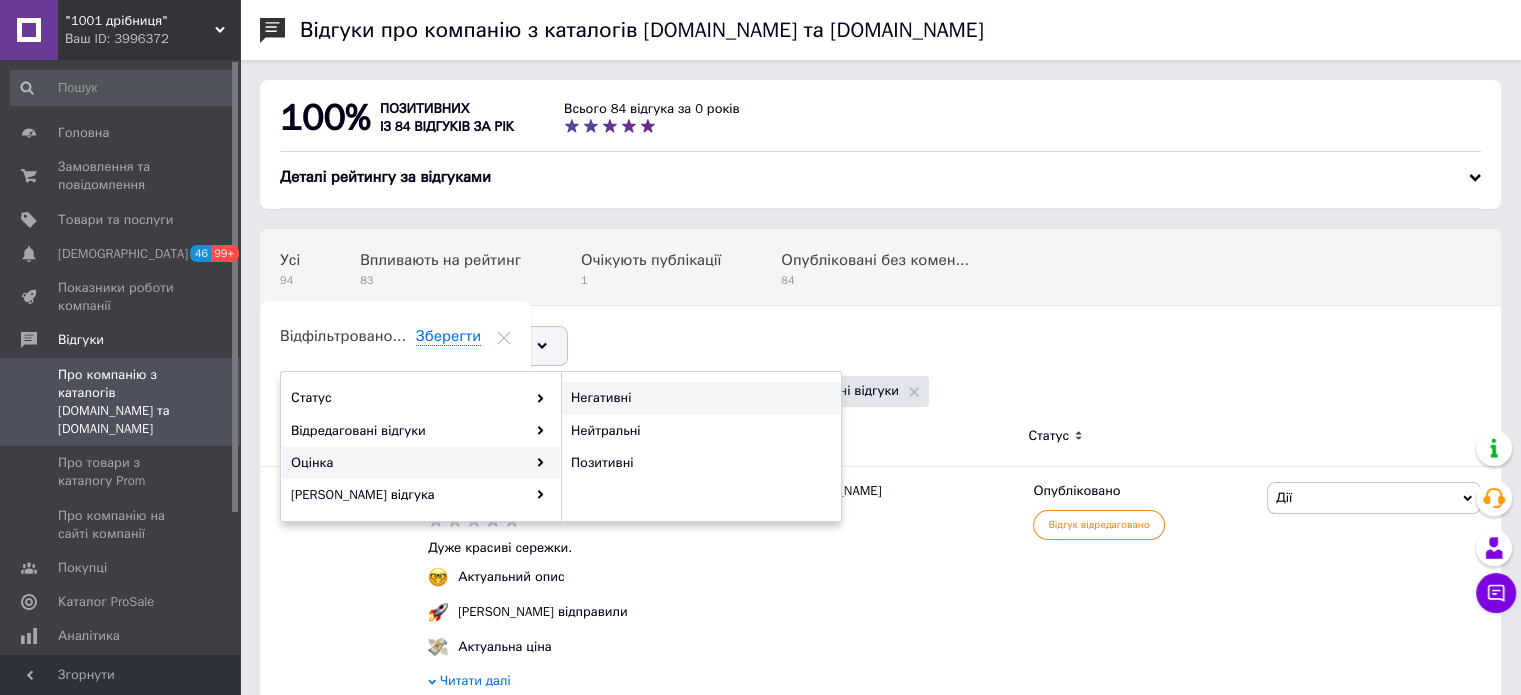 click on "Негативні" at bounding box center [698, 398] 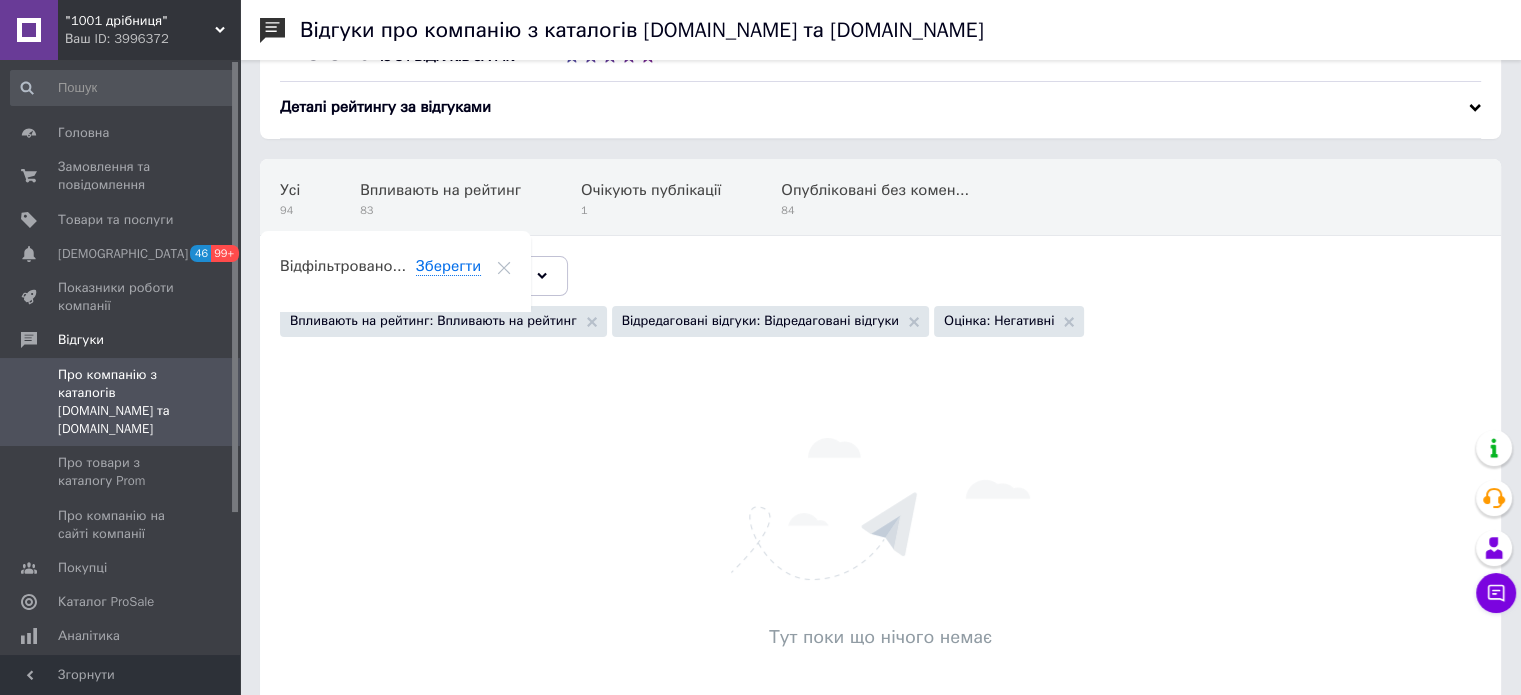 scroll, scrollTop: 145, scrollLeft: 0, axis: vertical 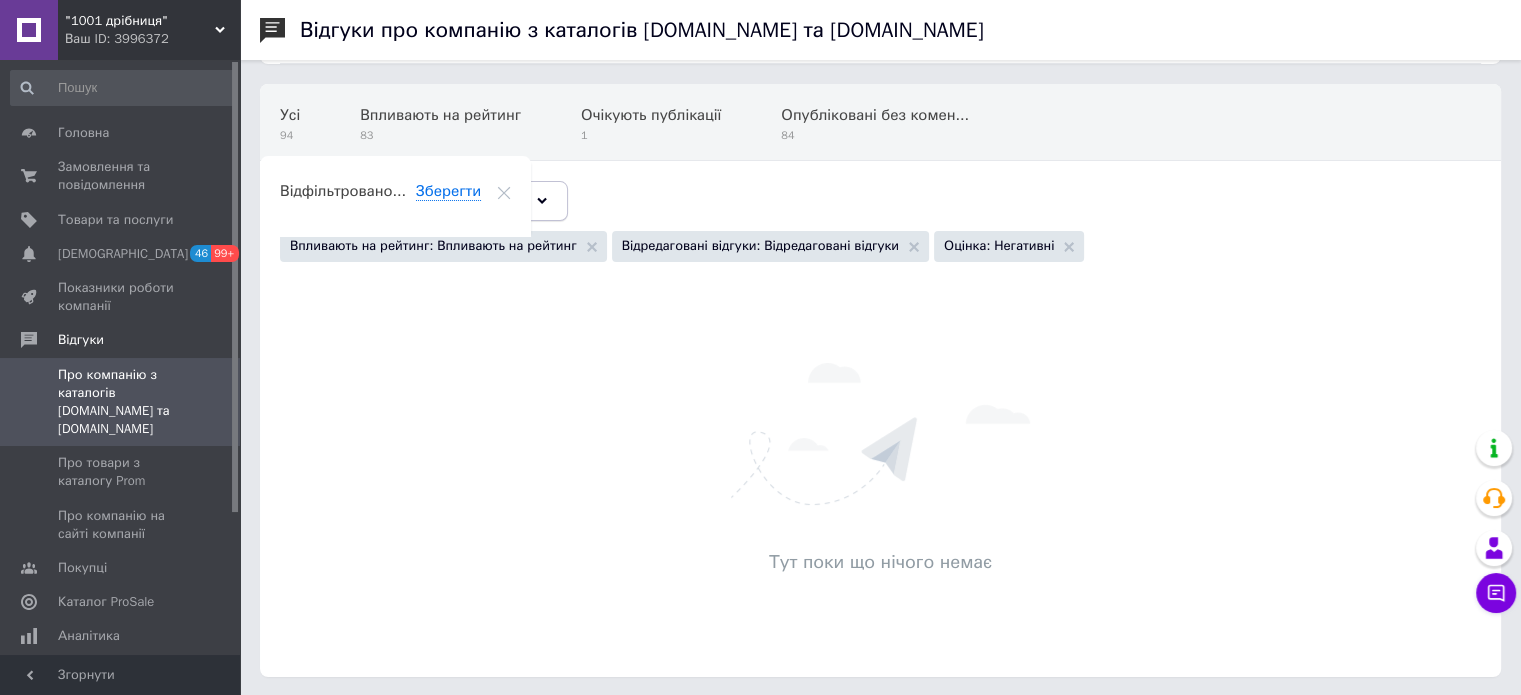 click 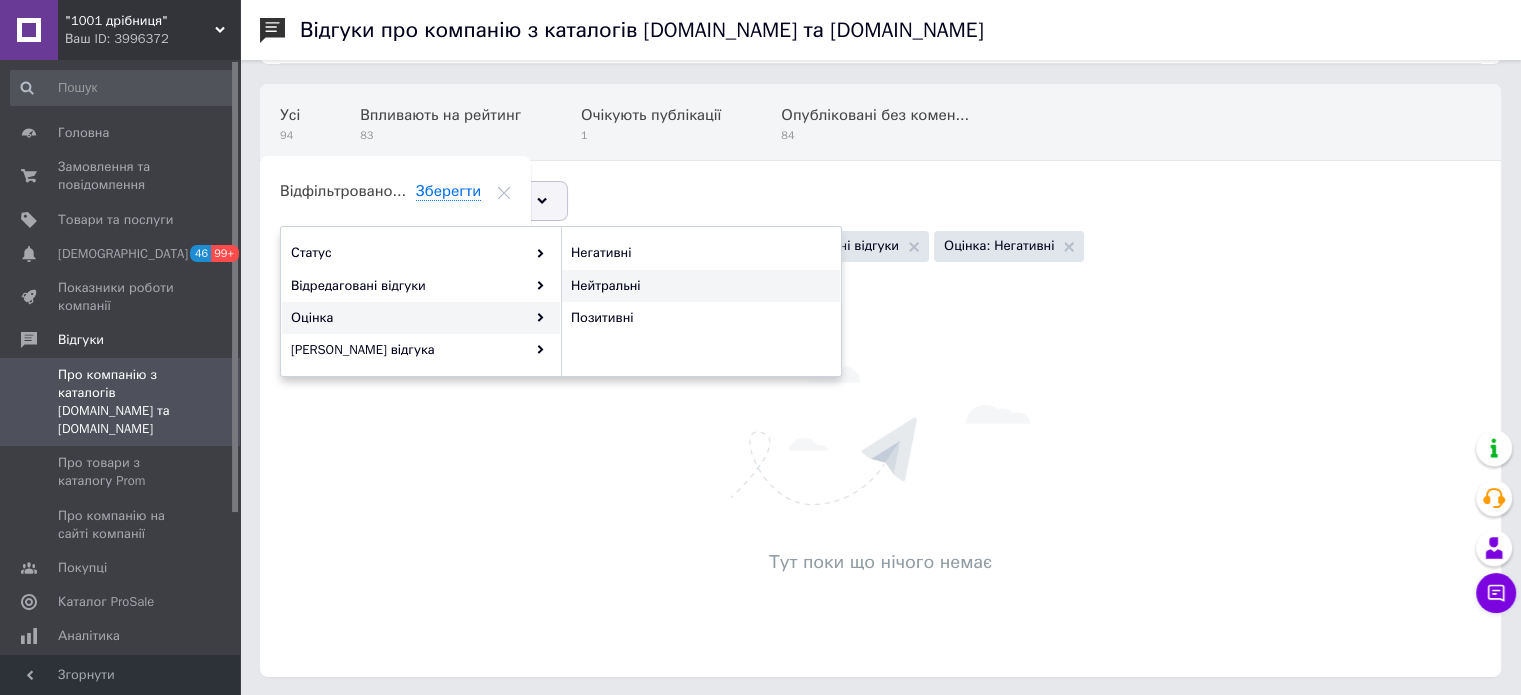 click on "Нейтральні" at bounding box center [698, 286] 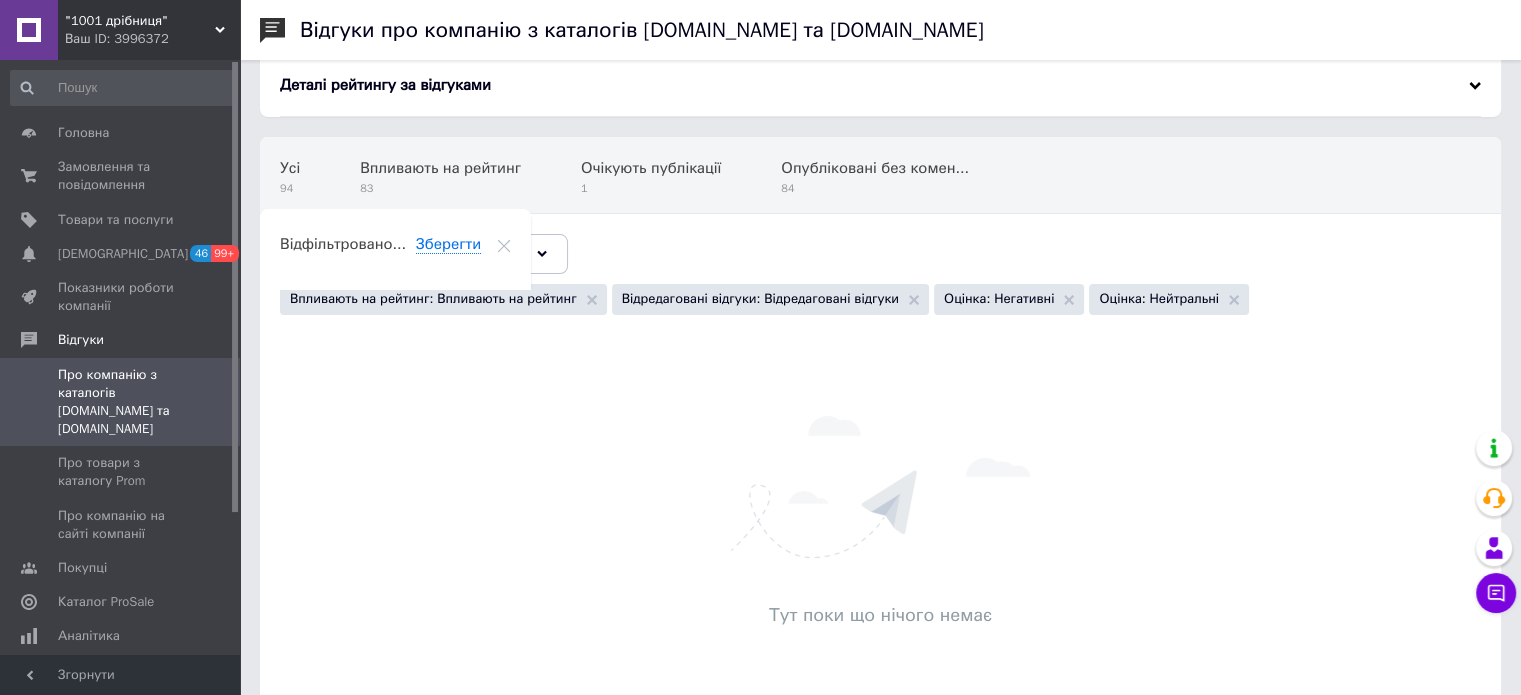 scroll, scrollTop: 0, scrollLeft: 0, axis: both 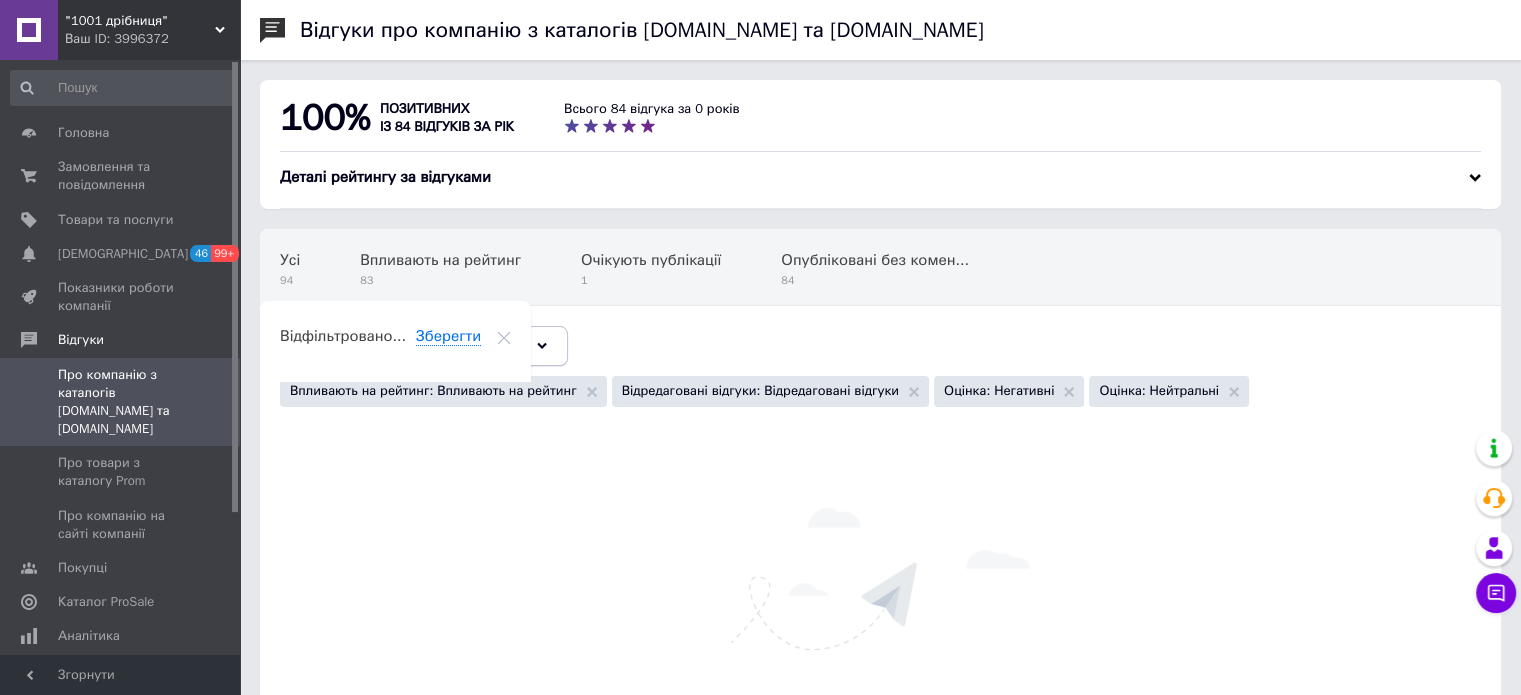 click 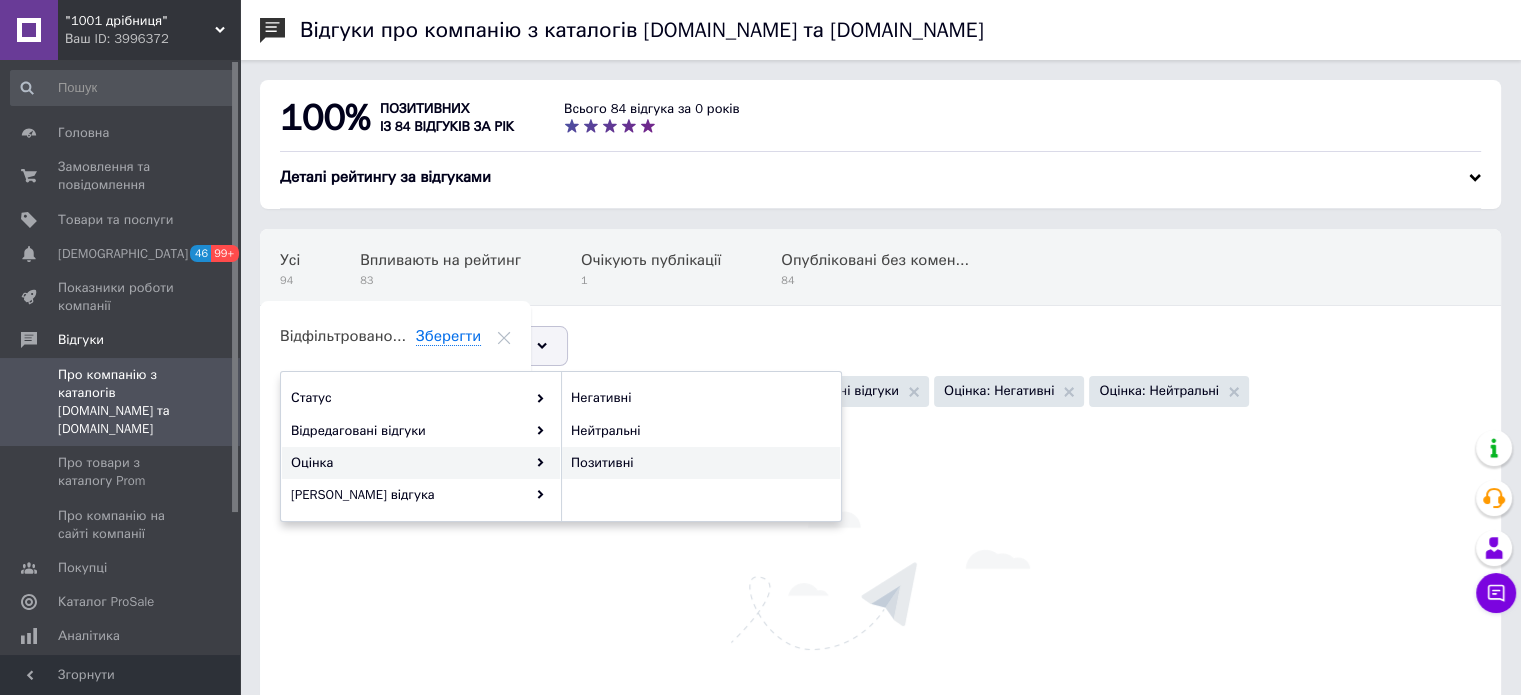 click on "Позитивні" at bounding box center (698, 463) 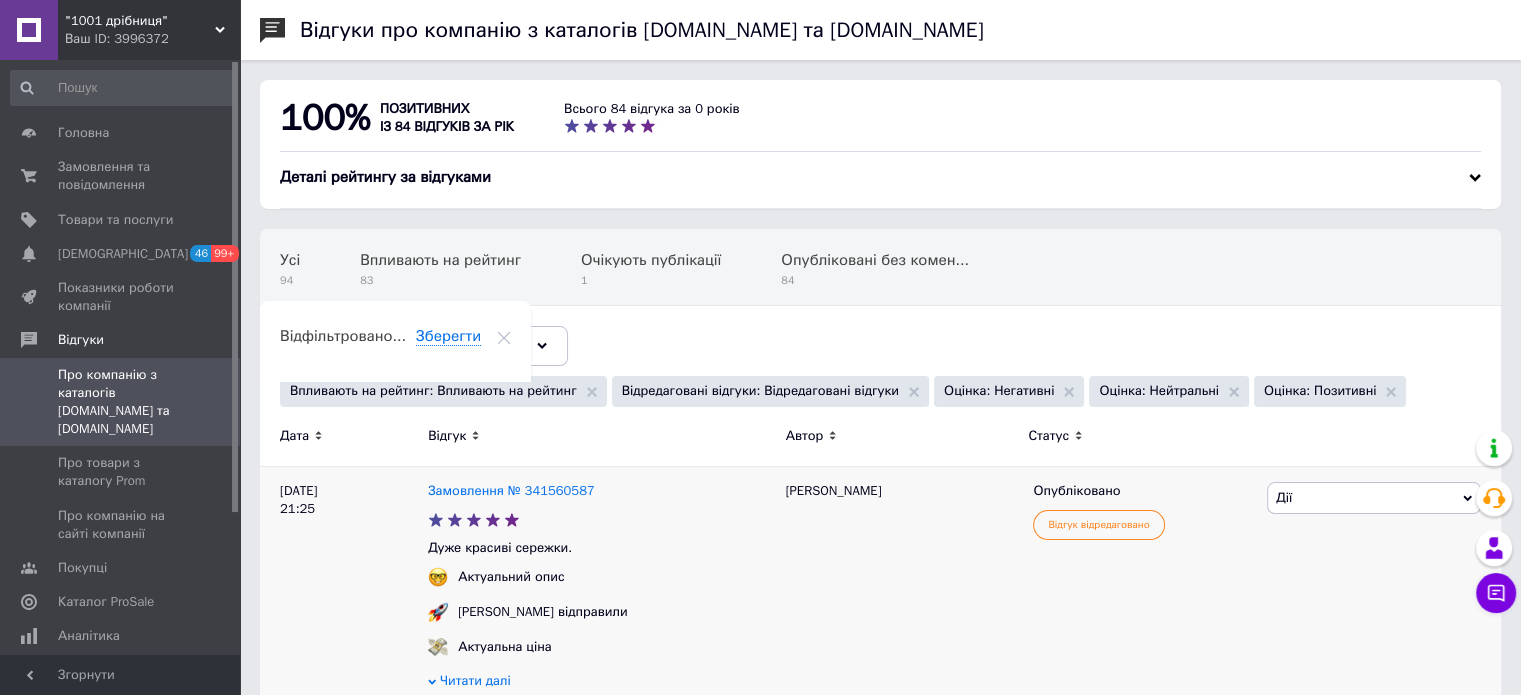 scroll, scrollTop: 0, scrollLeft: 0, axis: both 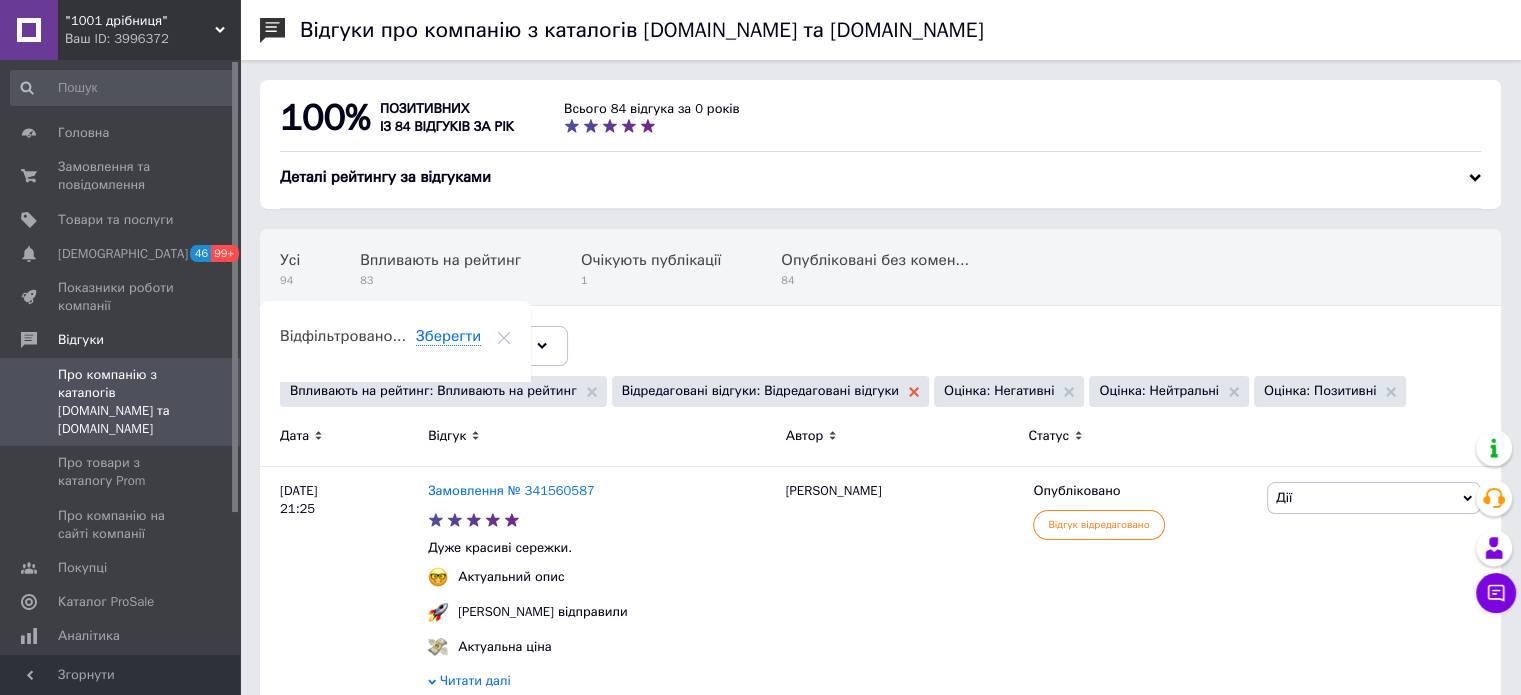 click 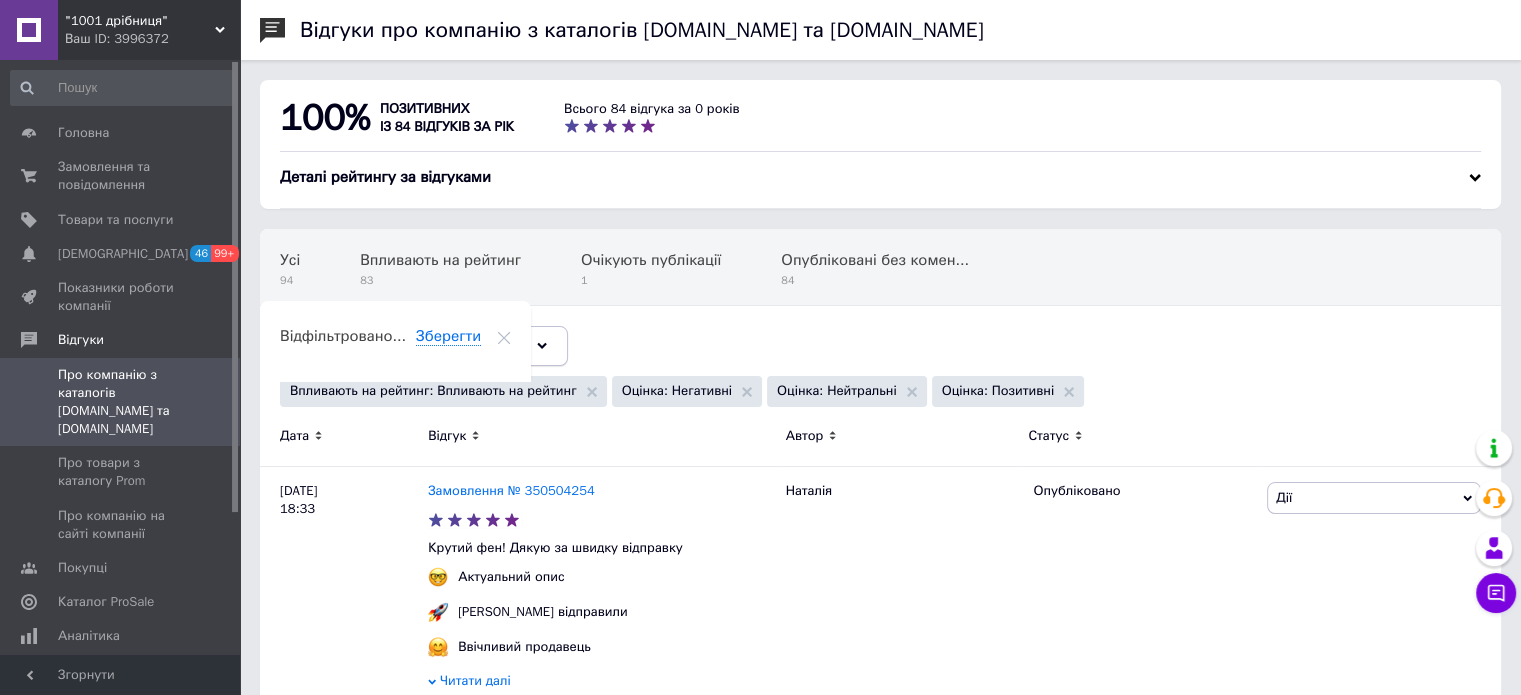 click on "Відфільтруйте відгуки про продавця" at bounding box center (424, 346) 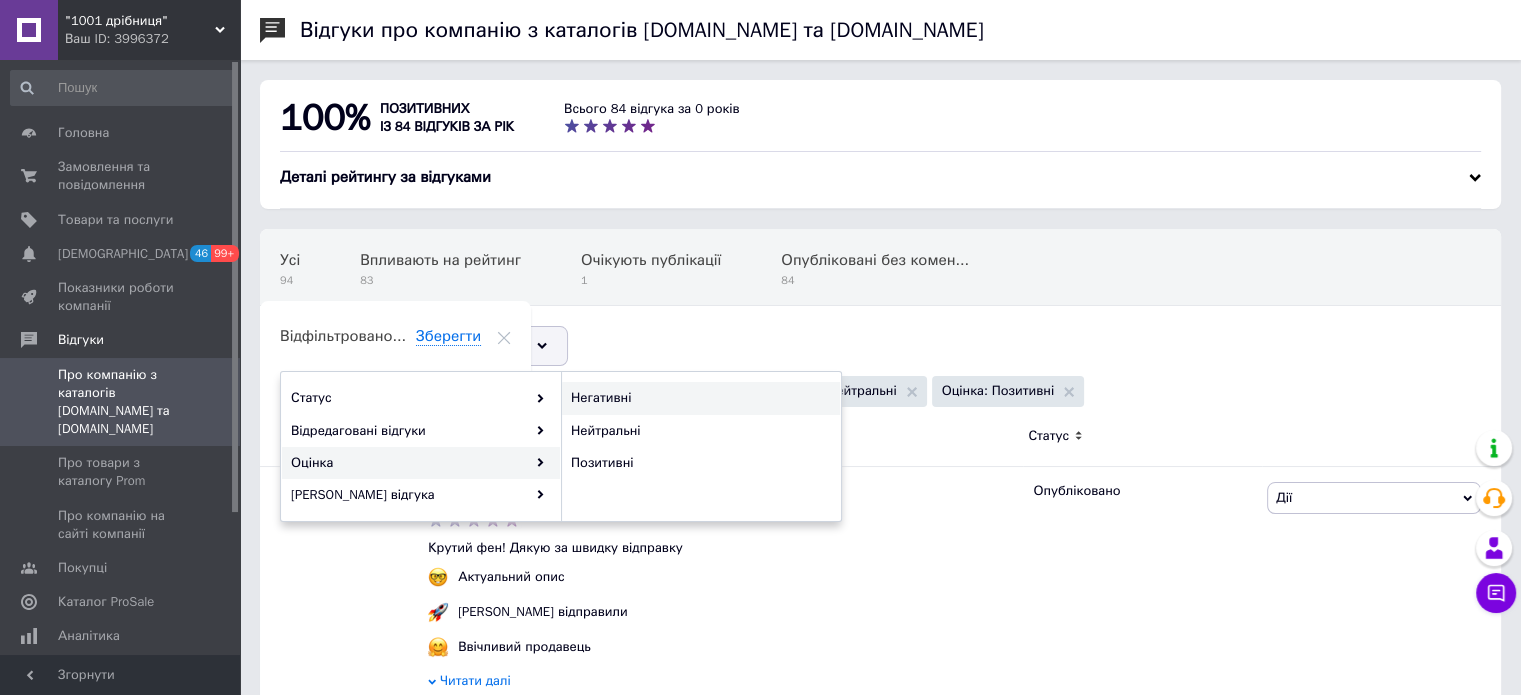 click on "Негативні" at bounding box center (698, 398) 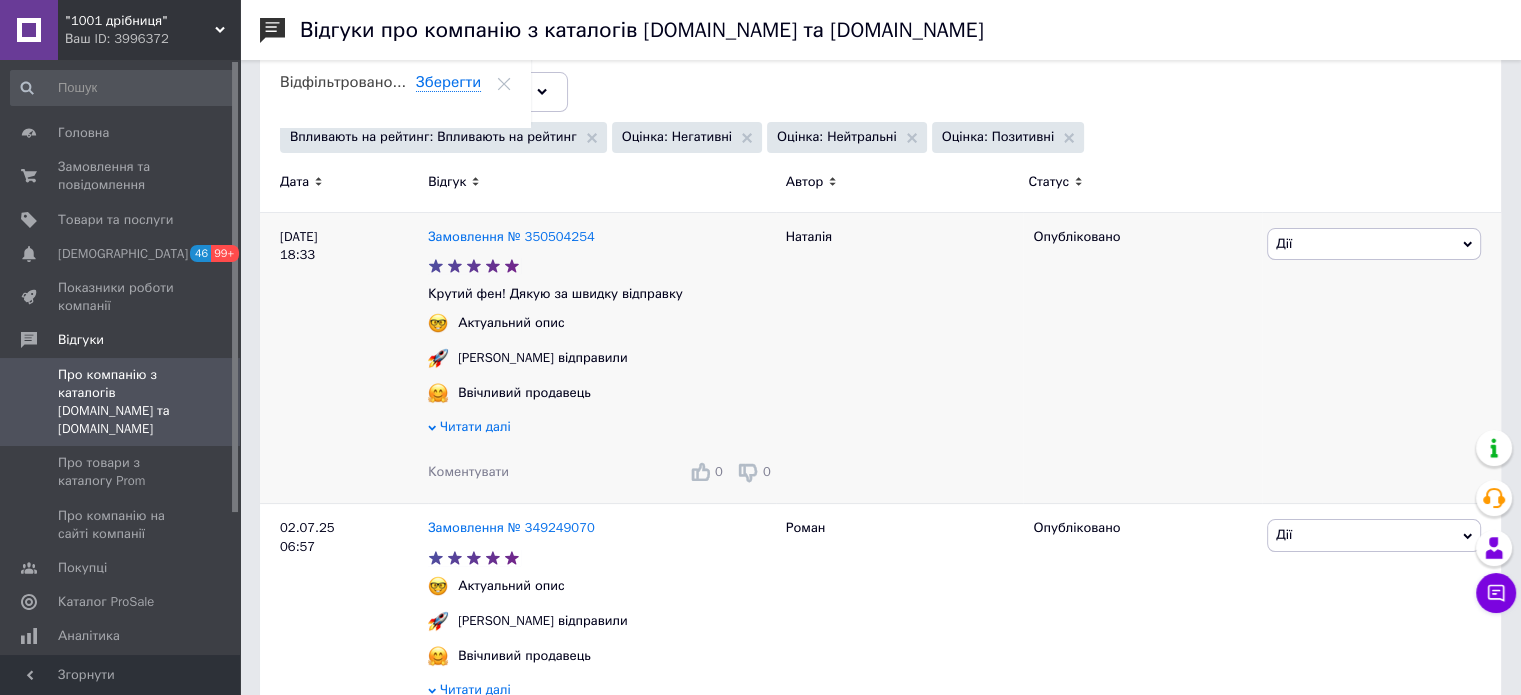 scroll, scrollTop: 0, scrollLeft: 0, axis: both 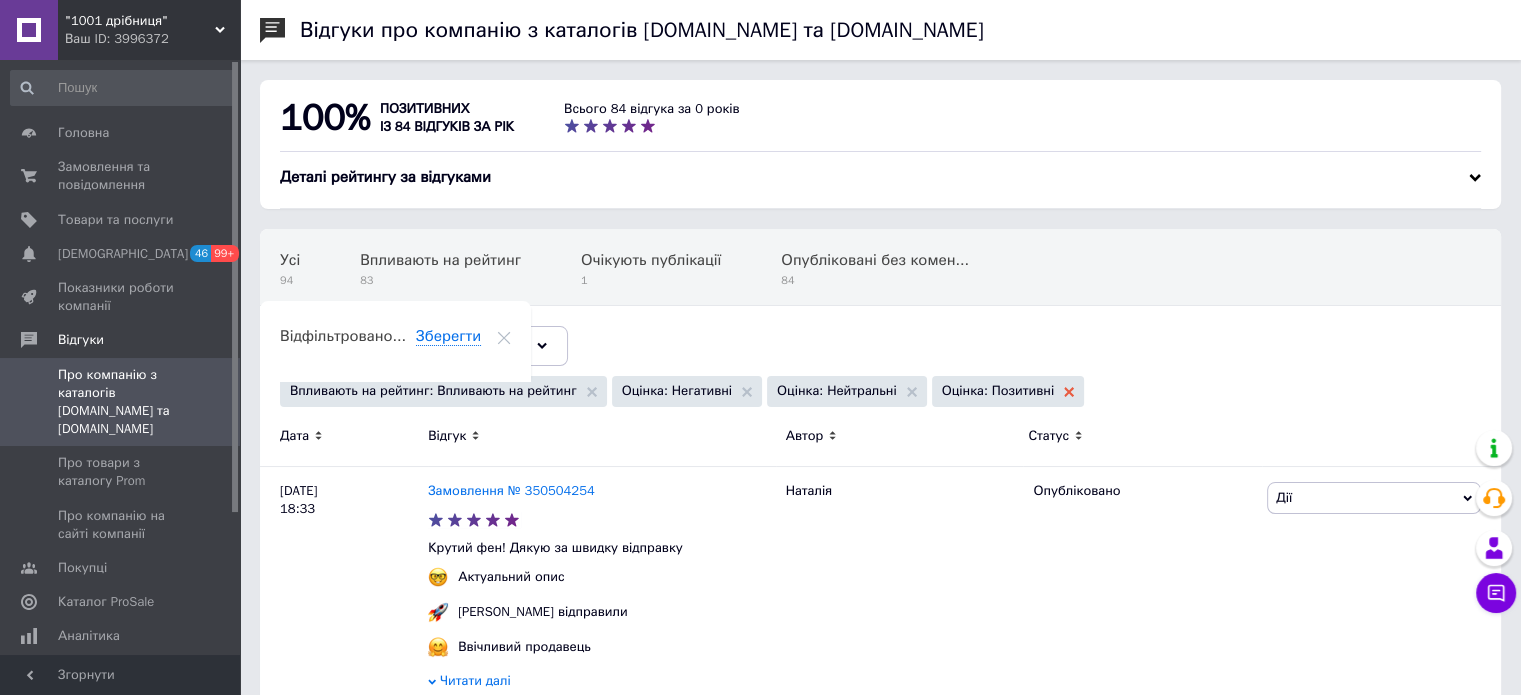 click 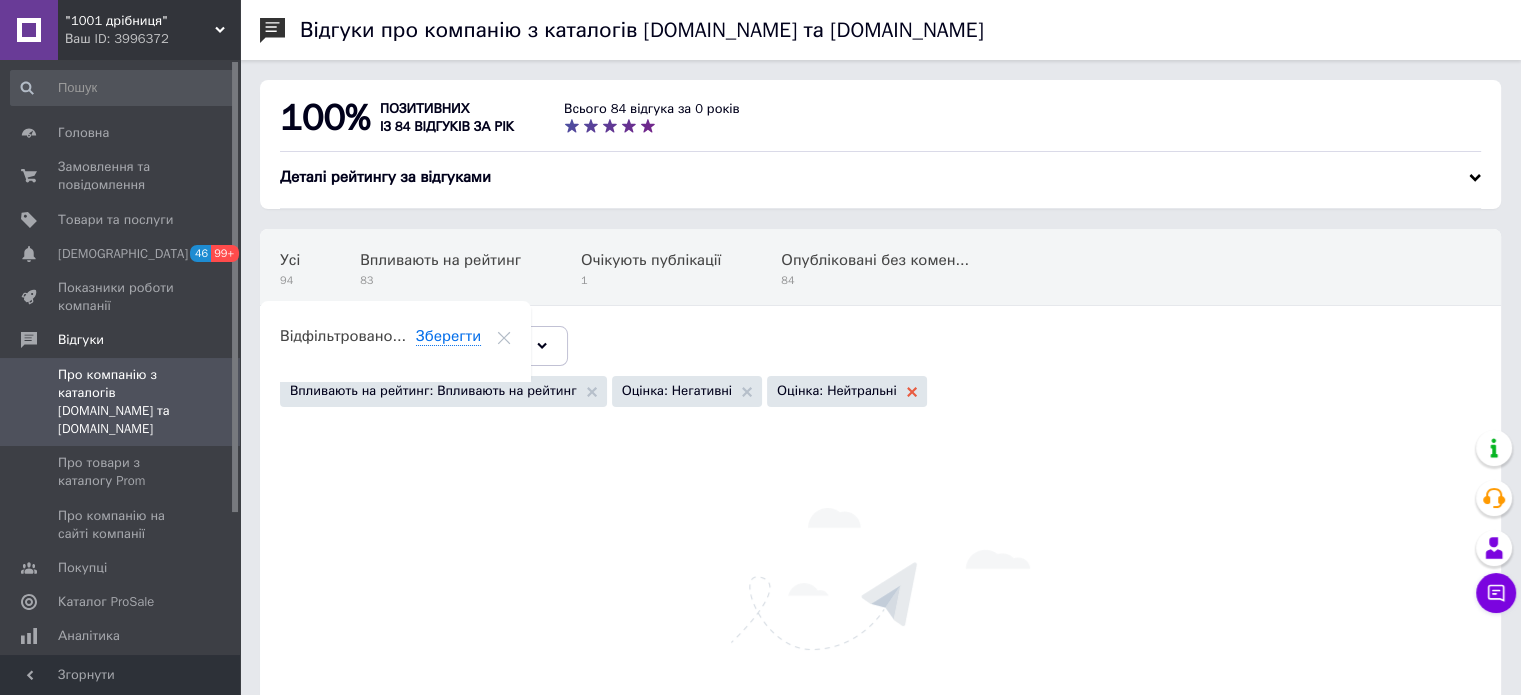 click 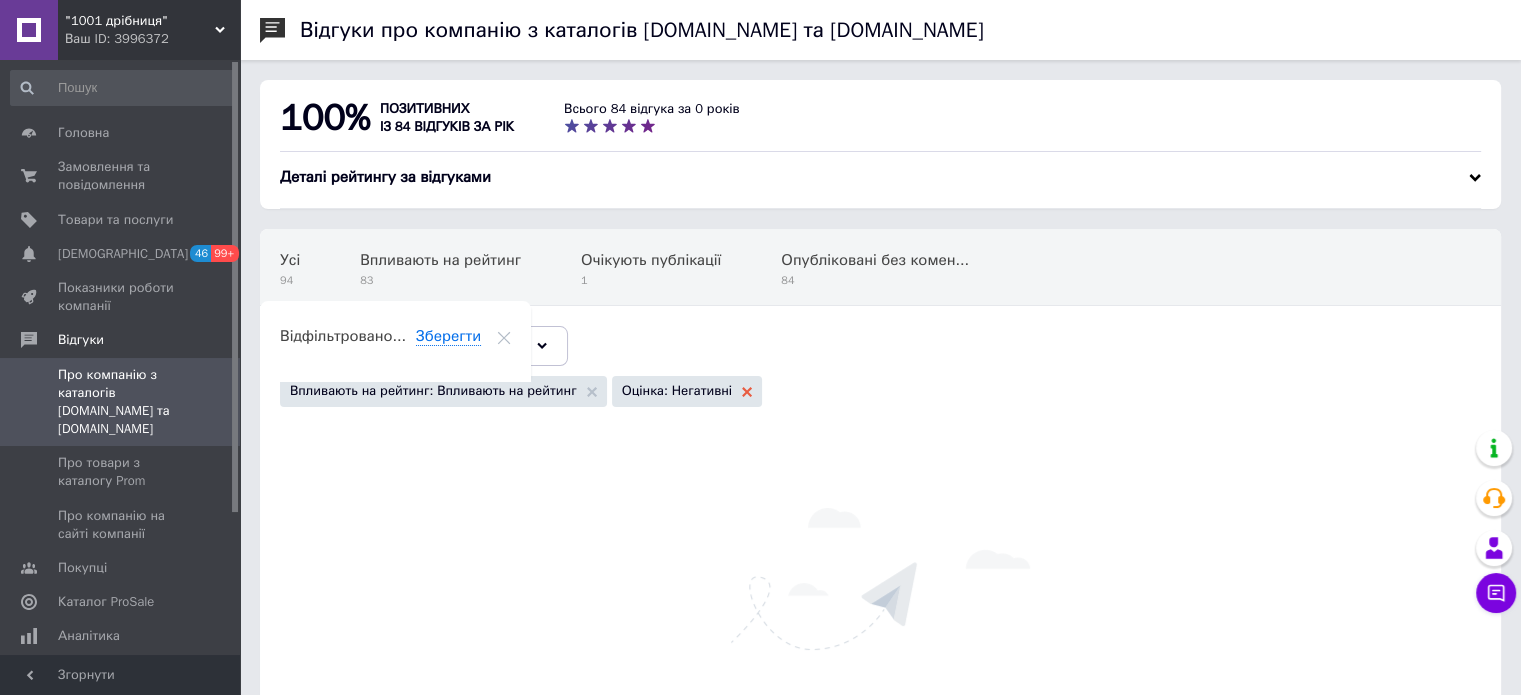 click 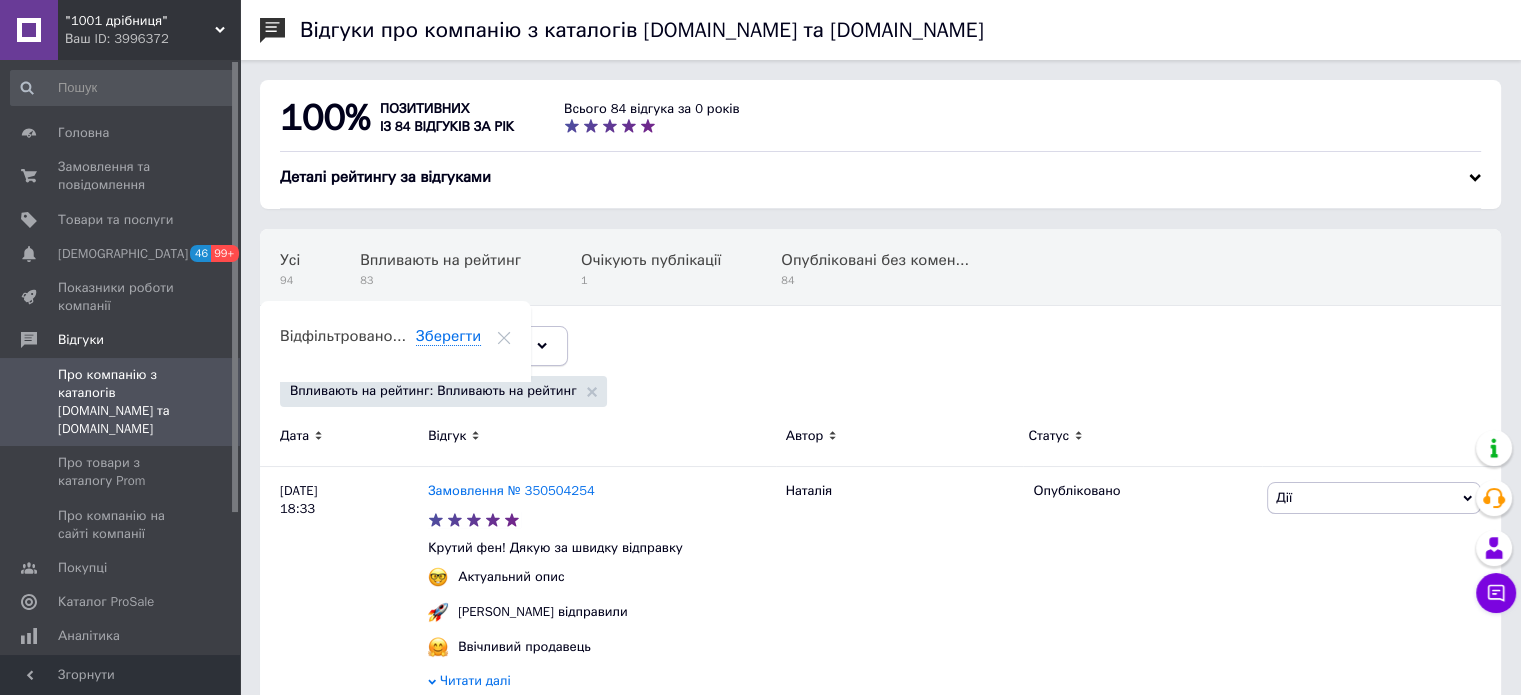 click on "Відфільтруйте відгуки про продавця" at bounding box center [424, 346] 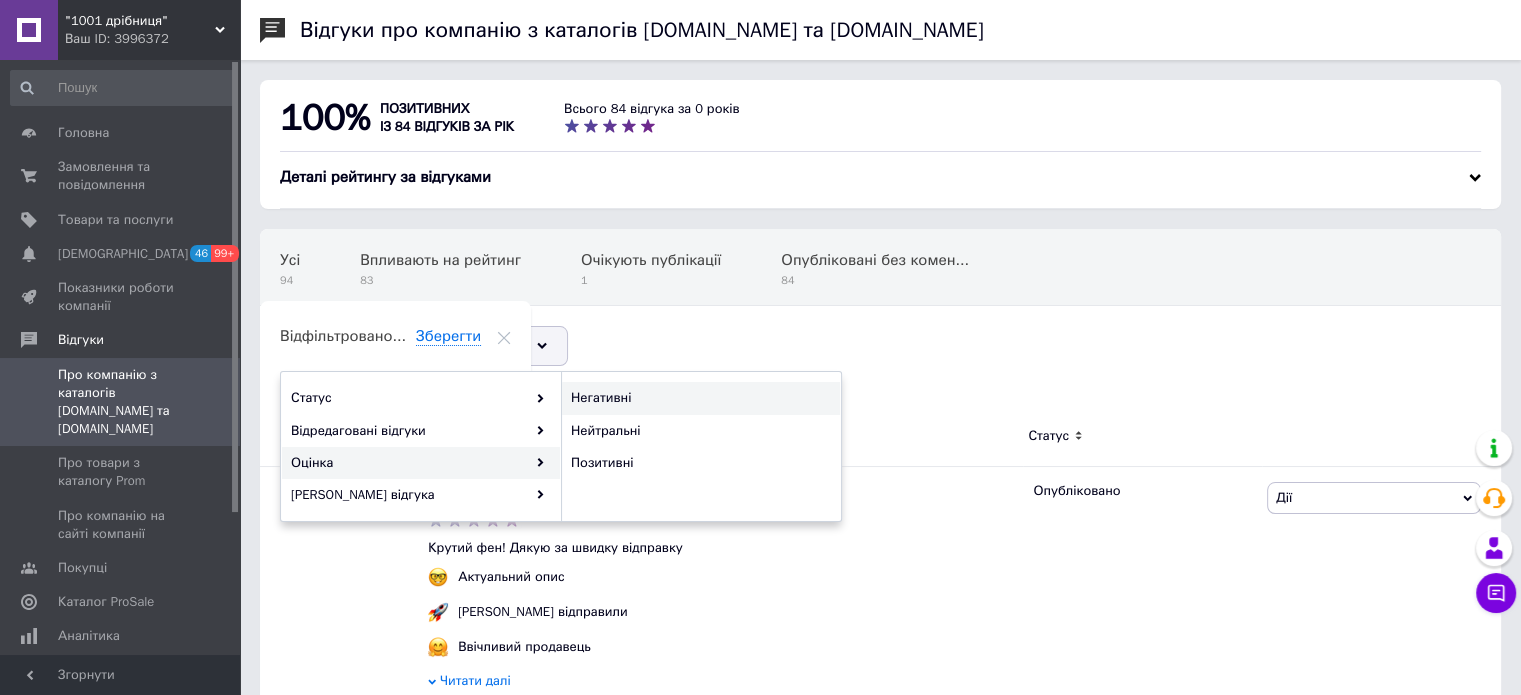 click on "Негативні" at bounding box center [698, 398] 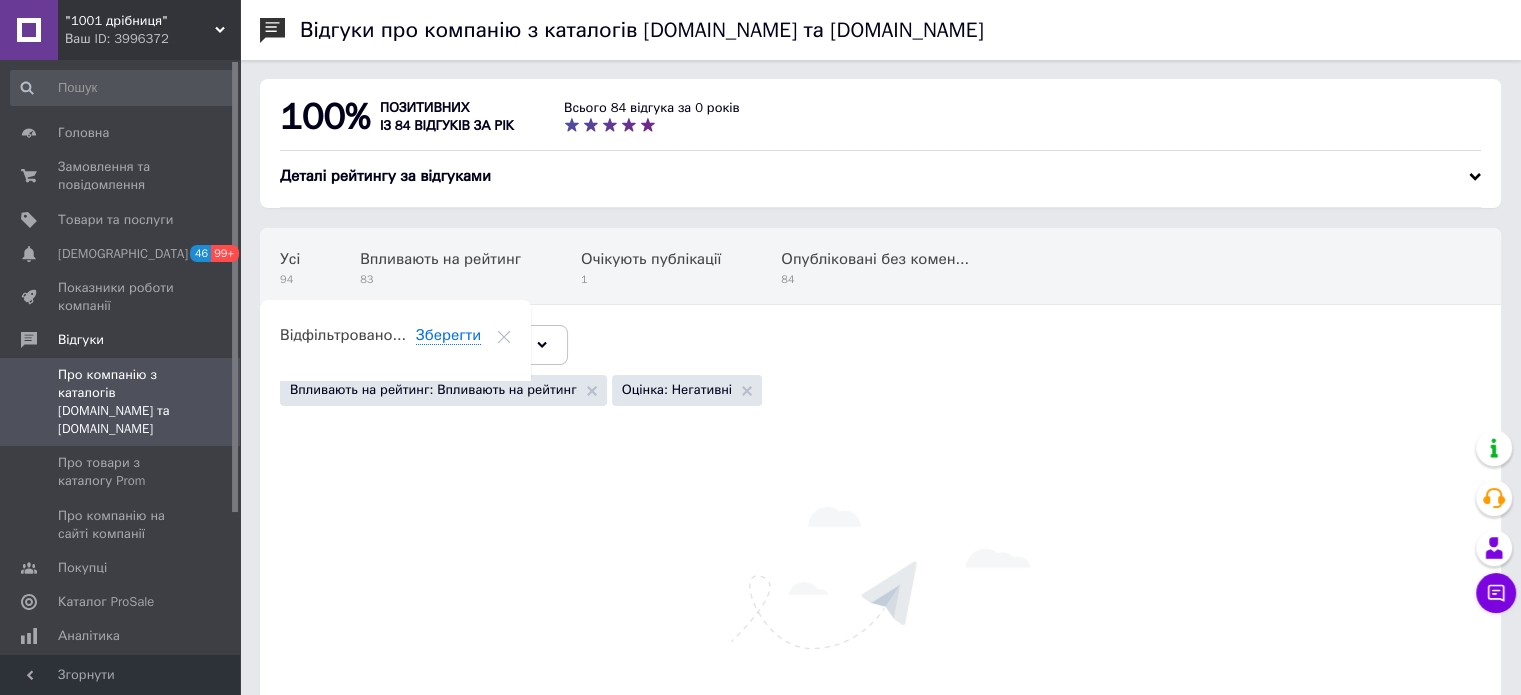 scroll, scrollTop: 0, scrollLeft: 0, axis: both 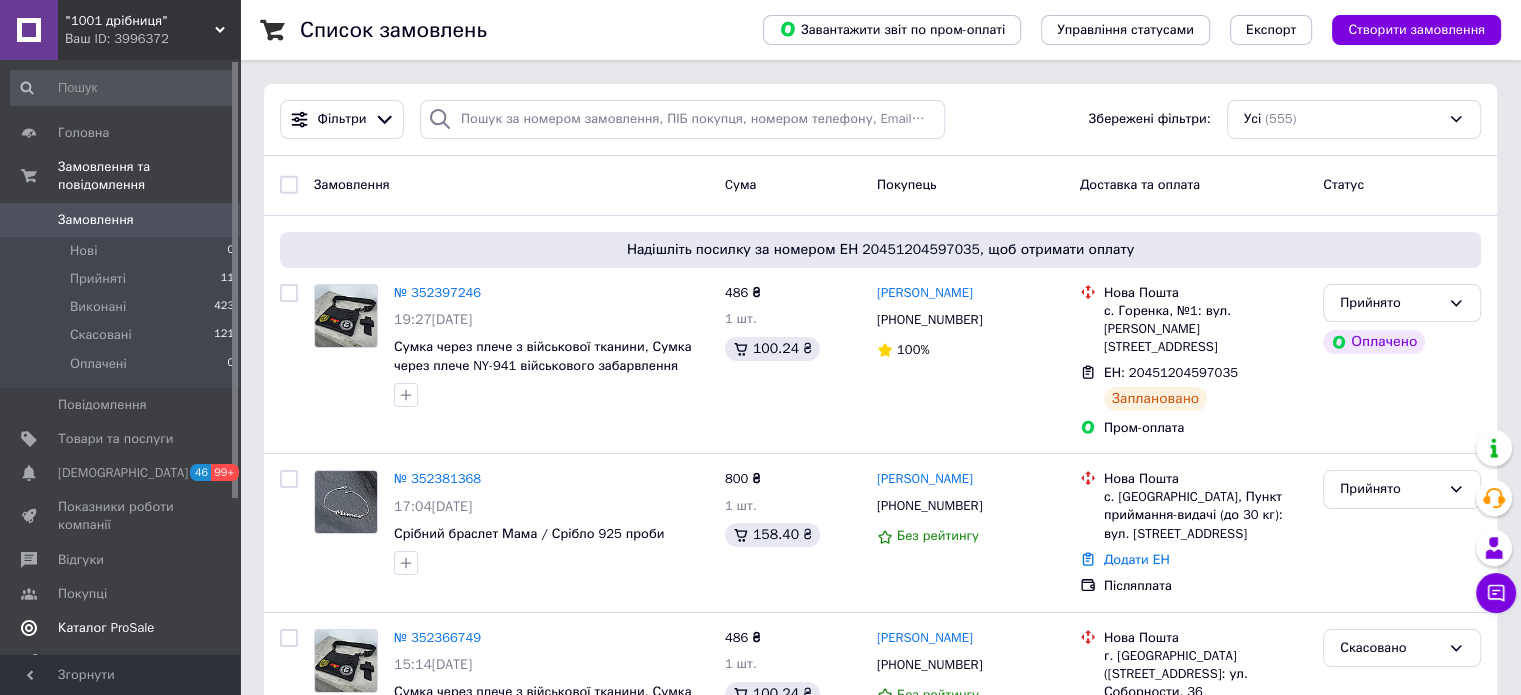 click on "Каталог ProSale" at bounding box center (106, 628) 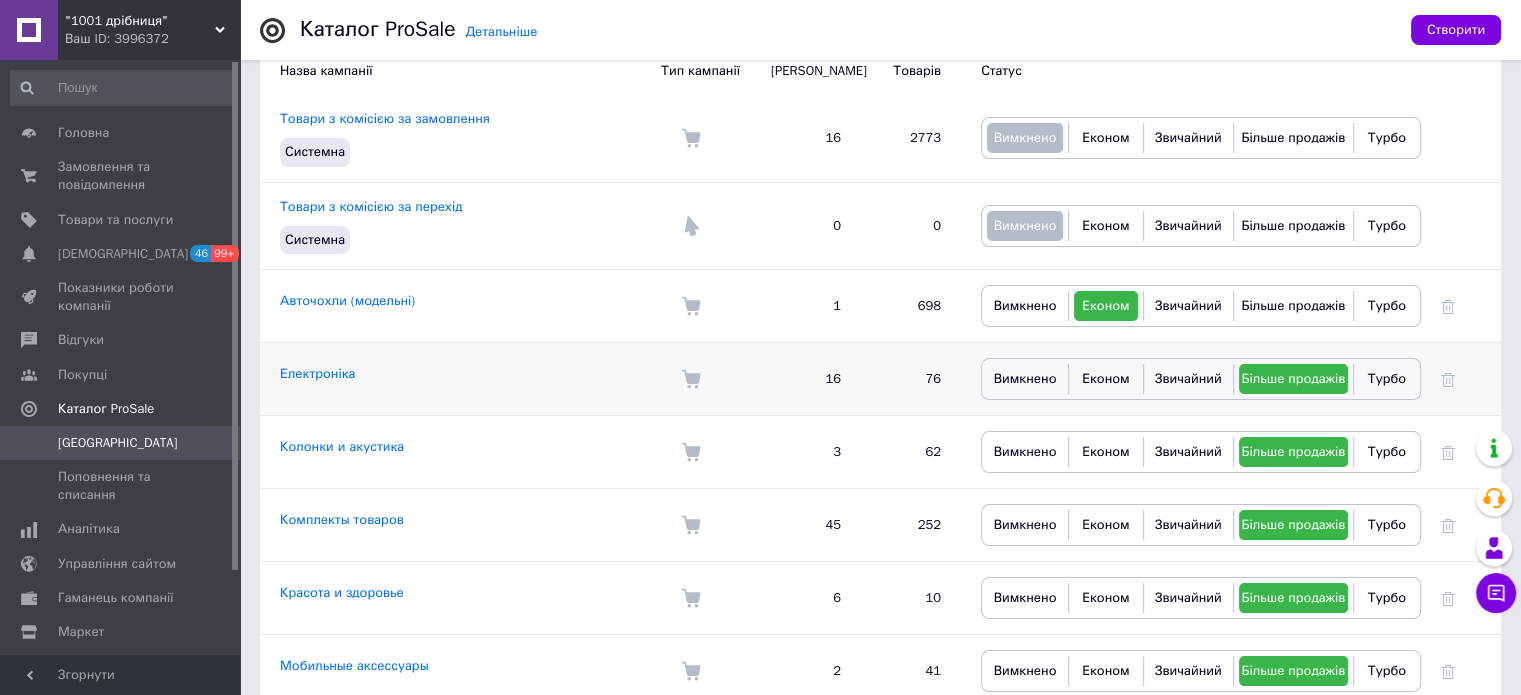 scroll, scrollTop: 300, scrollLeft: 0, axis: vertical 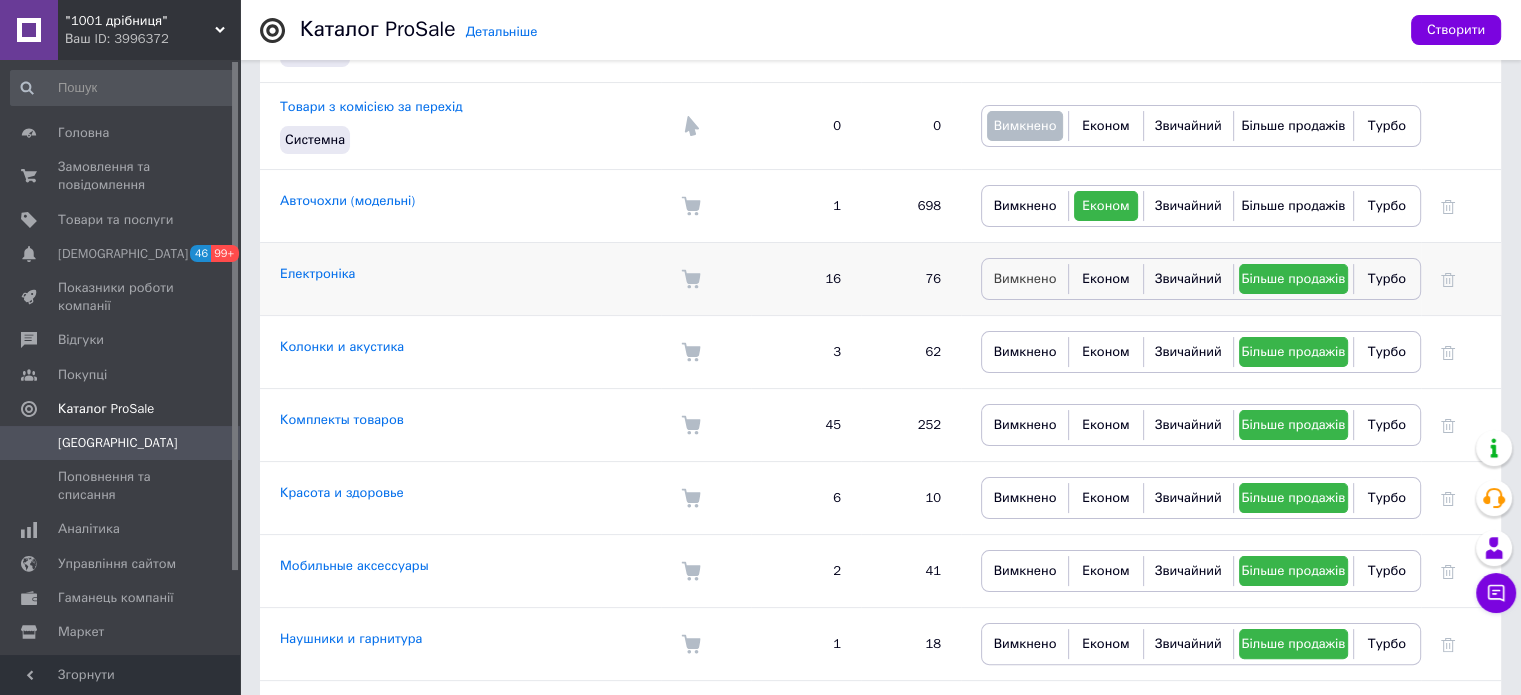 click on "Вимкнено" at bounding box center (1025, 278) 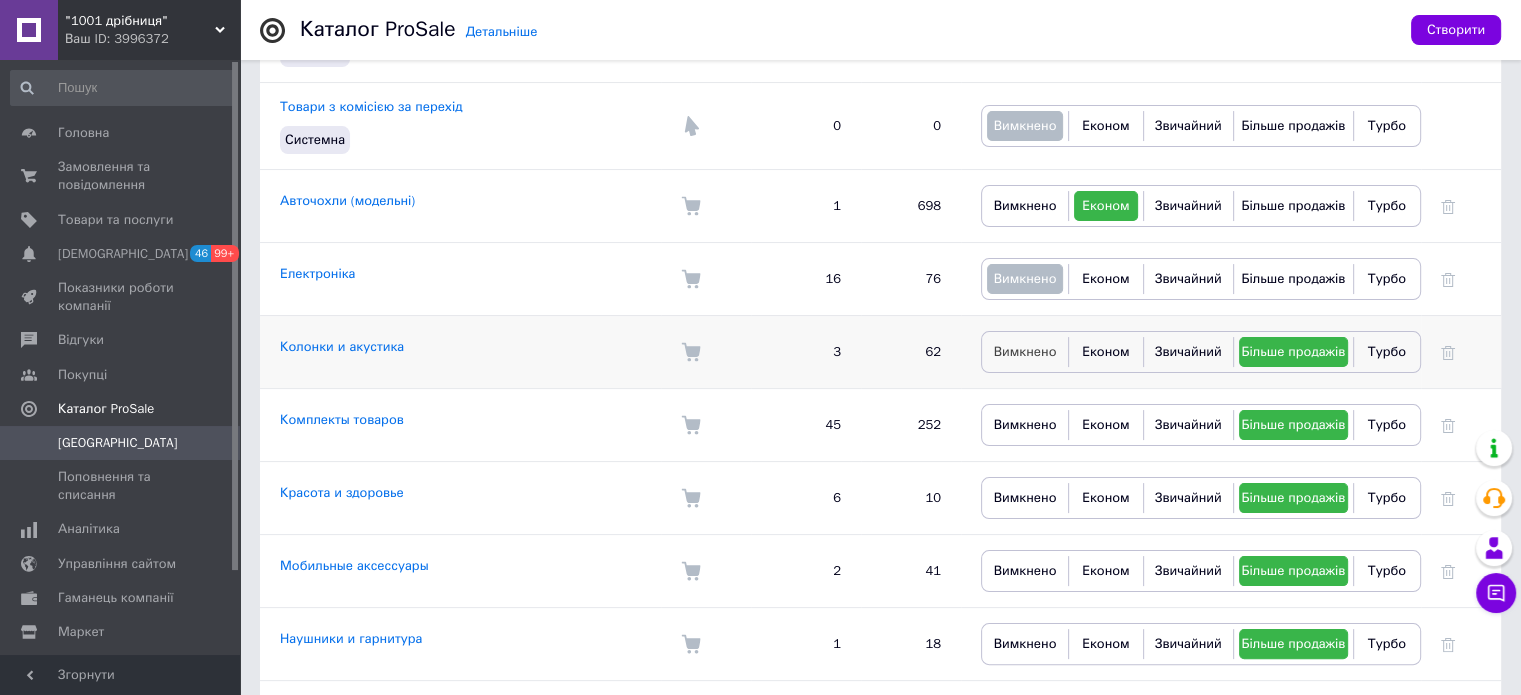 click on "Вимкнено" at bounding box center [1025, 351] 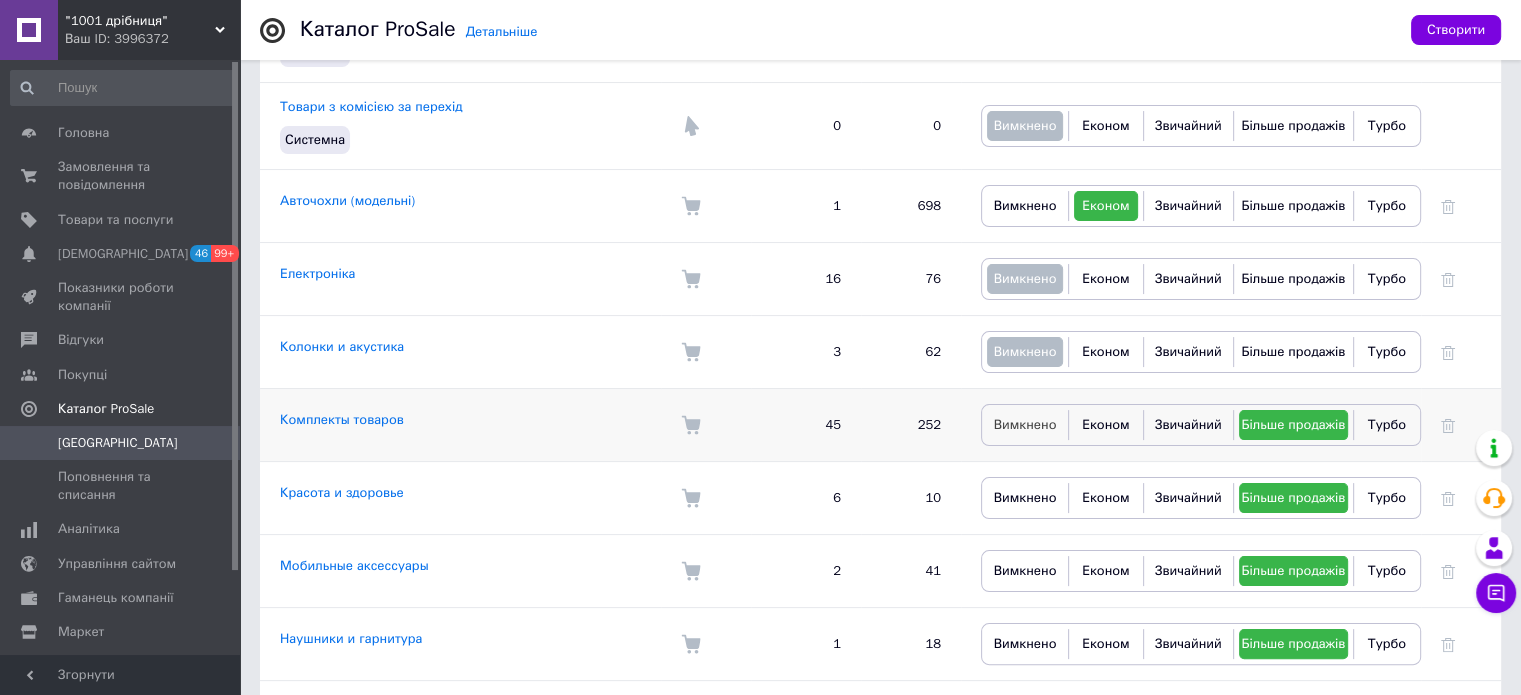 click on "Вимкнено" at bounding box center [1025, 424] 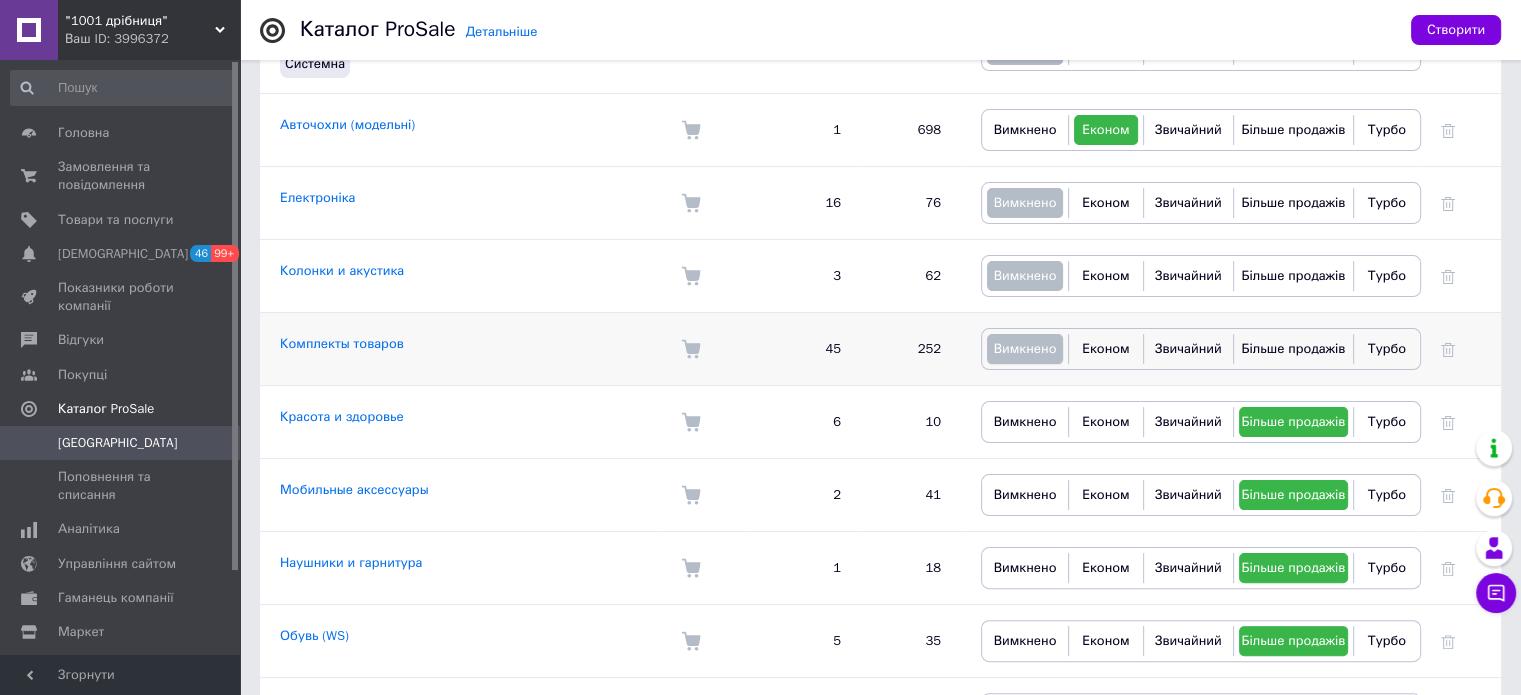 scroll, scrollTop: 500, scrollLeft: 0, axis: vertical 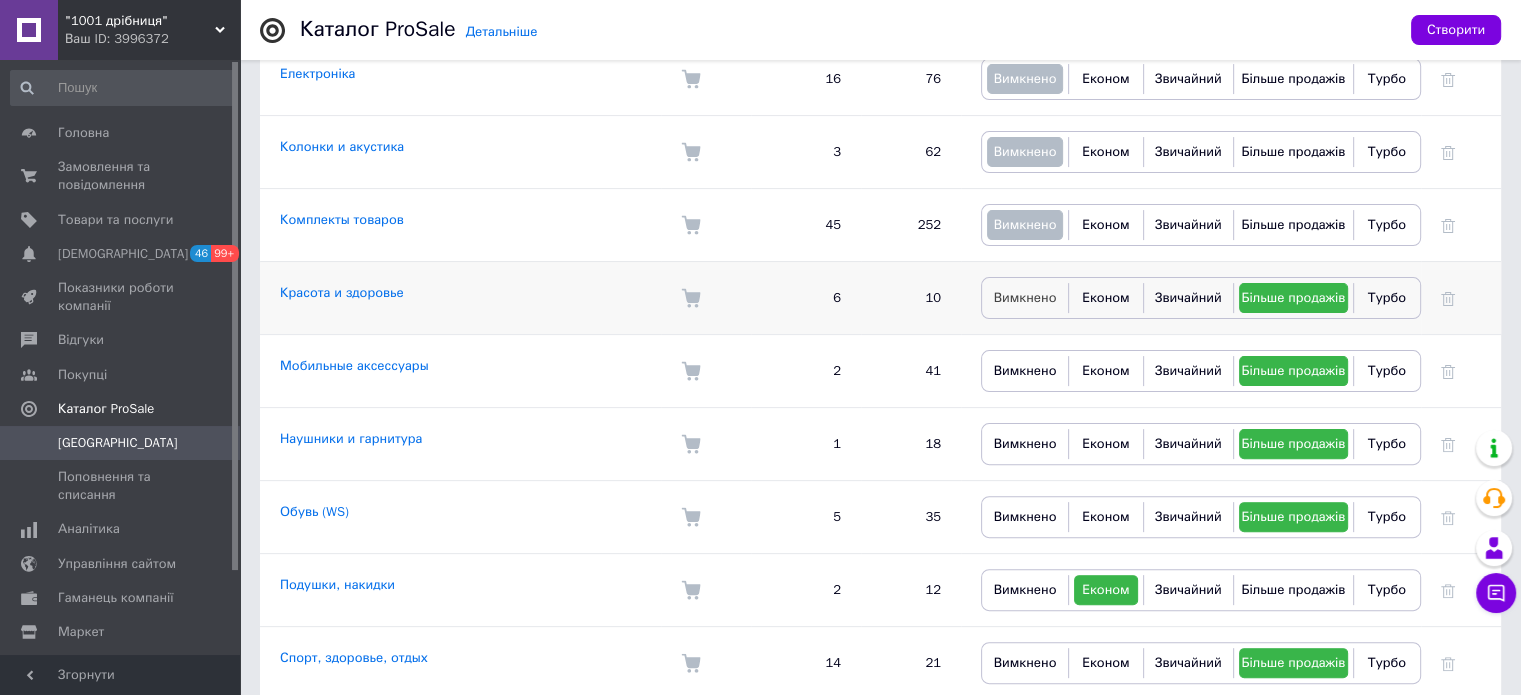click on "Вимкнено" at bounding box center (1025, 297) 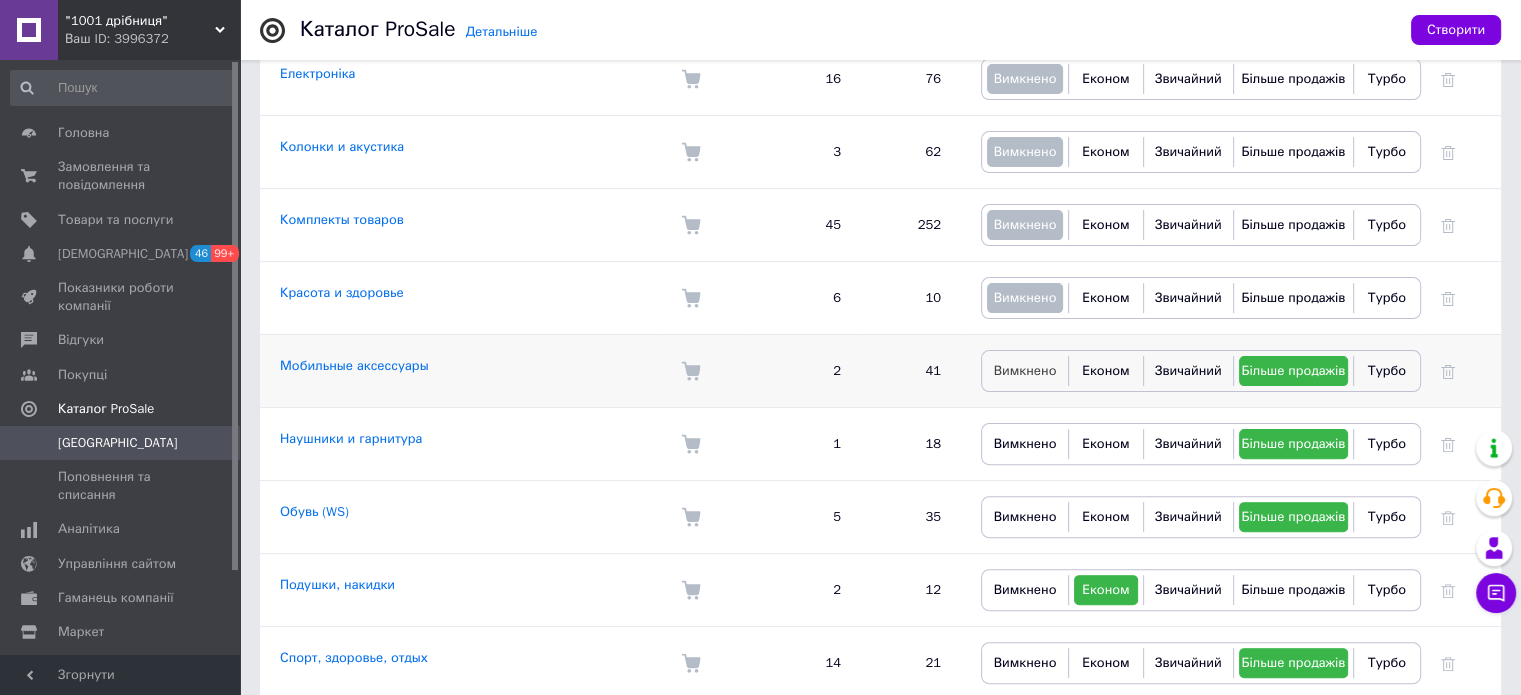click on "Вимкнено" at bounding box center (1025, 370) 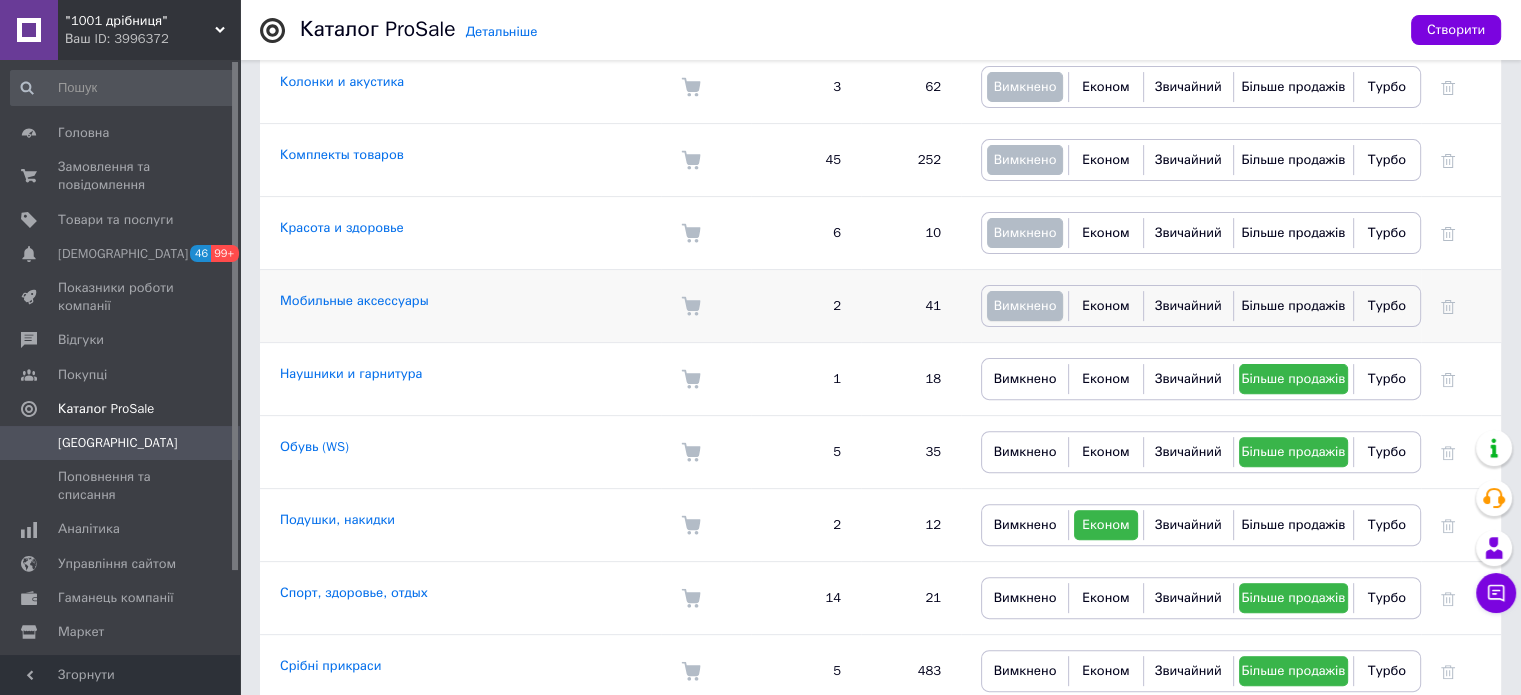 scroll, scrollTop: 600, scrollLeft: 0, axis: vertical 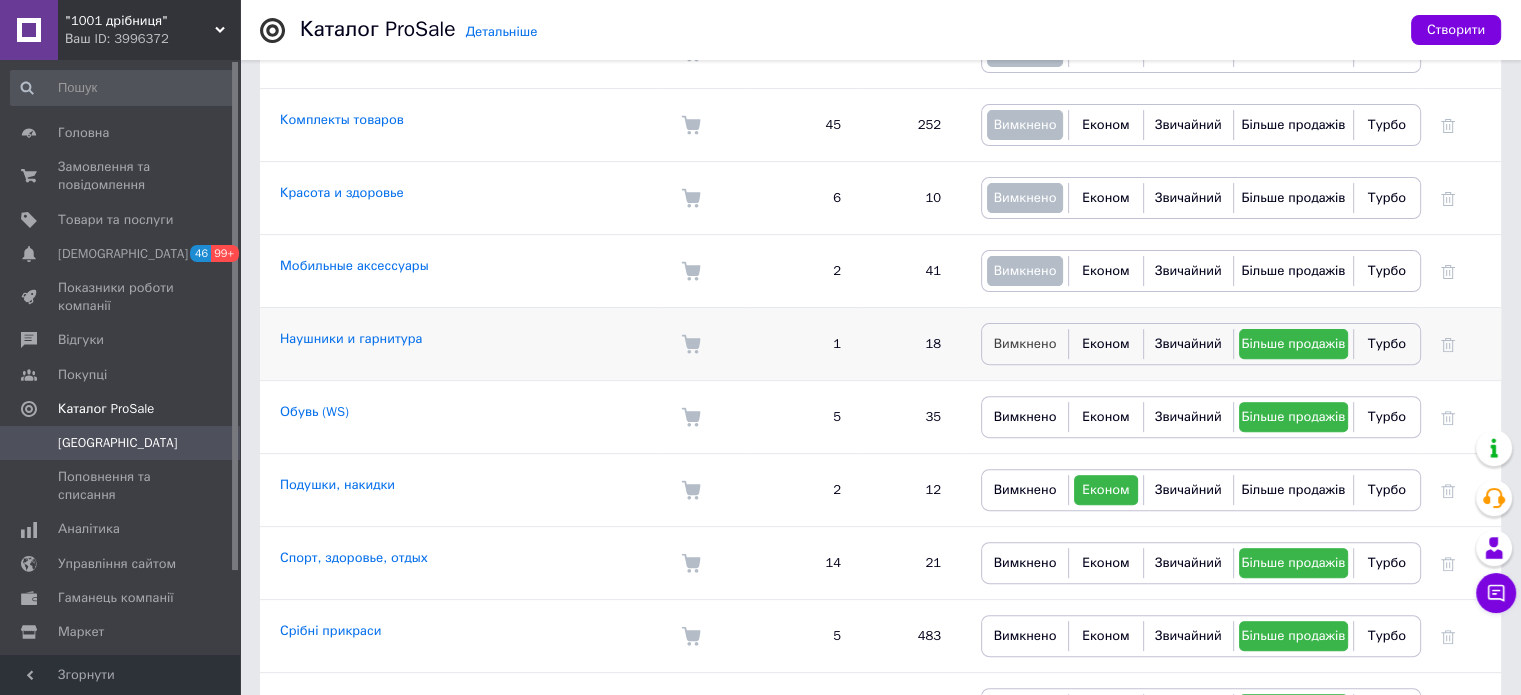 click on "Вимкнено" at bounding box center [1025, 343] 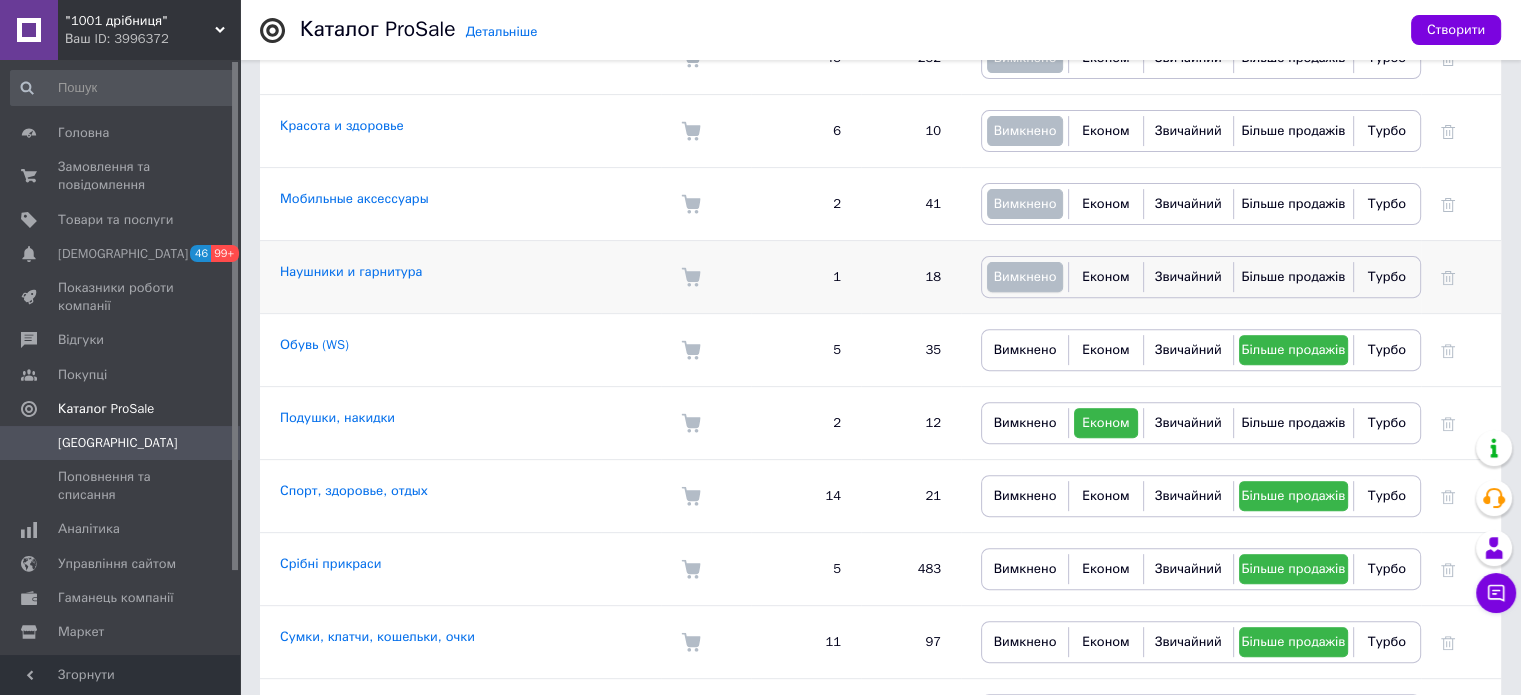scroll, scrollTop: 700, scrollLeft: 0, axis: vertical 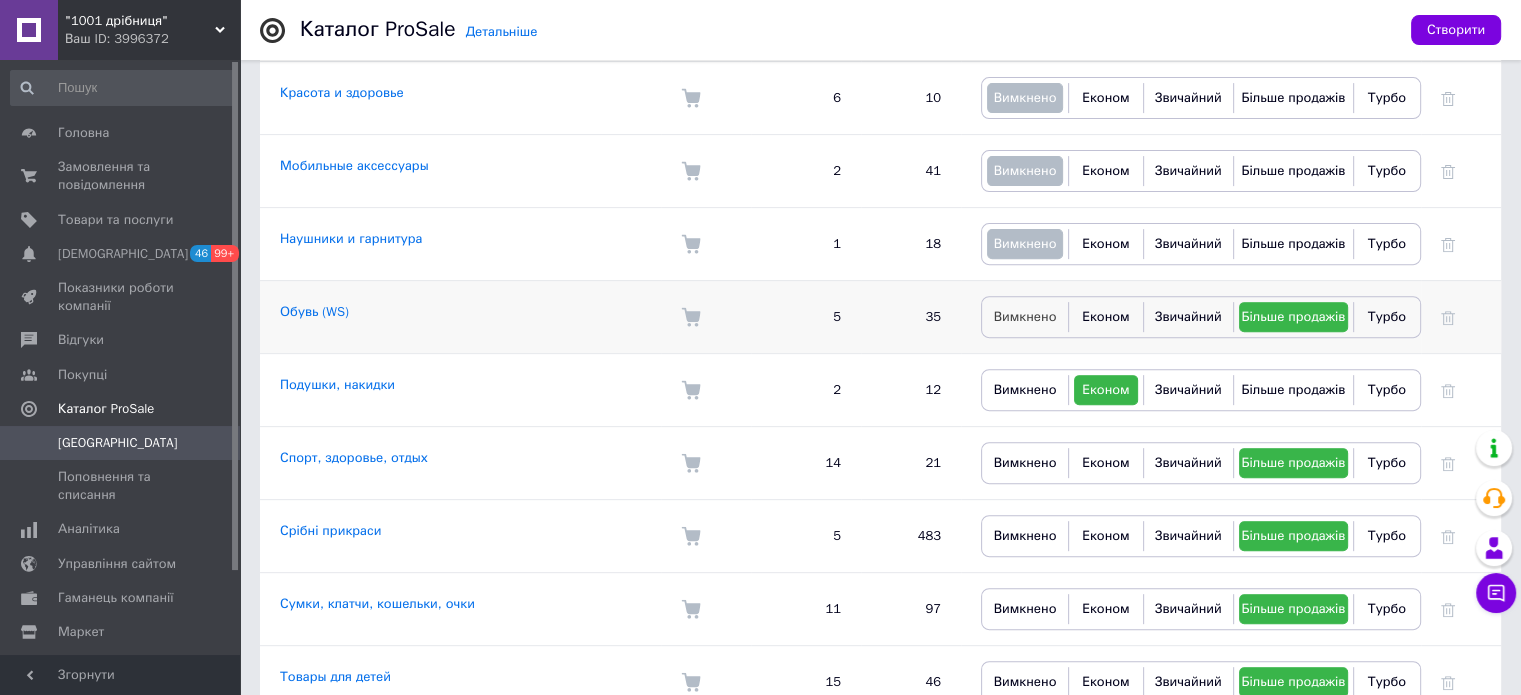 click on "Вимкнено" at bounding box center [1025, 317] 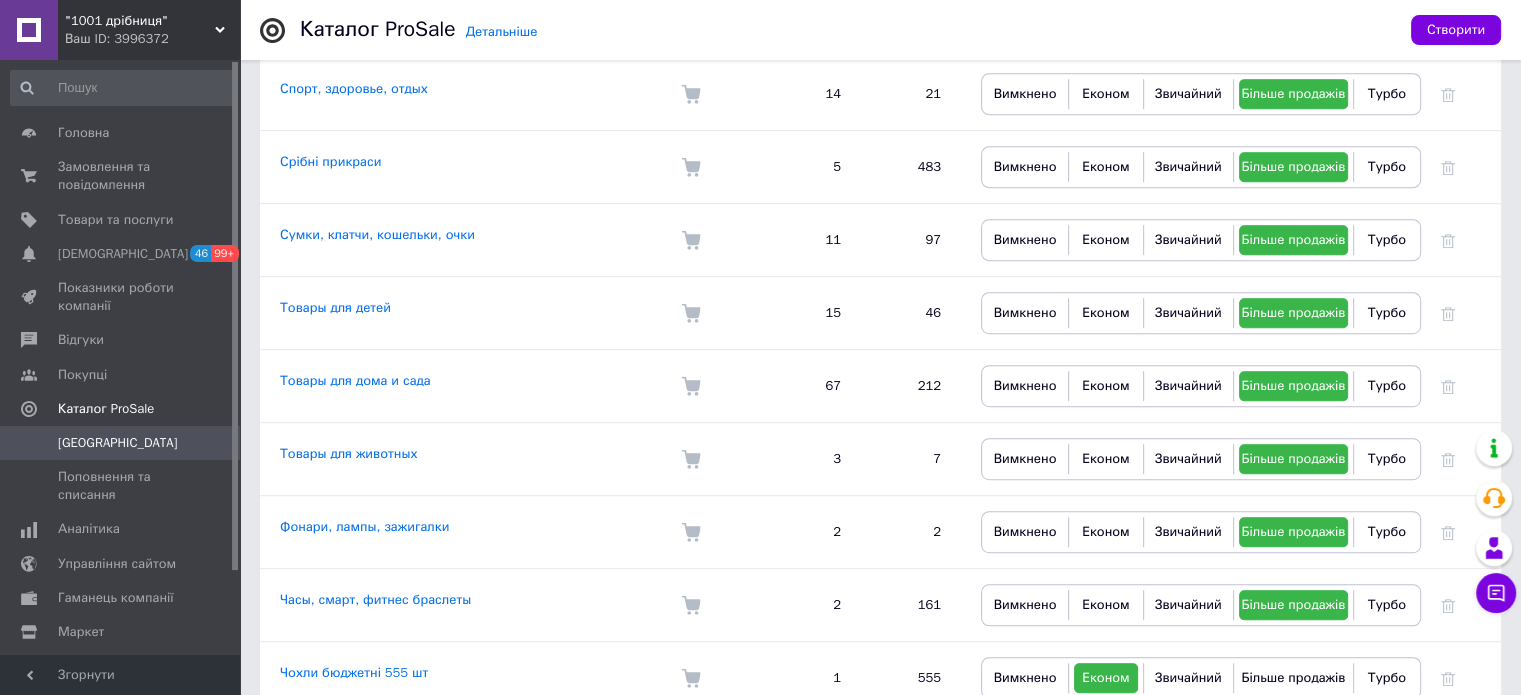 scroll, scrollTop: 1100, scrollLeft: 0, axis: vertical 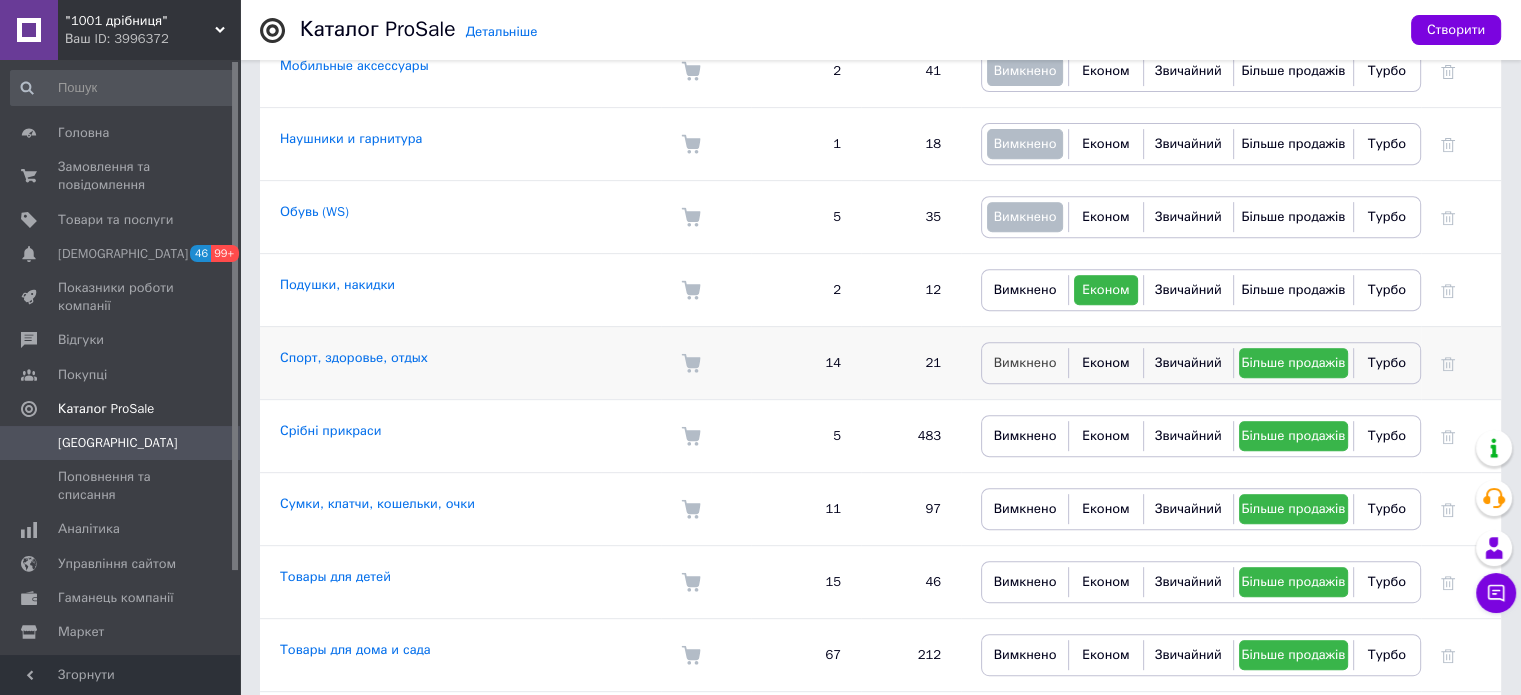click on "Вимкнено" at bounding box center [1025, 362] 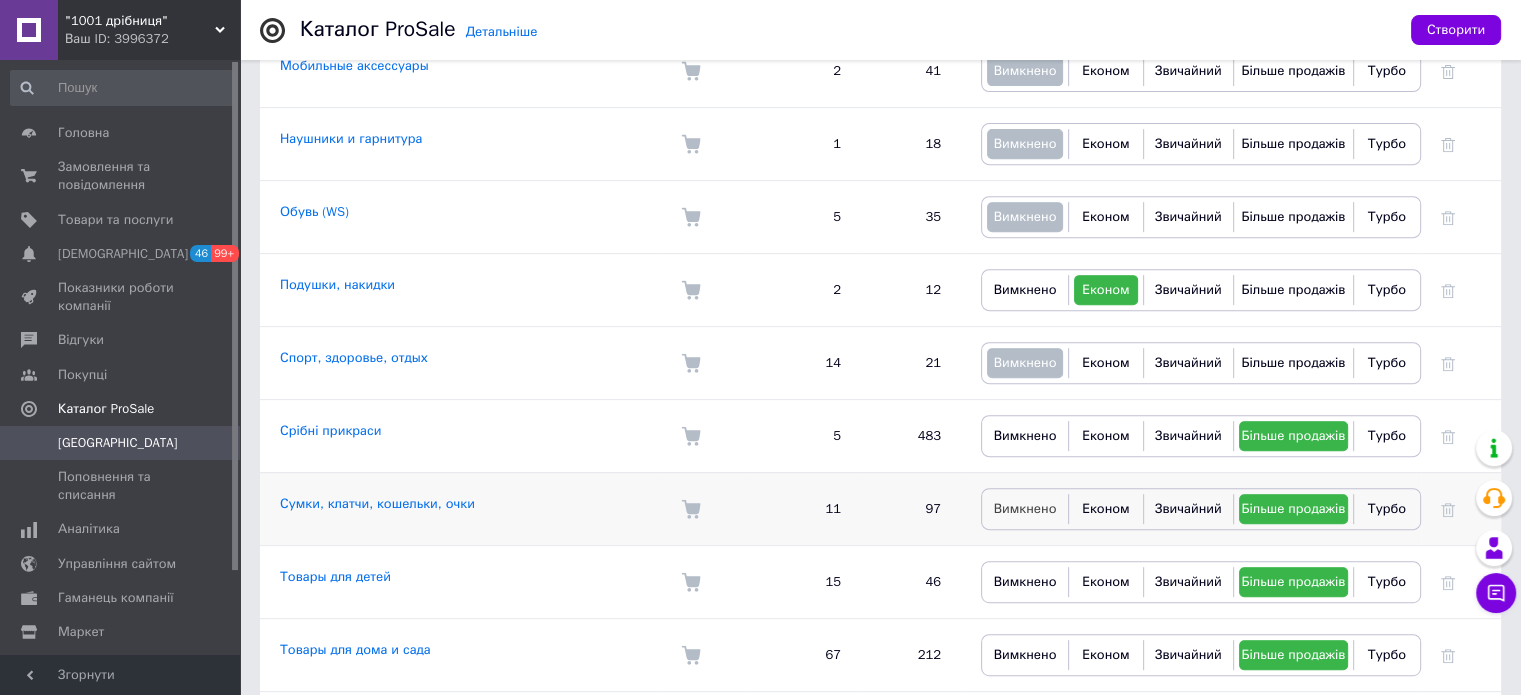 click on "Вимкнено" at bounding box center [1025, 508] 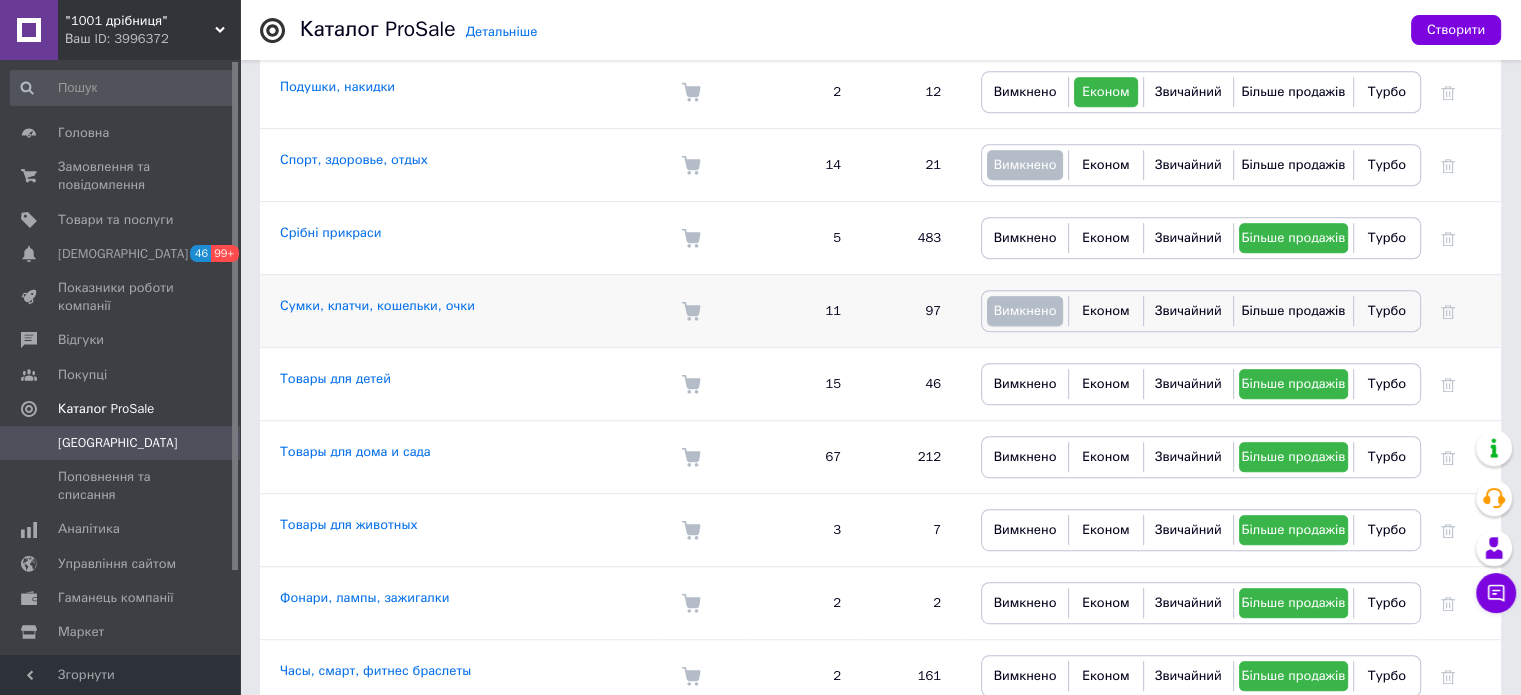 scroll, scrollTop: 1000, scrollLeft: 0, axis: vertical 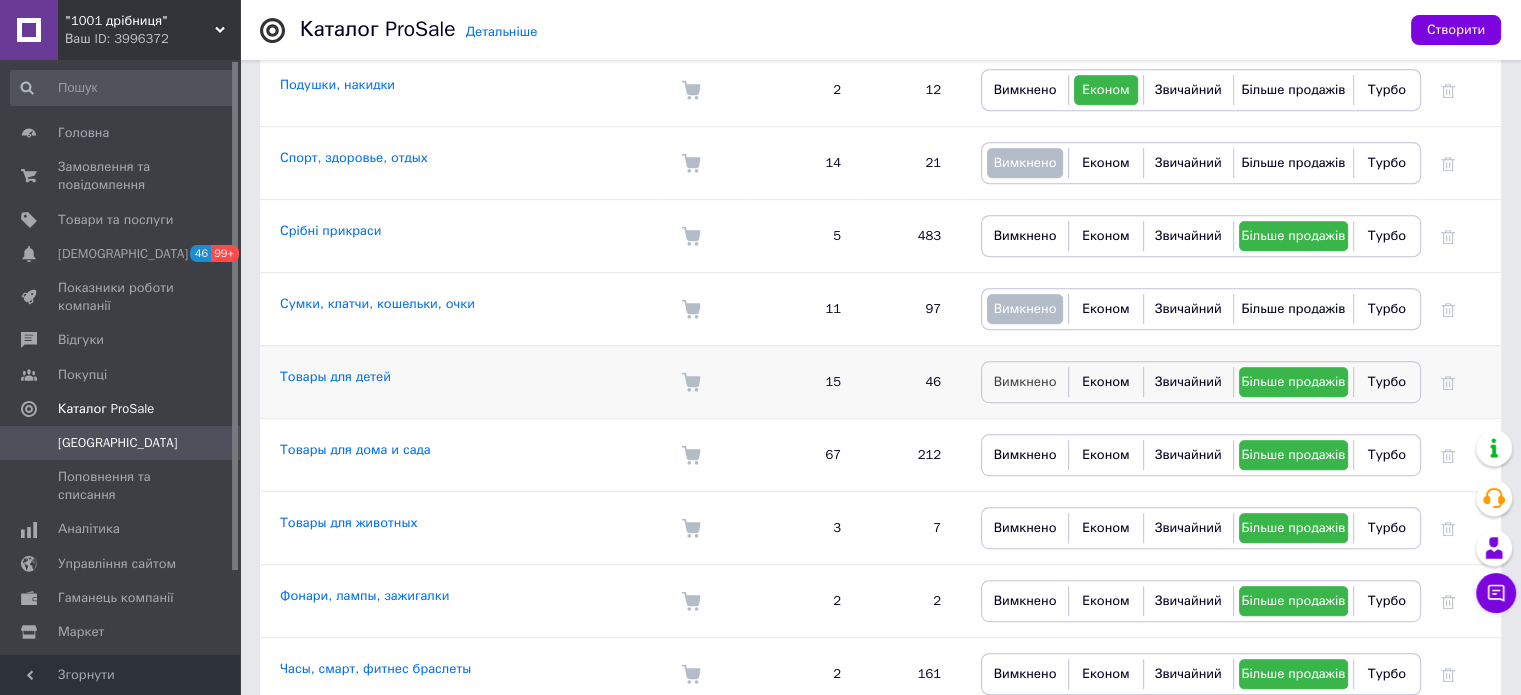 click on "Вимкнено" at bounding box center [1025, 381] 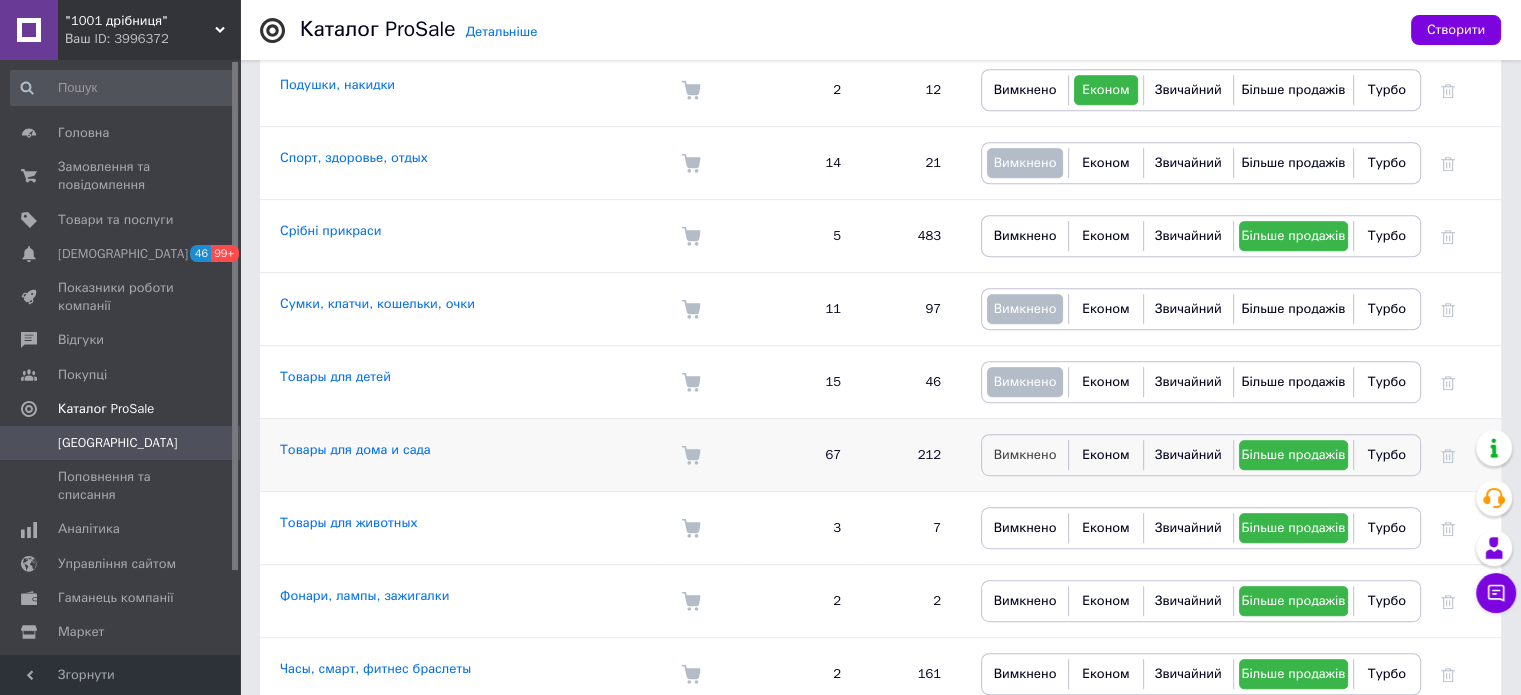 click on "Вимкнено" at bounding box center [1025, 454] 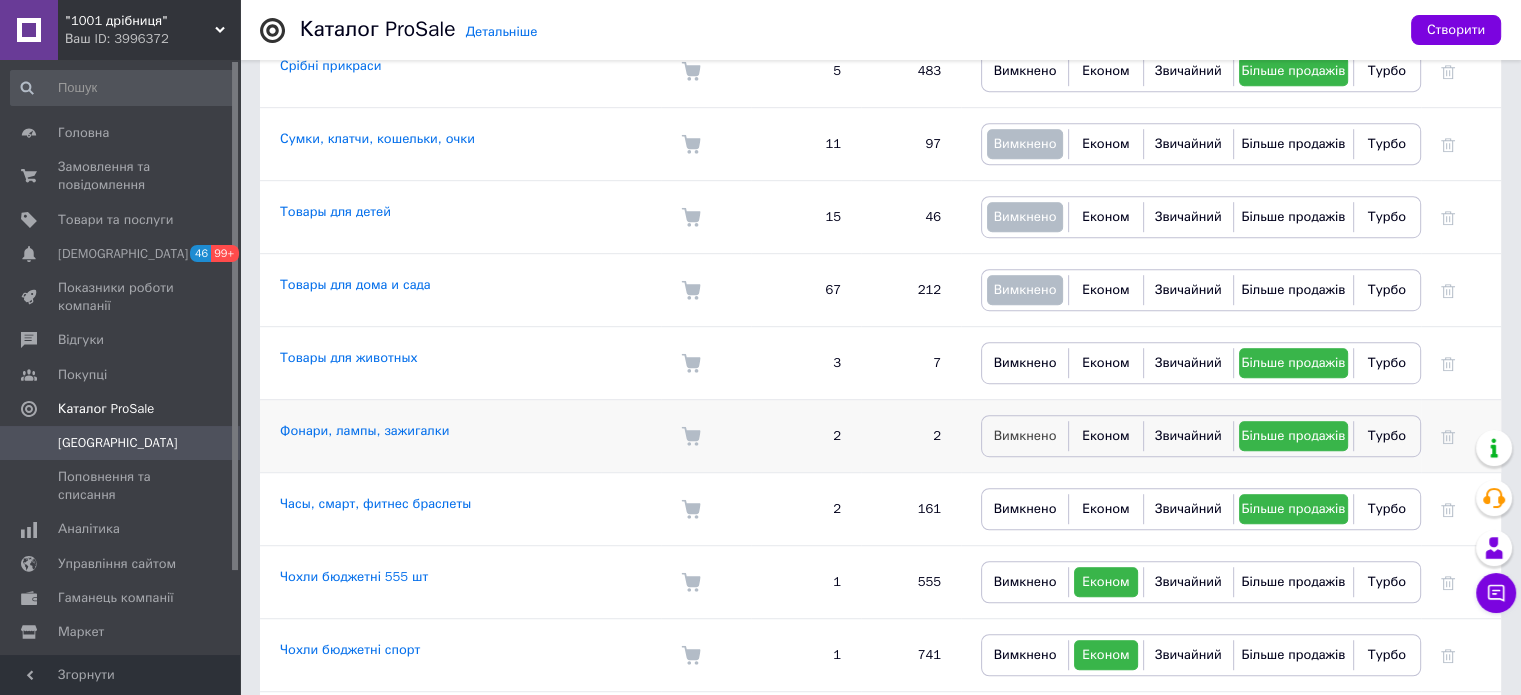 scroll, scrollTop: 1200, scrollLeft: 0, axis: vertical 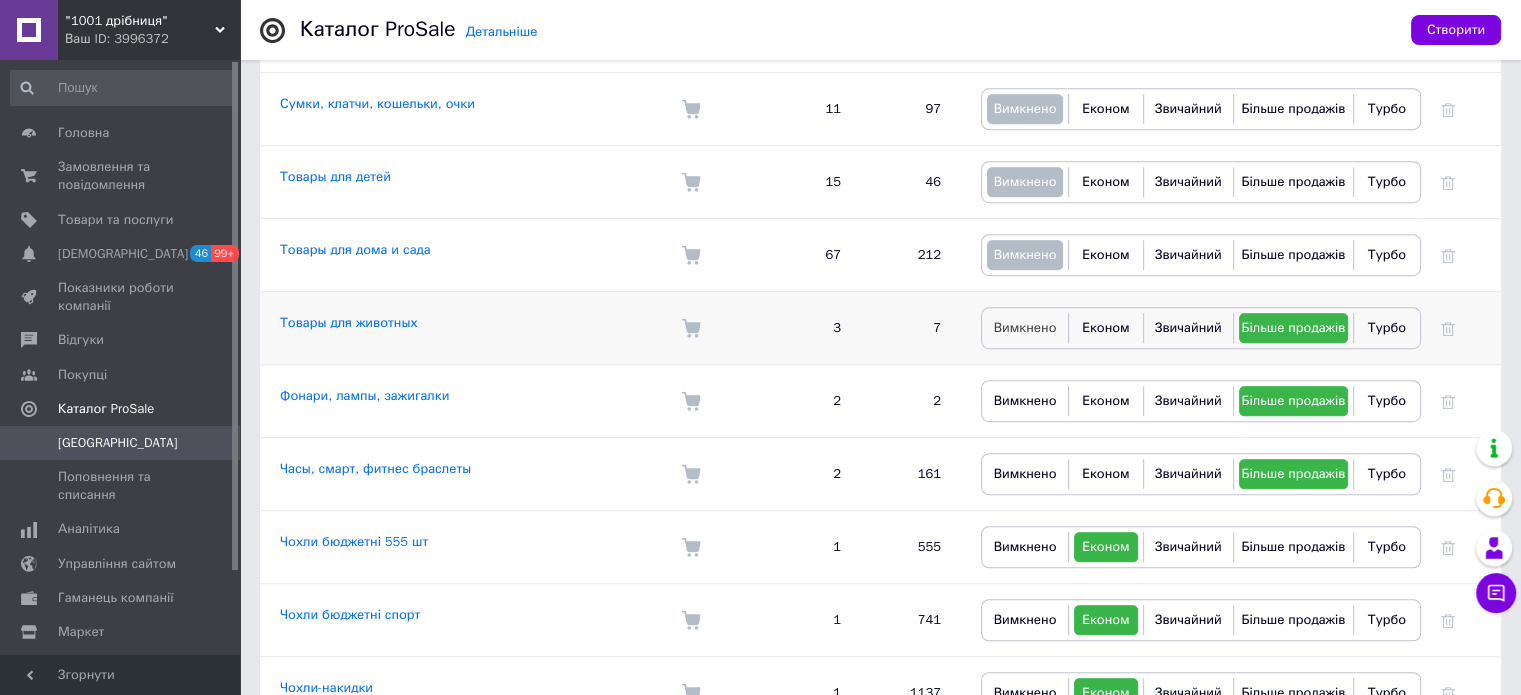 click on "Вимкнено" at bounding box center (1025, 327) 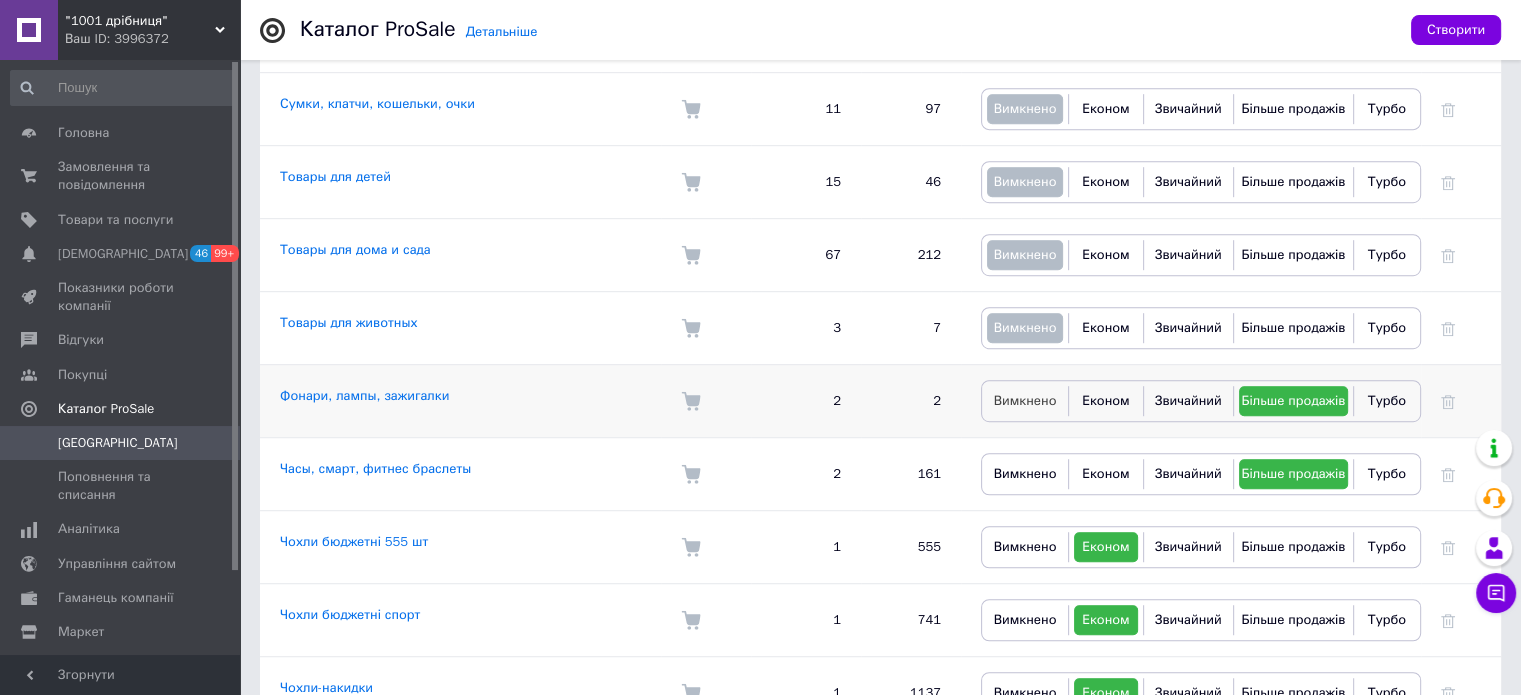 click on "Вимкнено" at bounding box center [1025, 400] 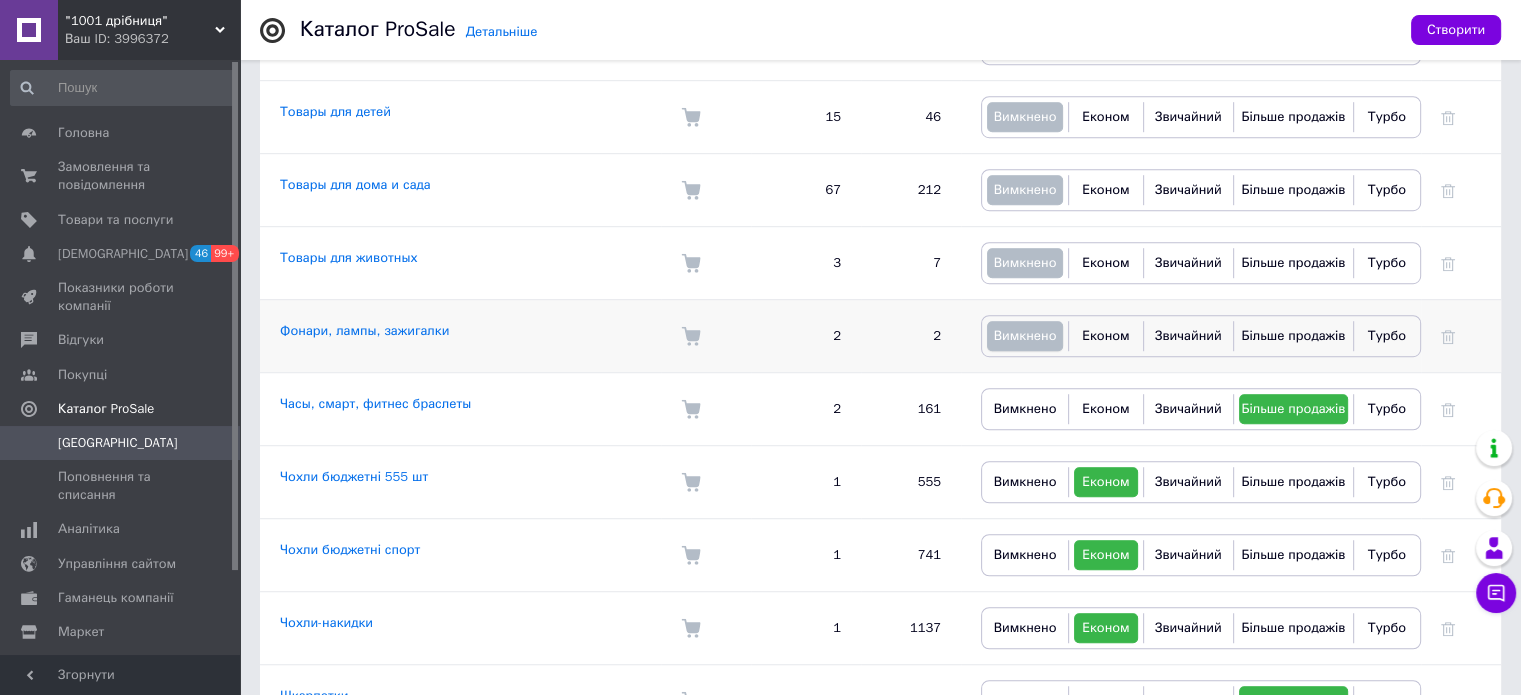 scroll, scrollTop: 1300, scrollLeft: 0, axis: vertical 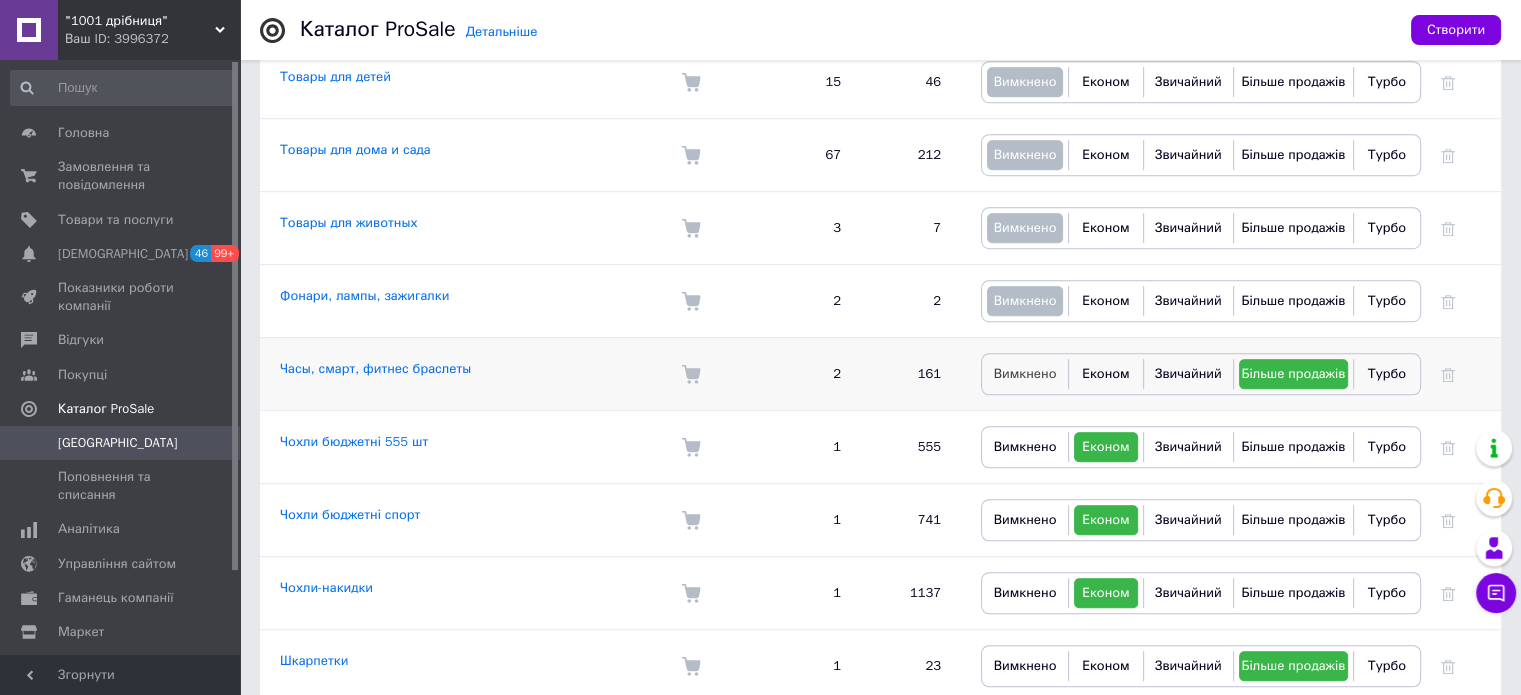 click on "Вимкнено" at bounding box center (1025, 373) 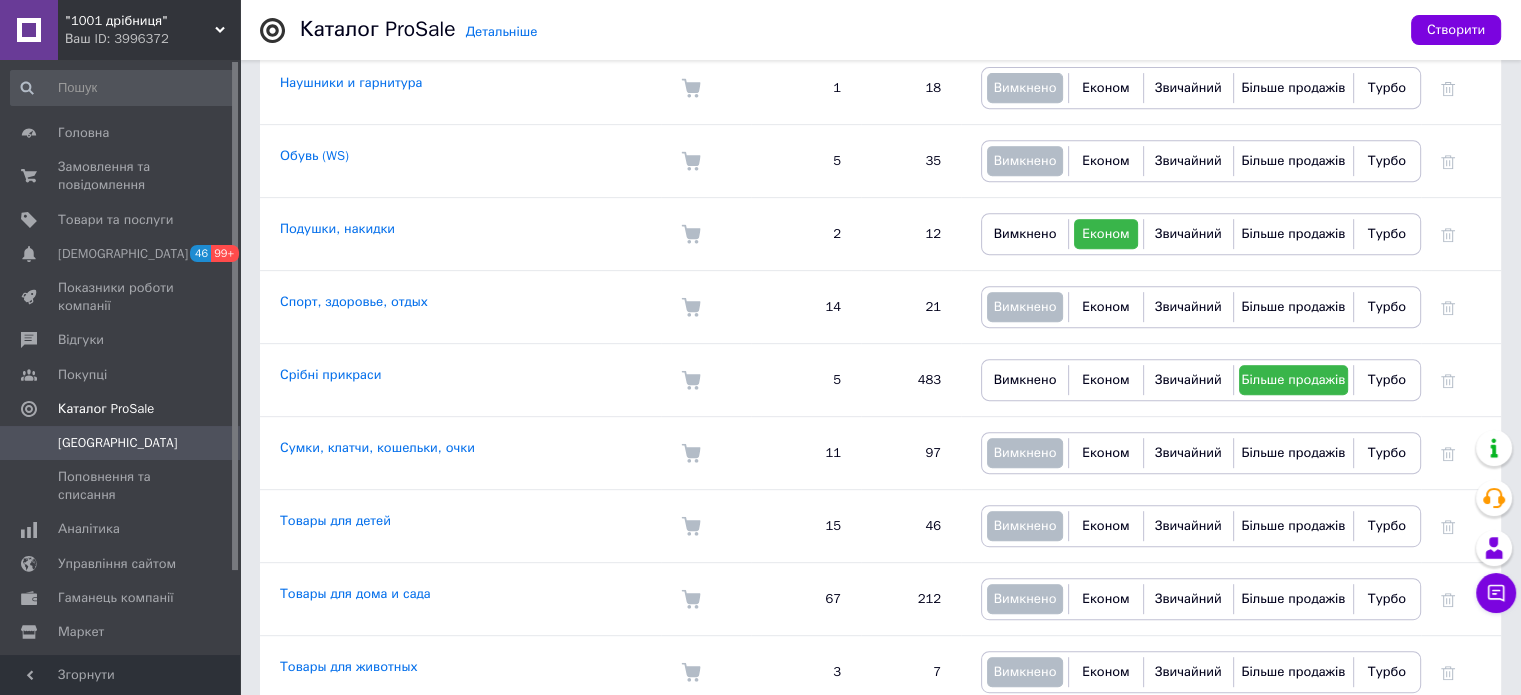scroll, scrollTop: 874, scrollLeft: 0, axis: vertical 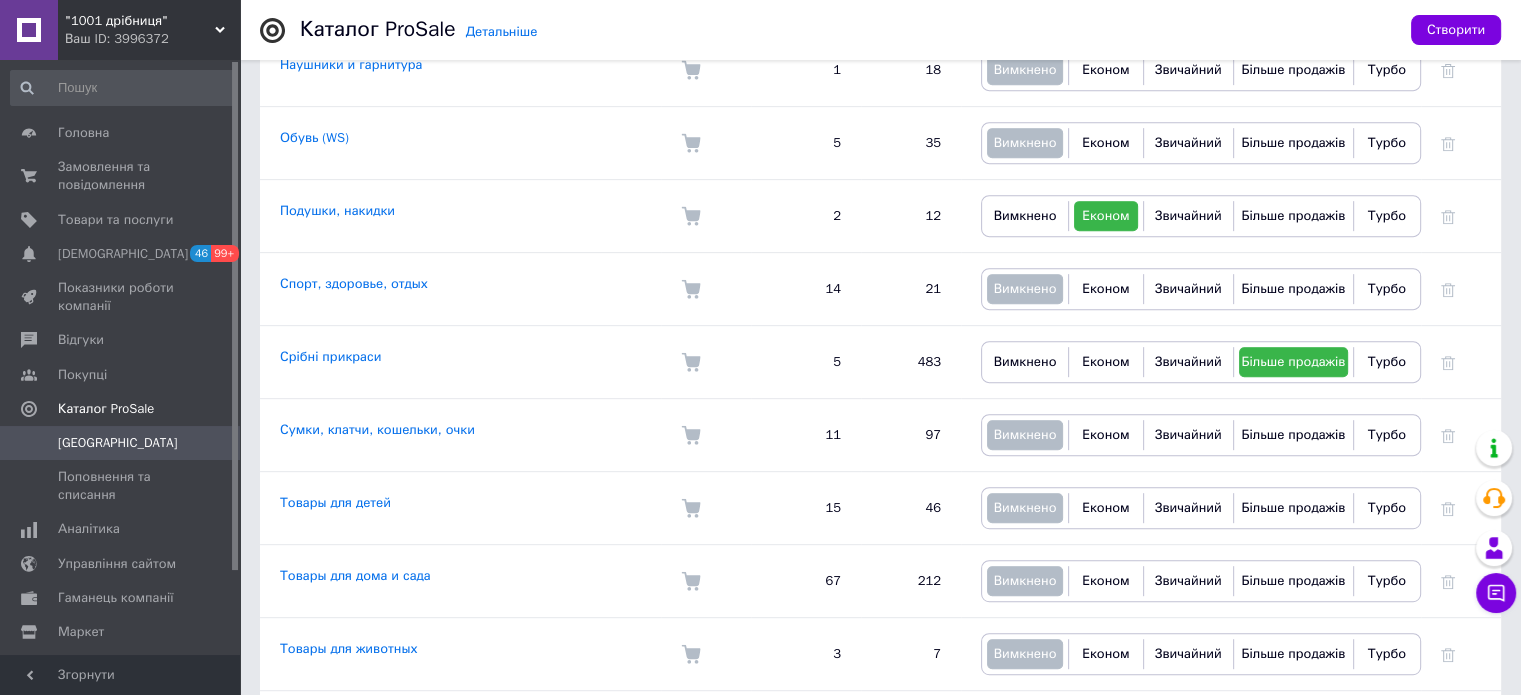 click on ""1001 дрібниця" Ваш ID: 3996372" at bounding box center (149, 30) 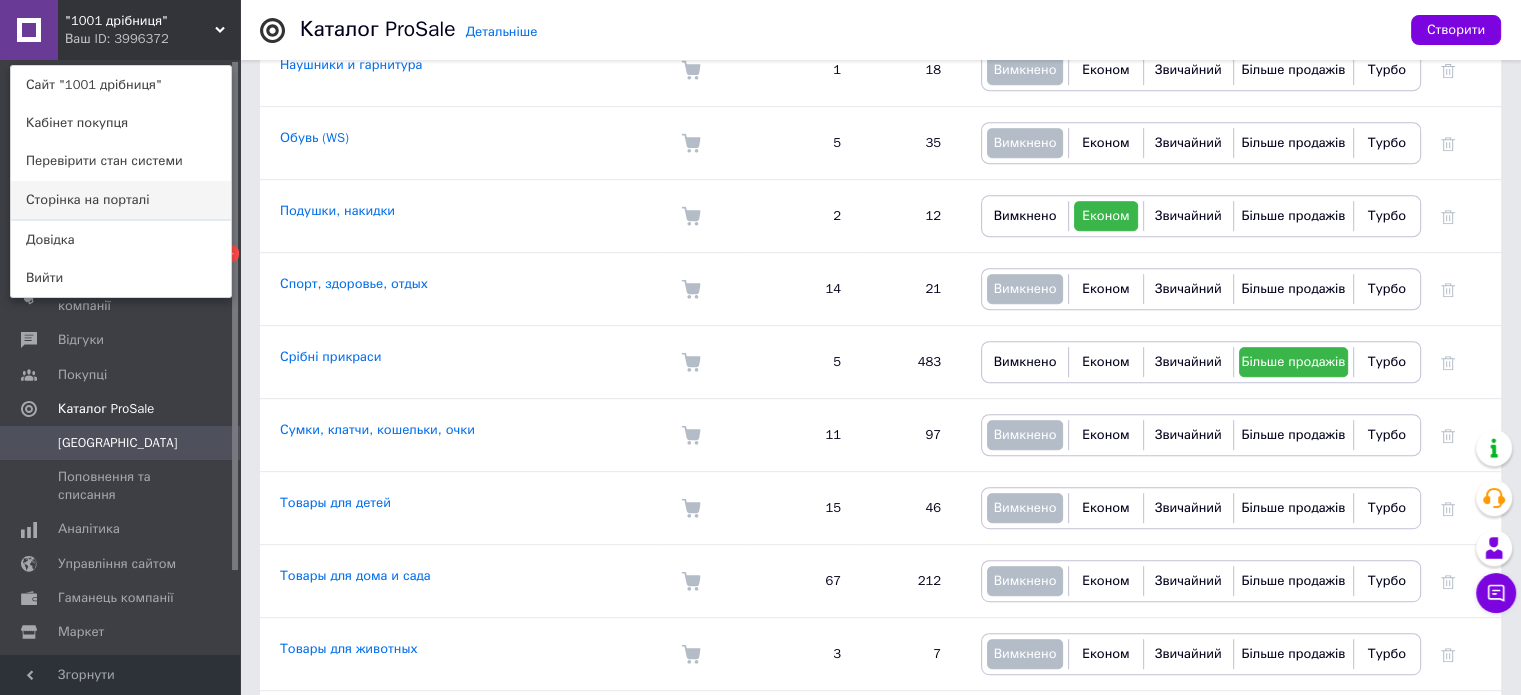click on "Сторінка на порталі" at bounding box center [121, 200] 